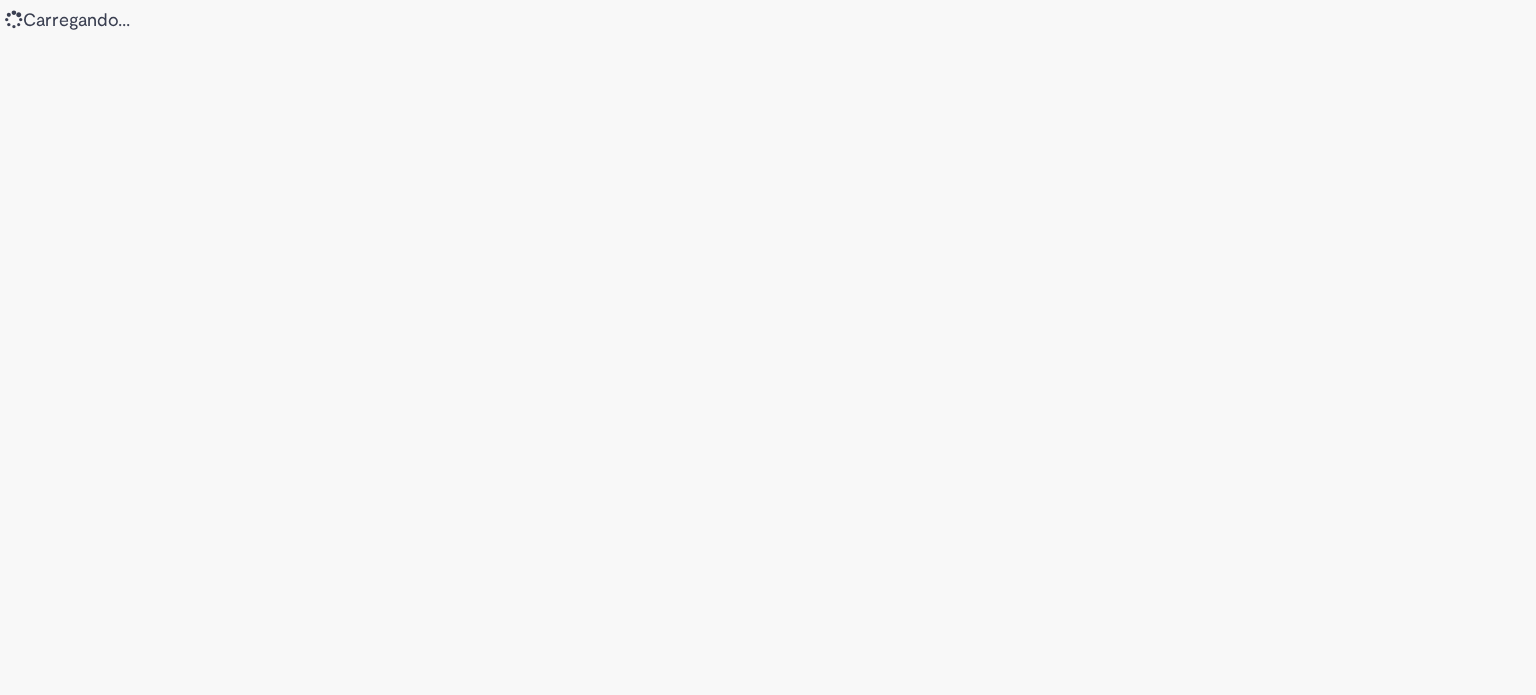 scroll, scrollTop: 0, scrollLeft: 0, axis: both 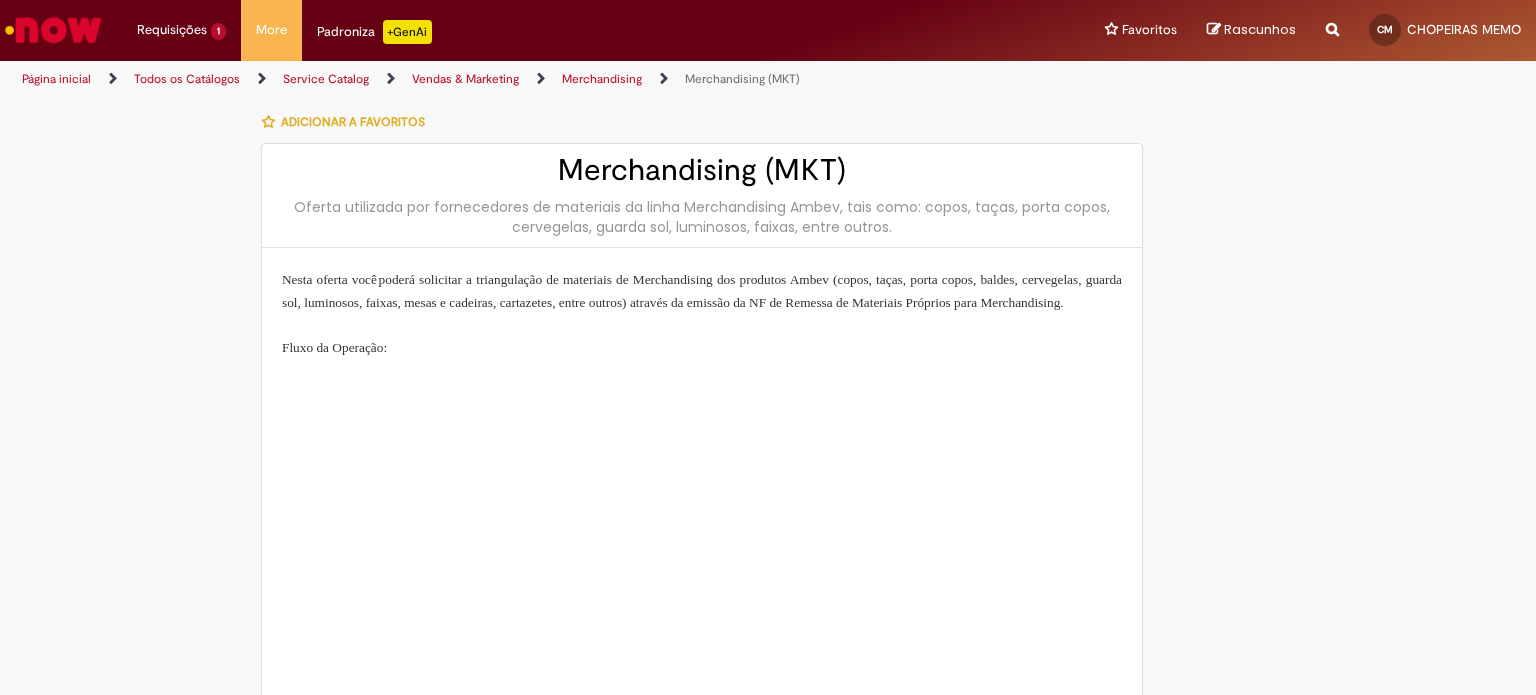 type on "**********" 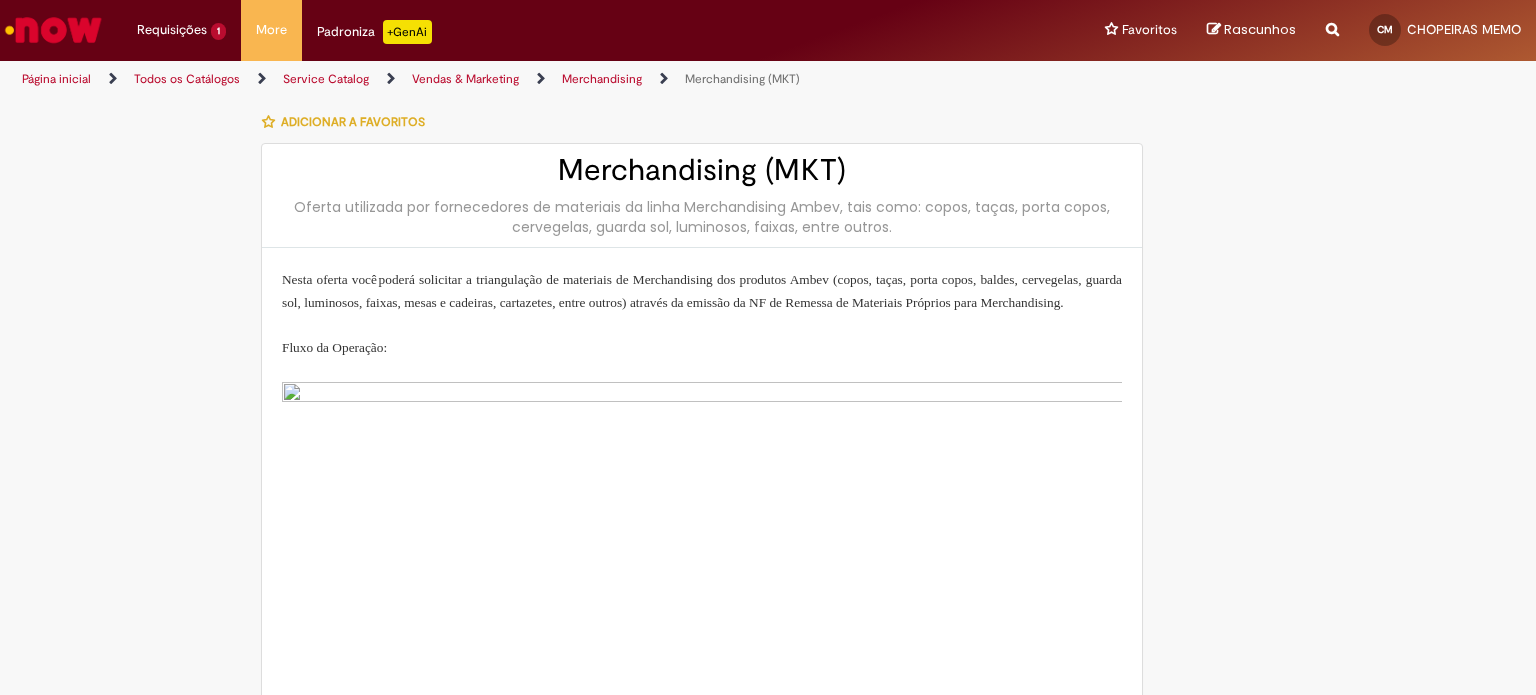 type on "**********" 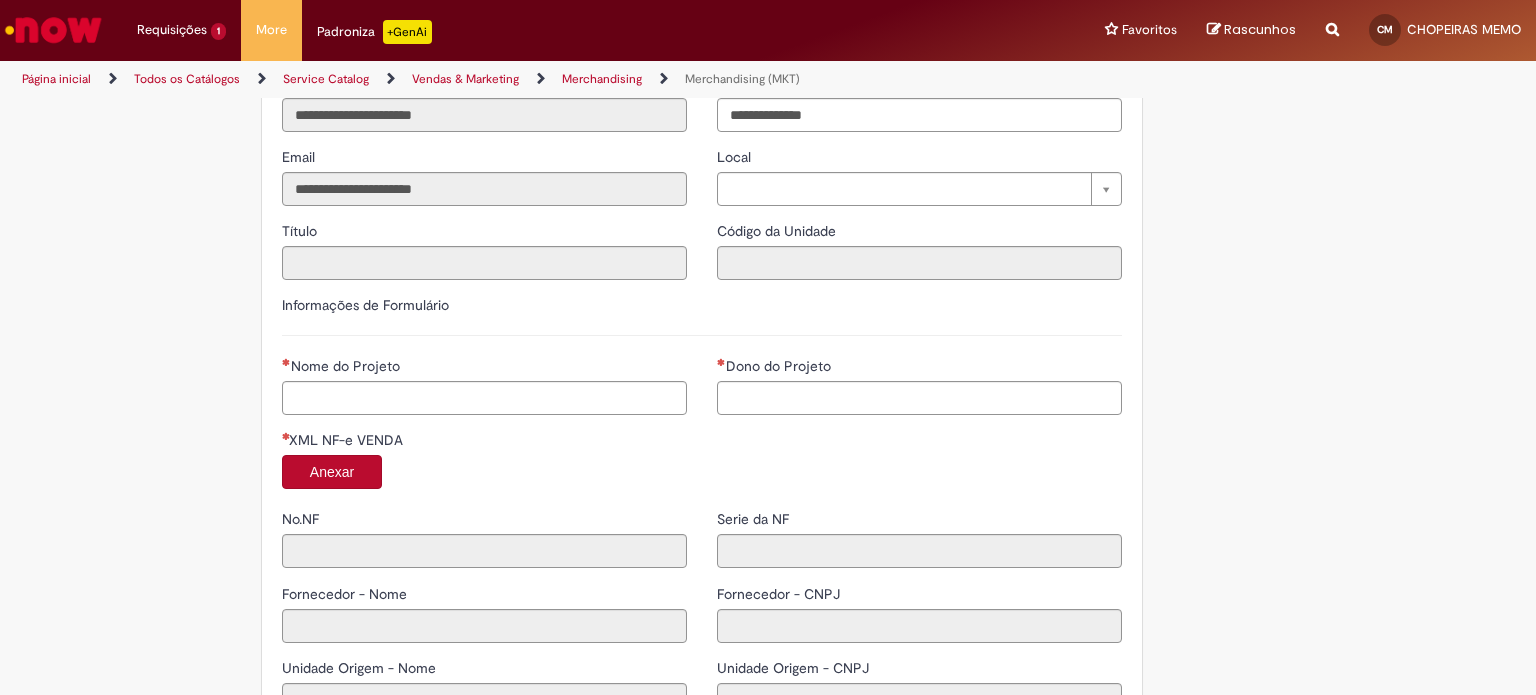 scroll, scrollTop: 1600, scrollLeft: 0, axis: vertical 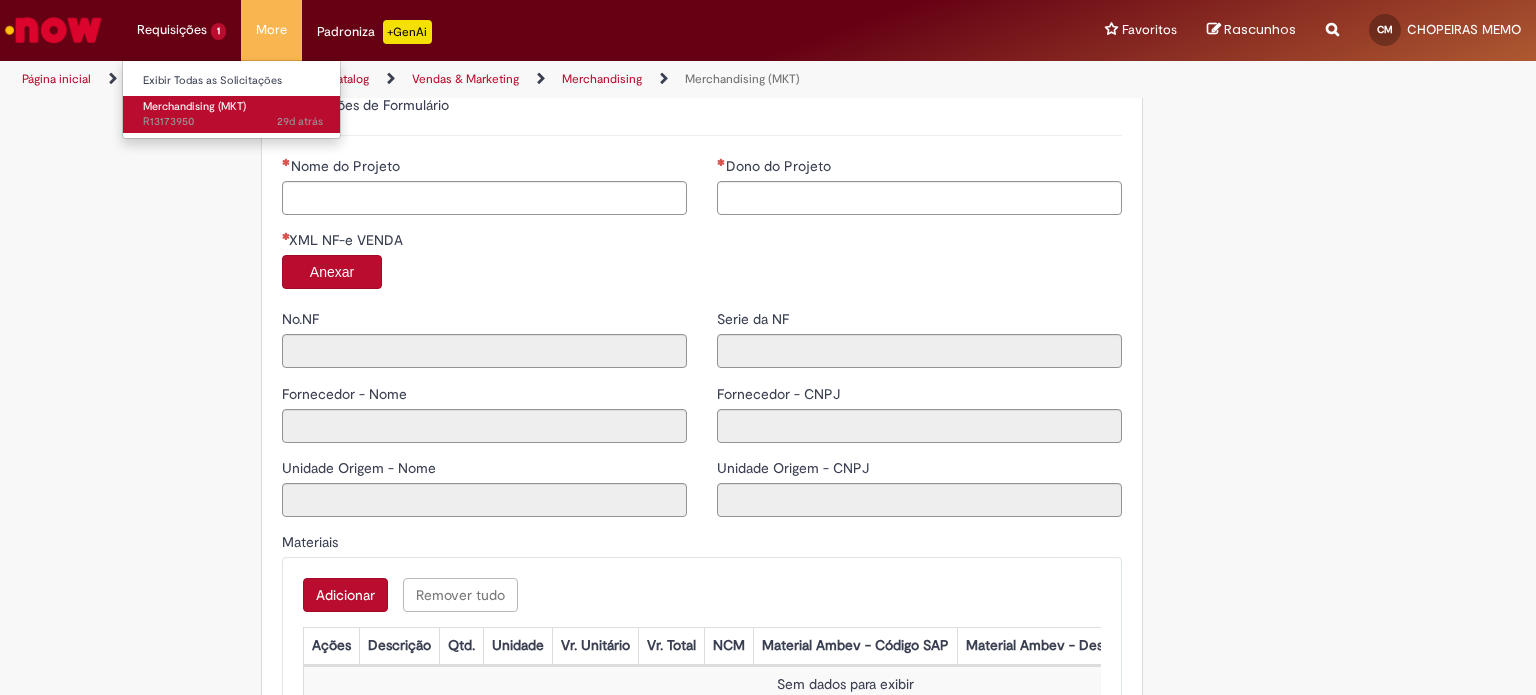 click on "Merchandising (MKT)" at bounding box center (194, 106) 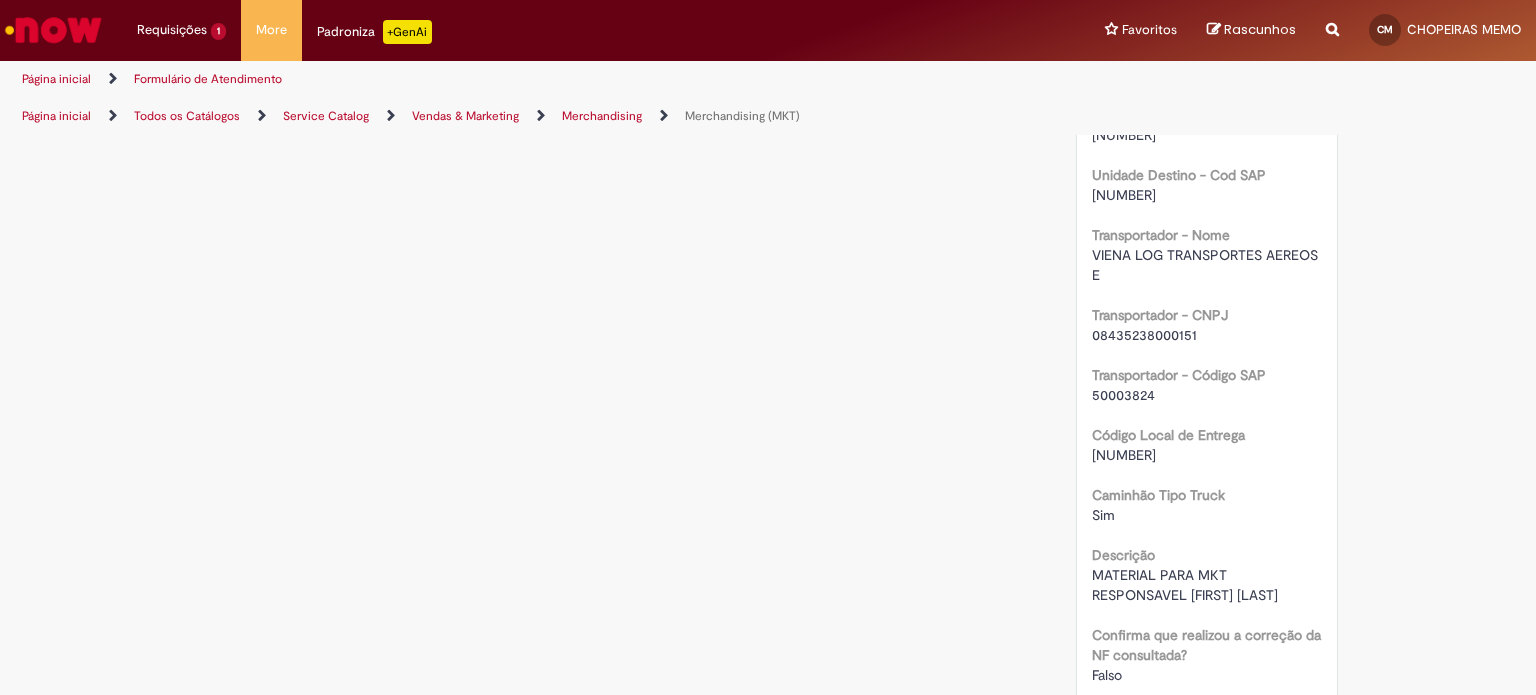 scroll, scrollTop: 0, scrollLeft: 0, axis: both 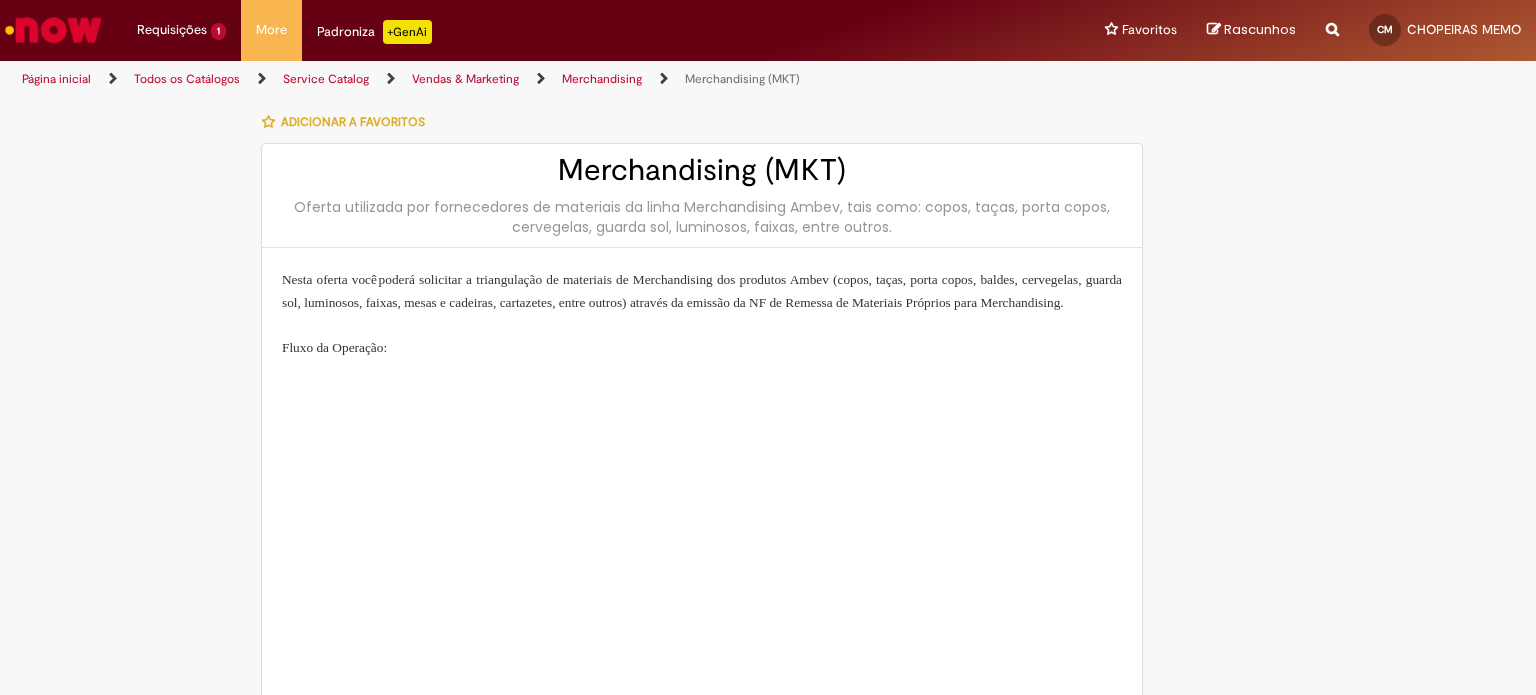 type on "**********" 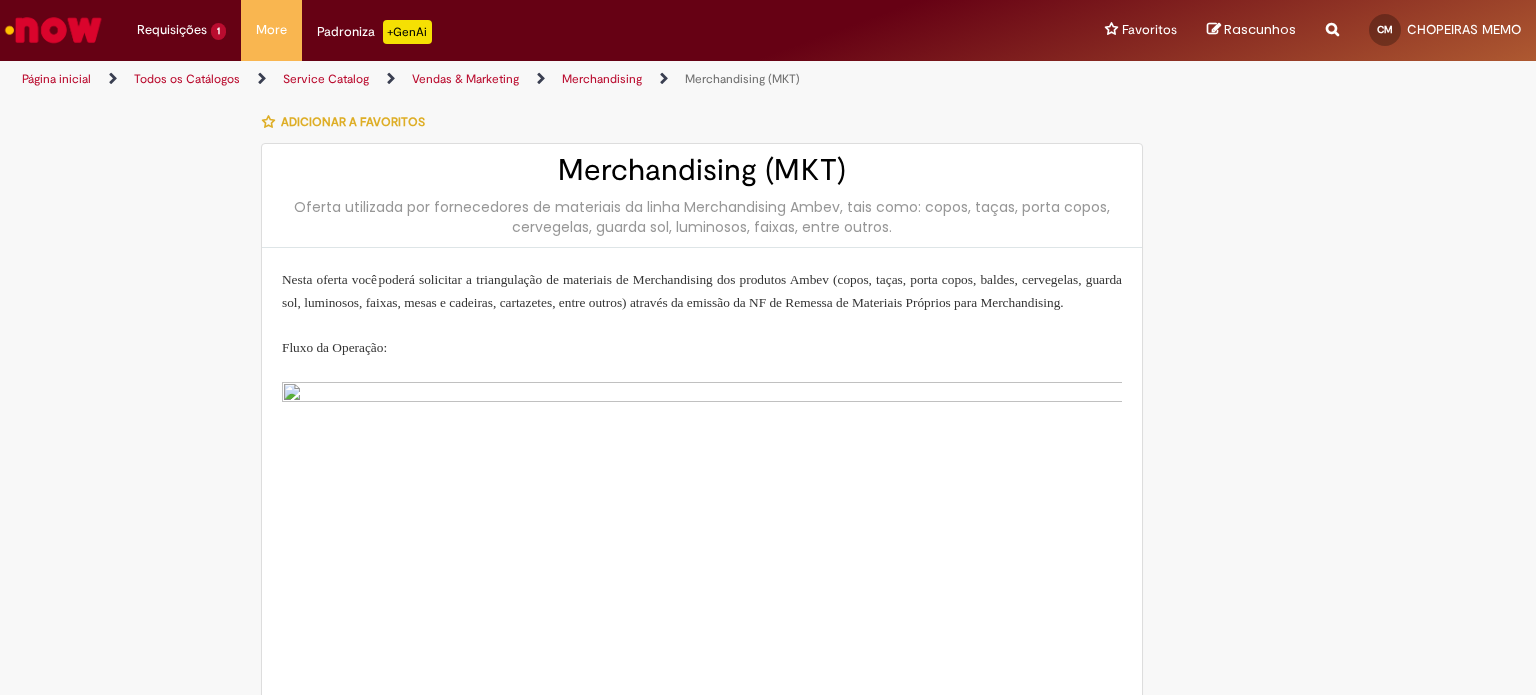 type on "**********" 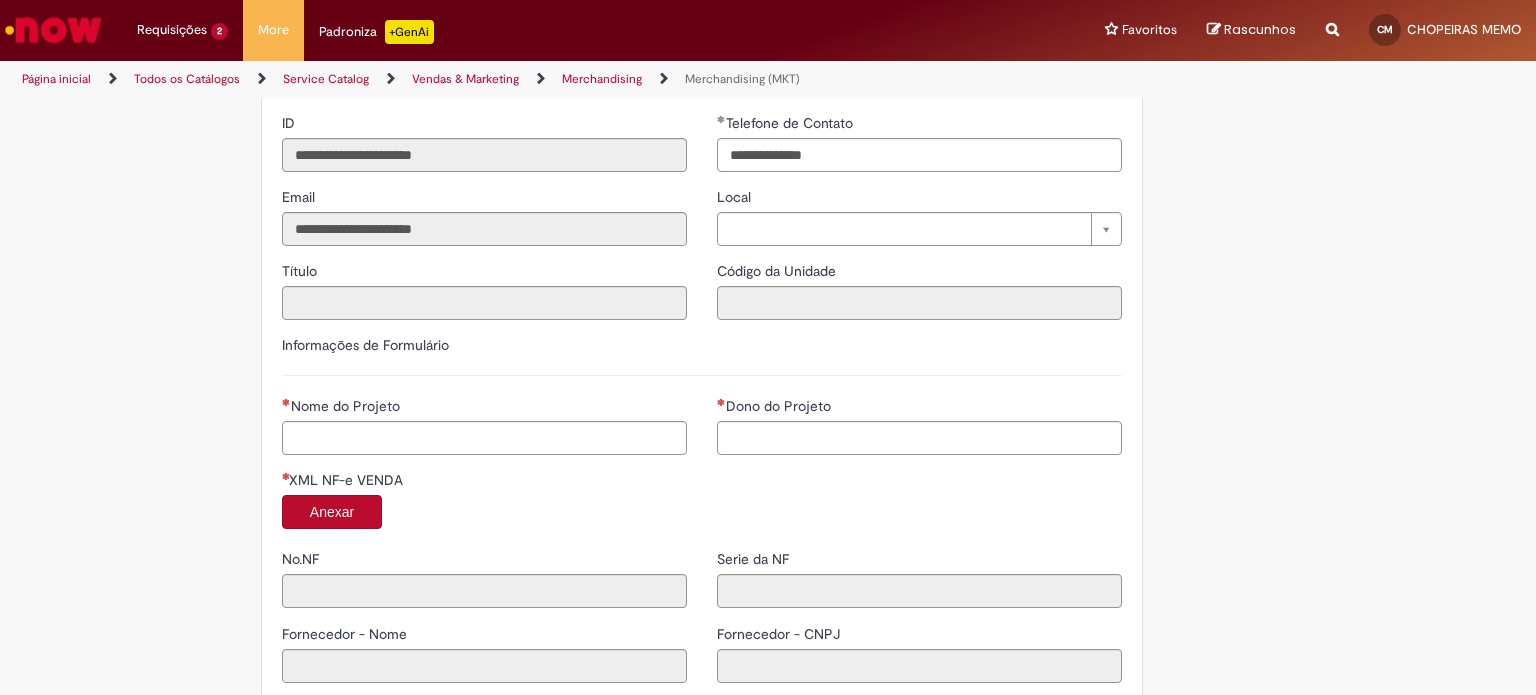 scroll, scrollTop: 1600, scrollLeft: 0, axis: vertical 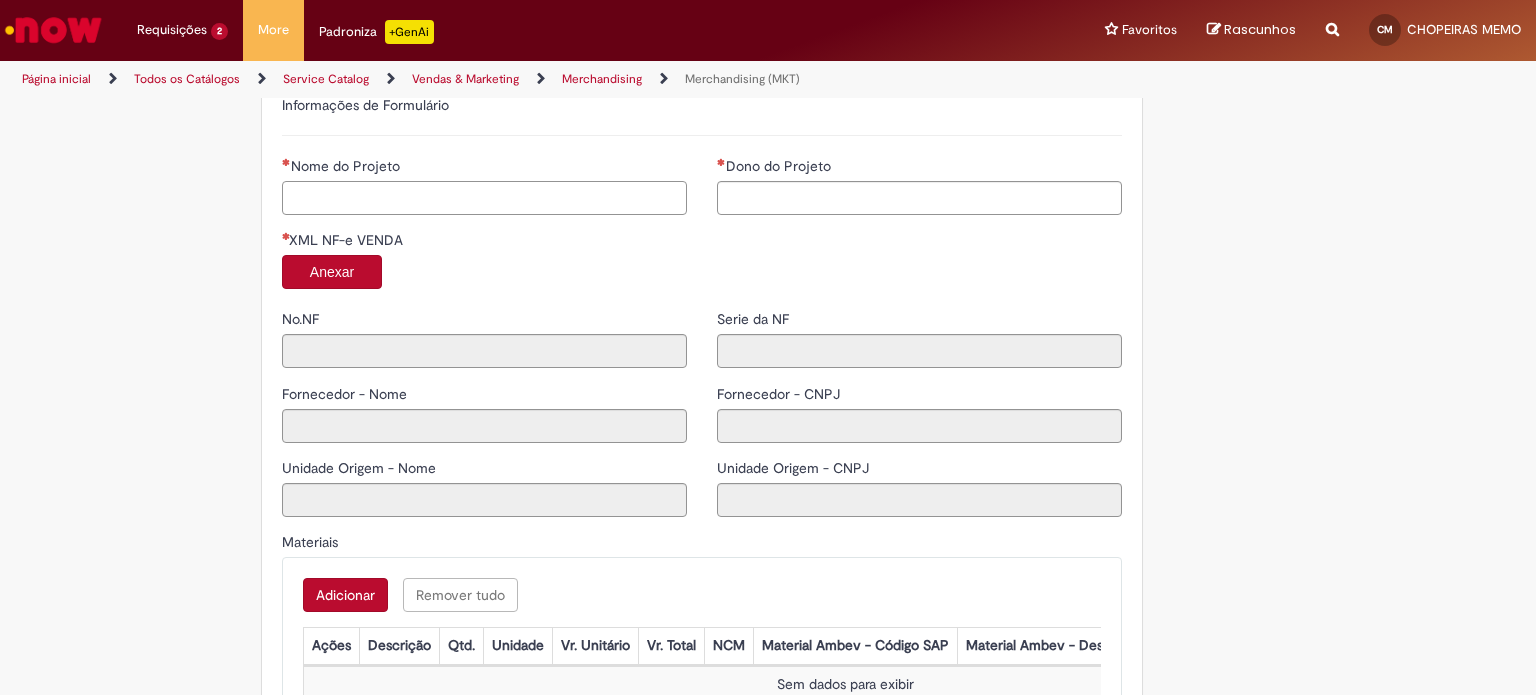click on "Nome do Projeto" at bounding box center (484, 198) 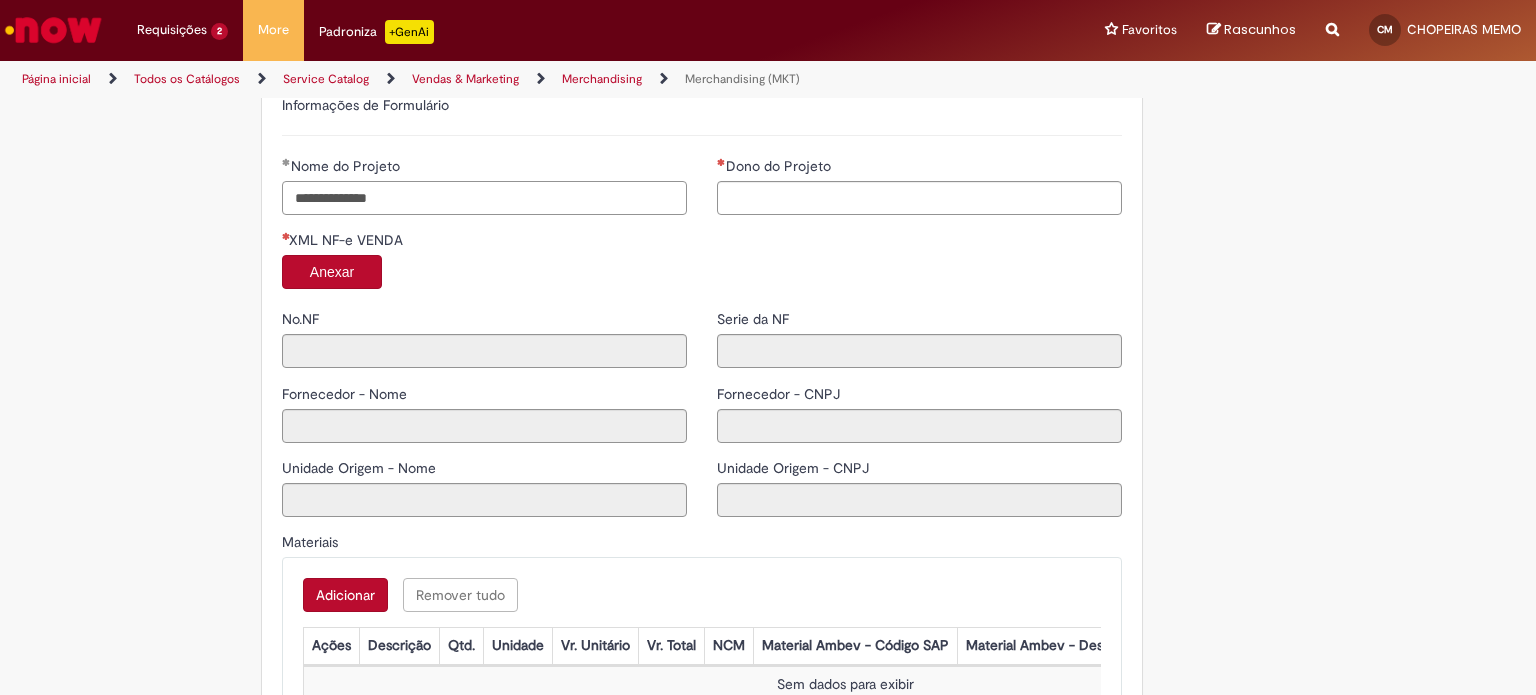 type on "**********" 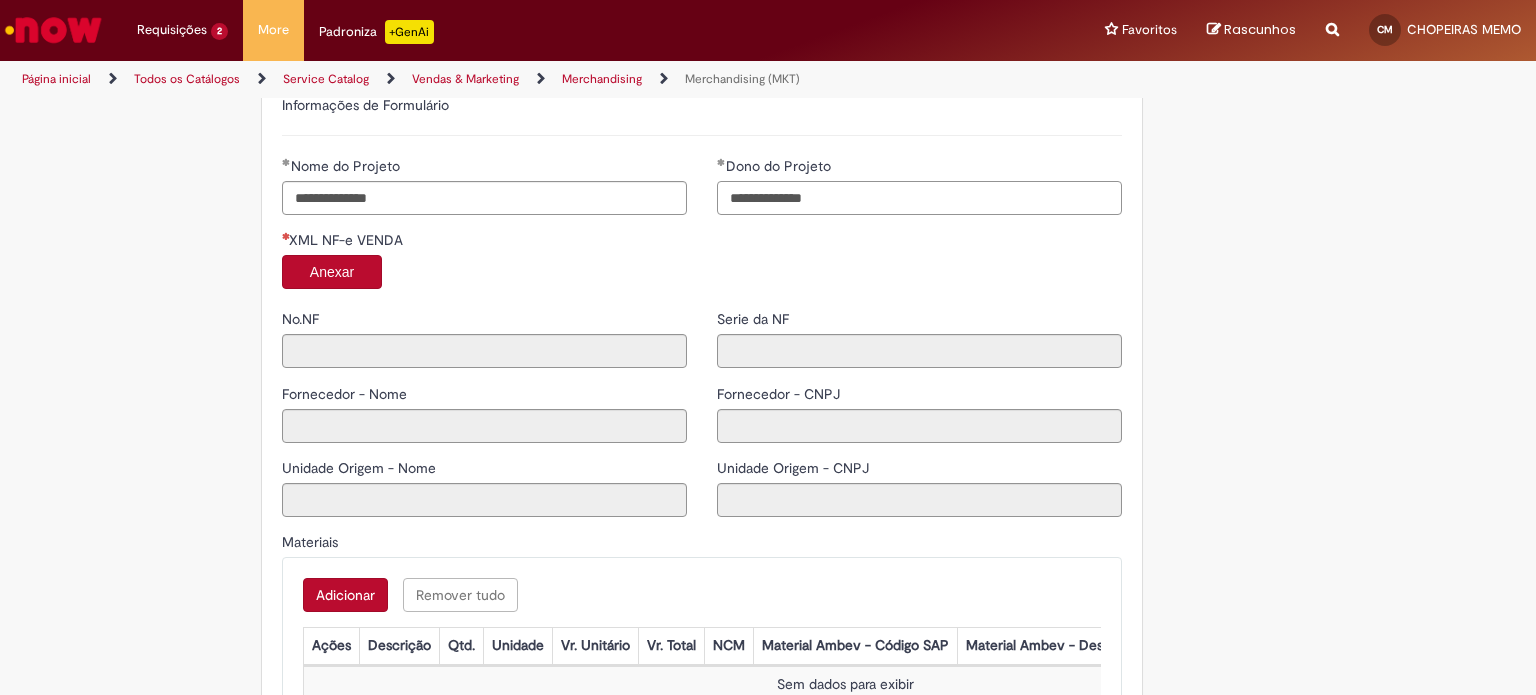 type on "**********" 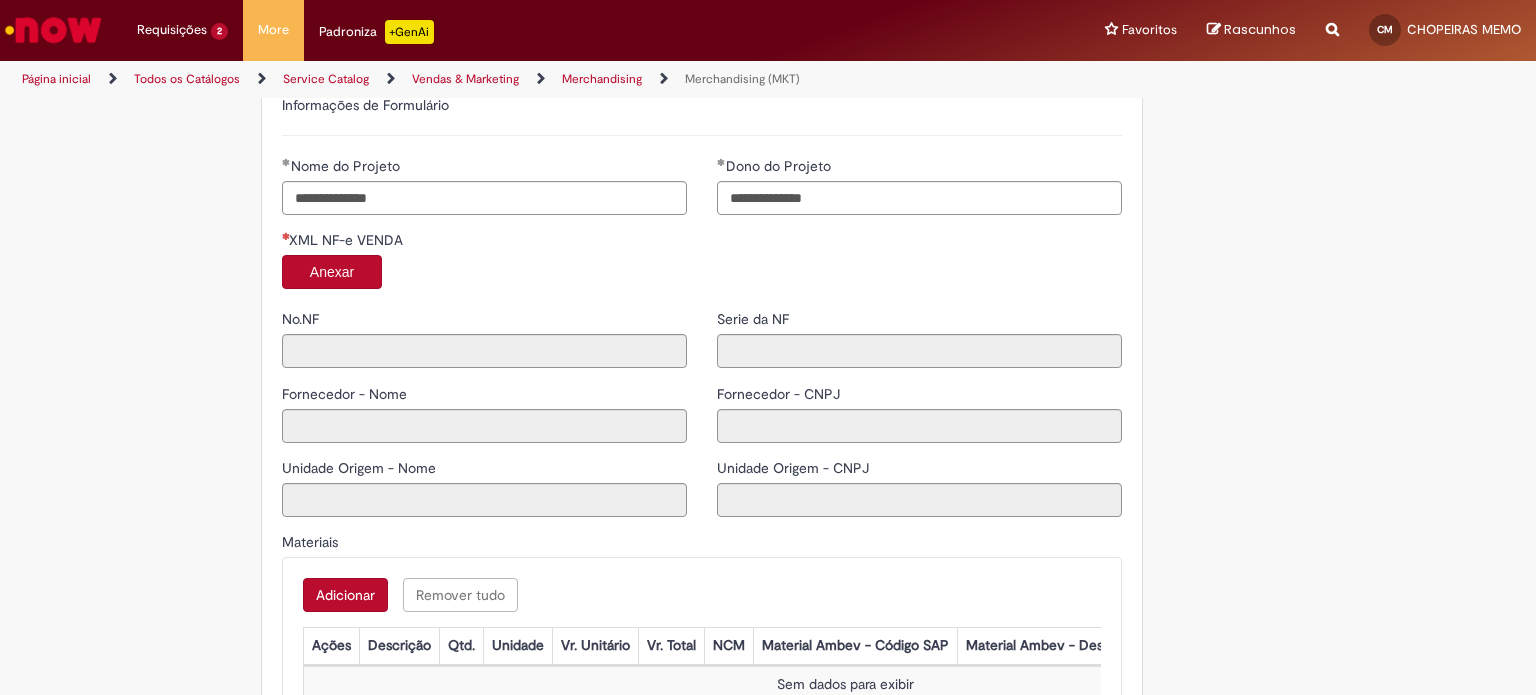 type 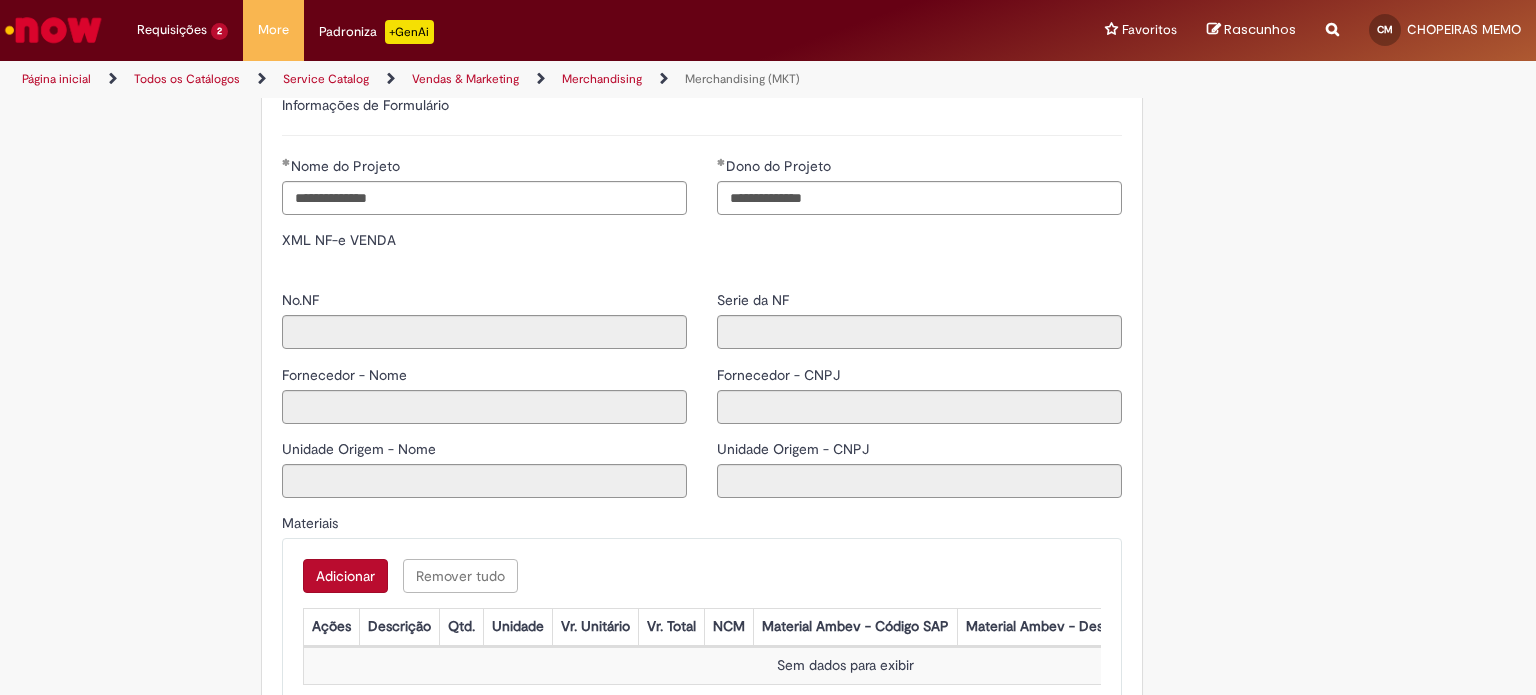 type on "******" 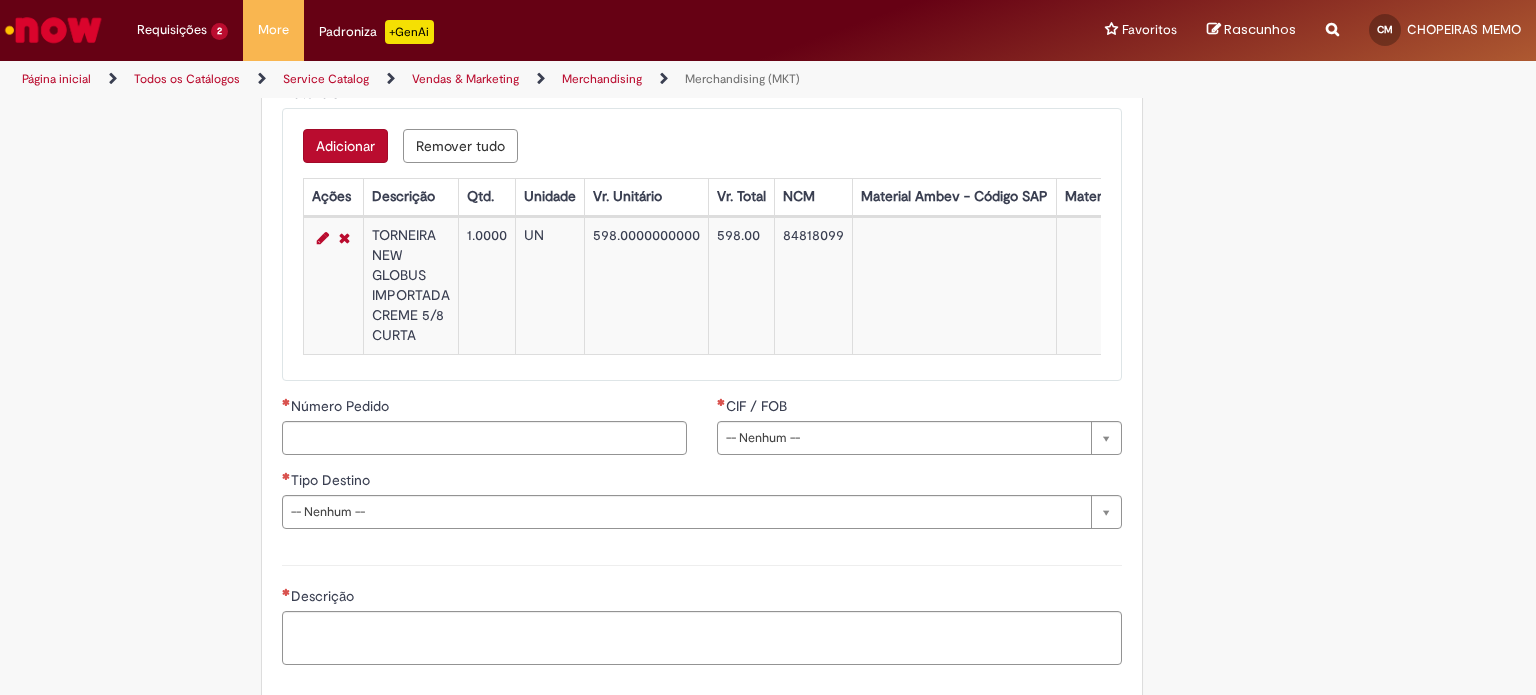 scroll, scrollTop: 2300, scrollLeft: 0, axis: vertical 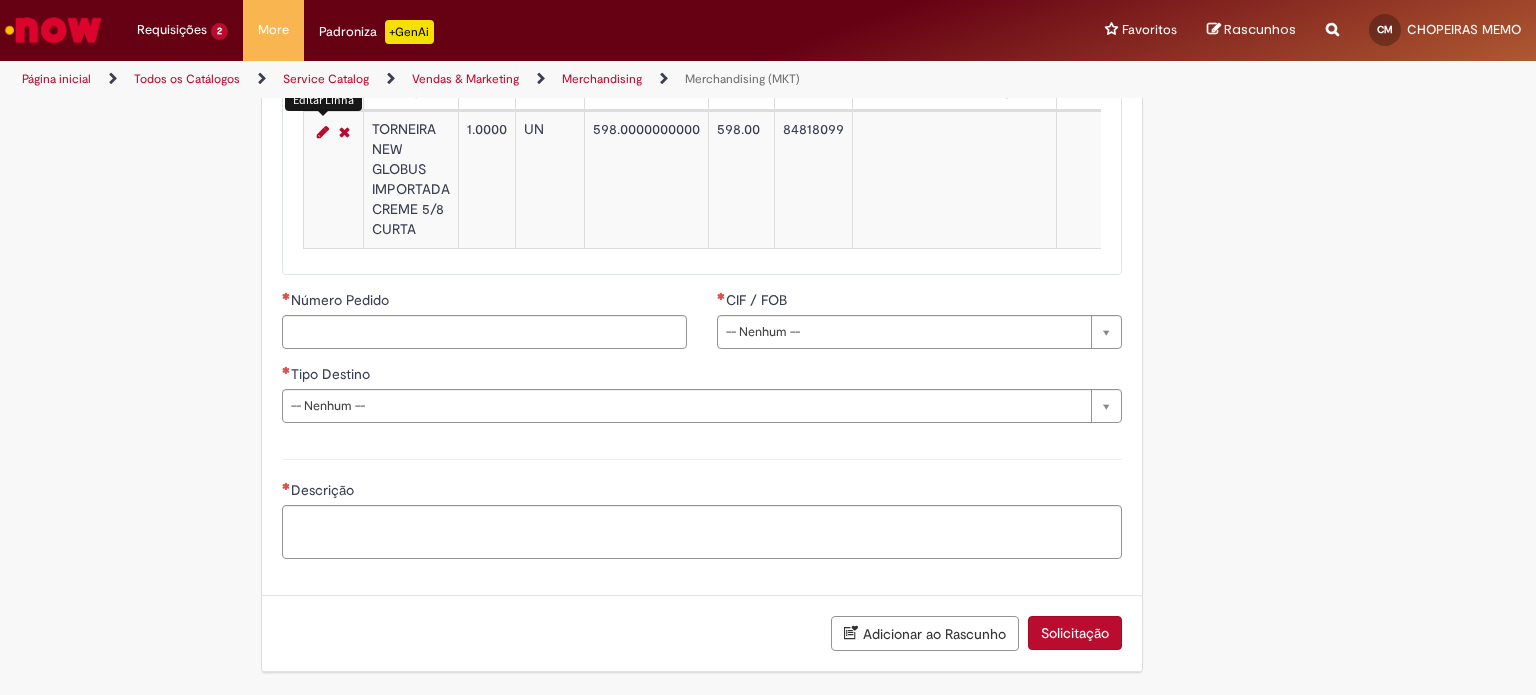 click at bounding box center (323, 132) 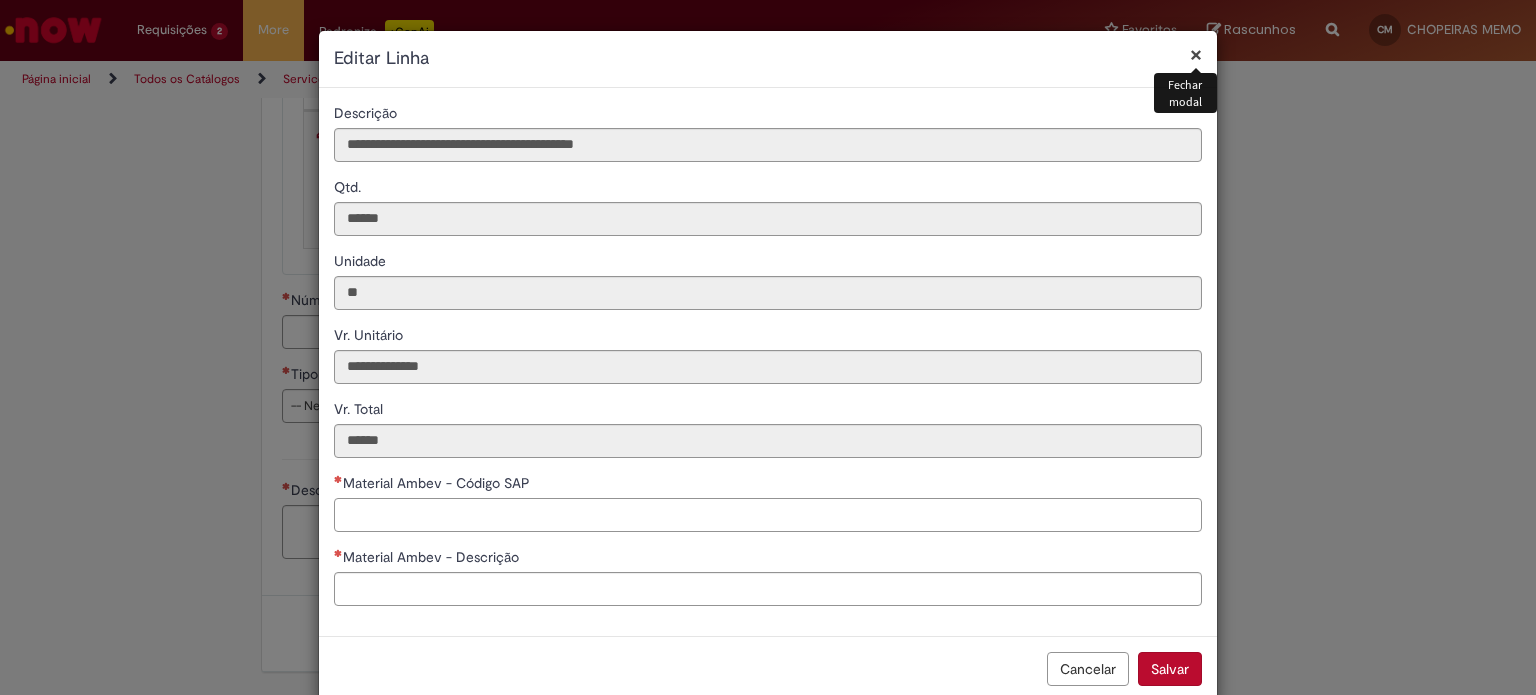click on "Material Ambev - Código SAP" at bounding box center (768, 515) 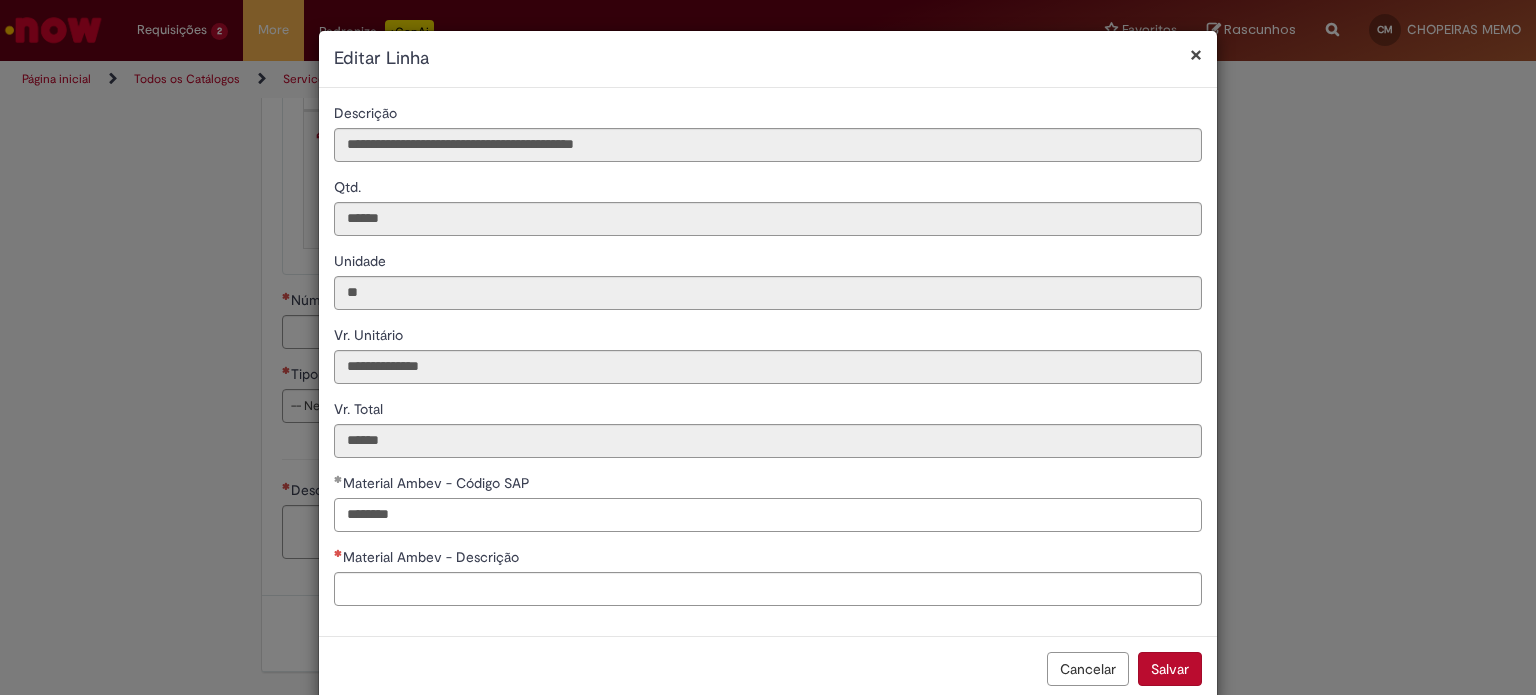 type on "********" 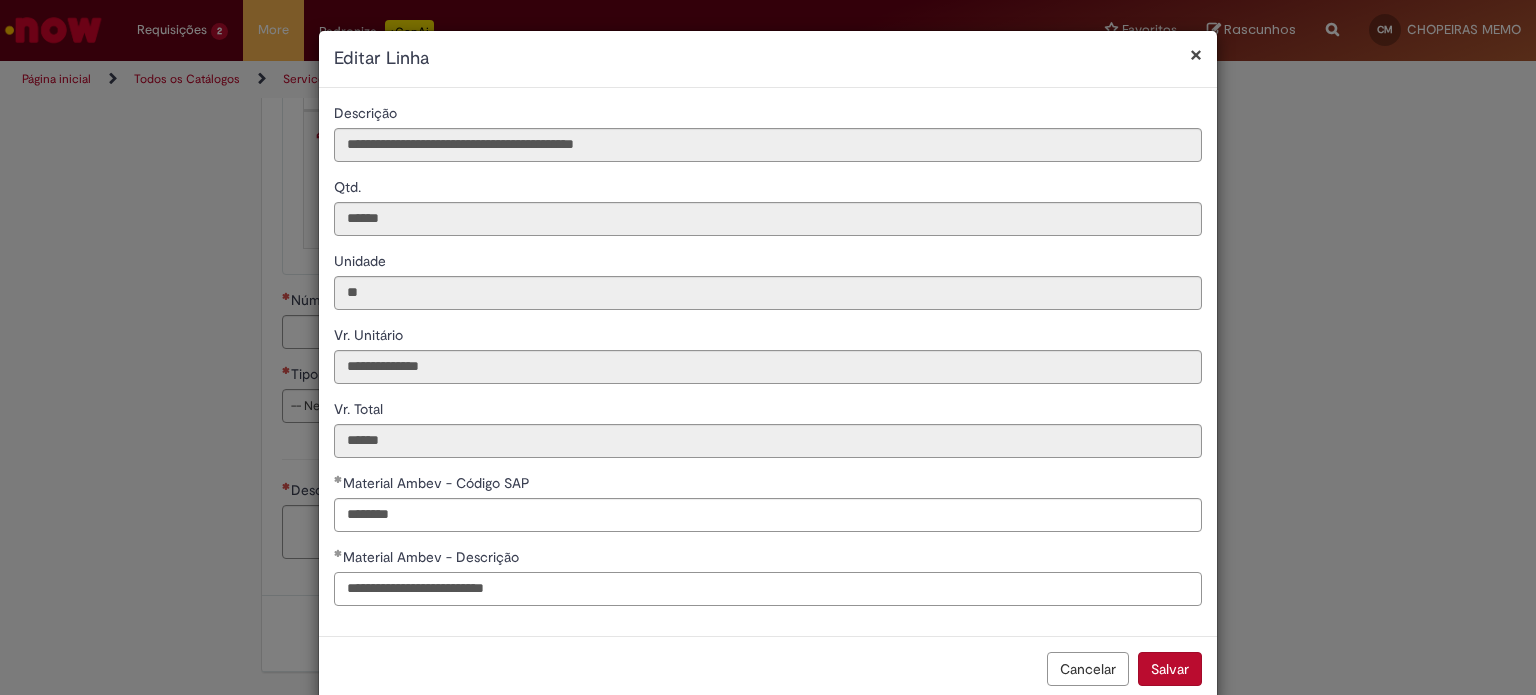 type on "**********" 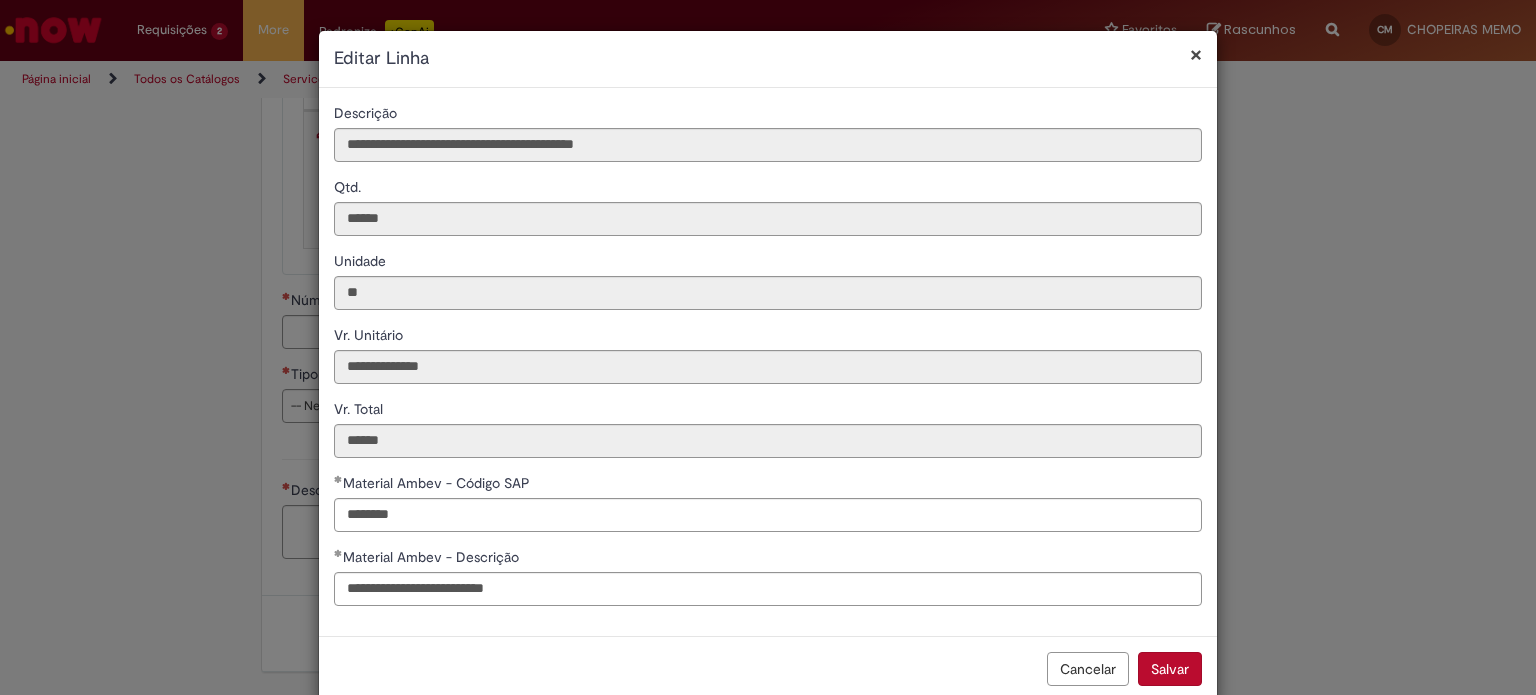 type 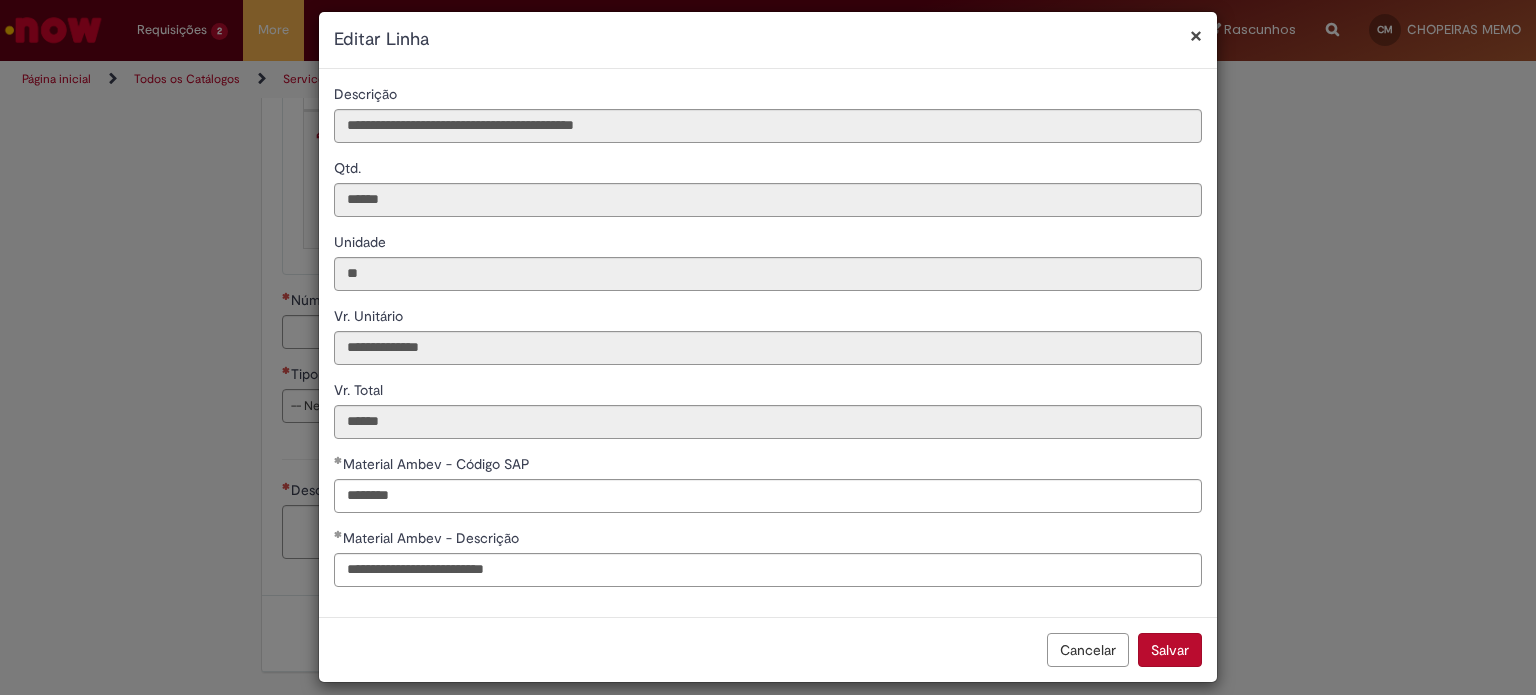 scroll, scrollTop: 35, scrollLeft: 0, axis: vertical 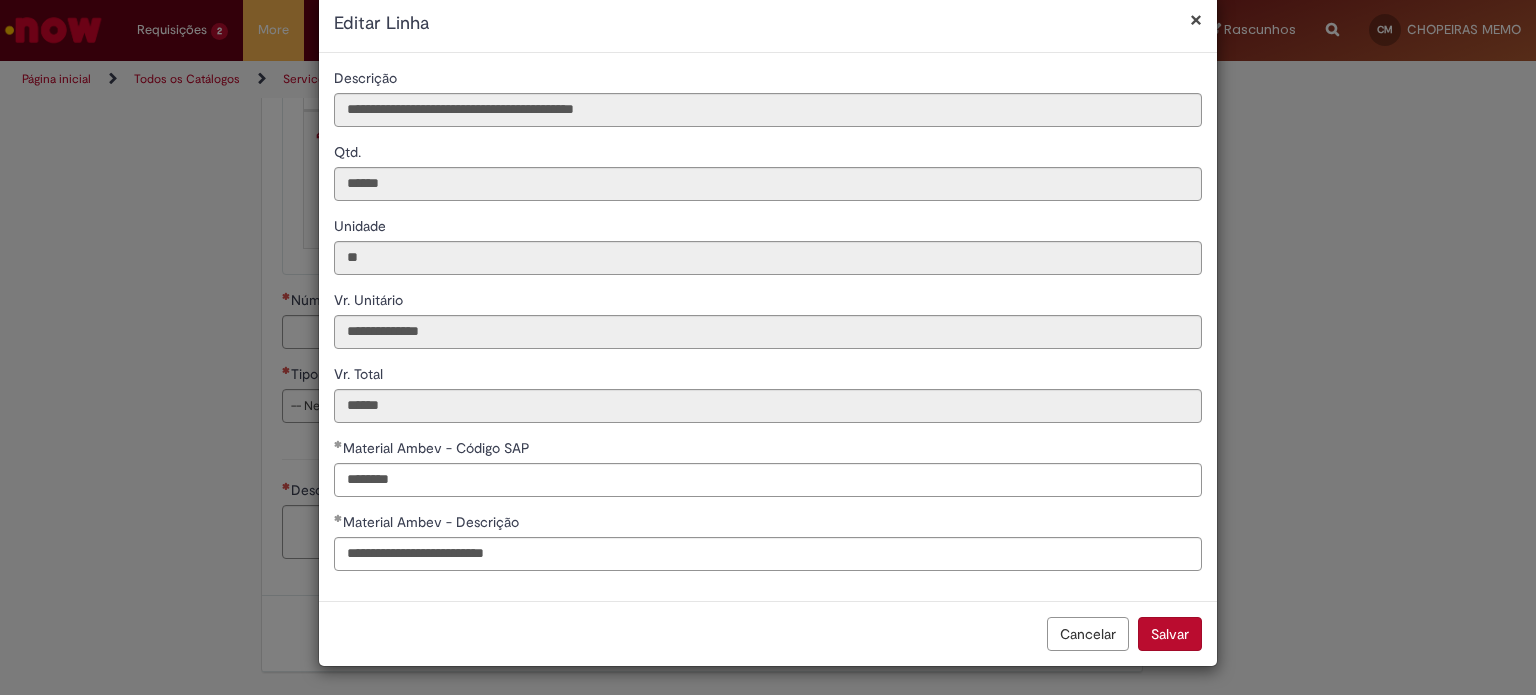 click on "Salvar" at bounding box center [1170, 634] 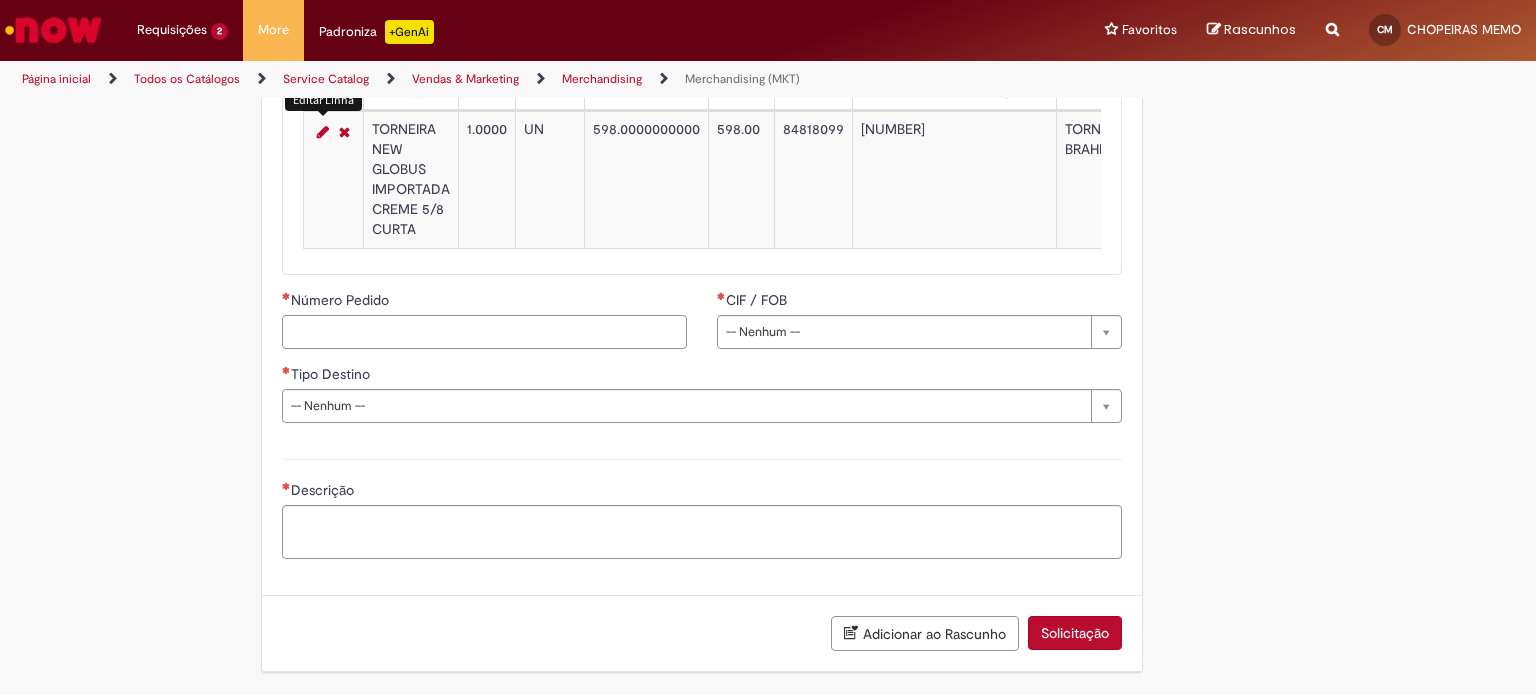 click on "Número Pedido" at bounding box center (484, 332) 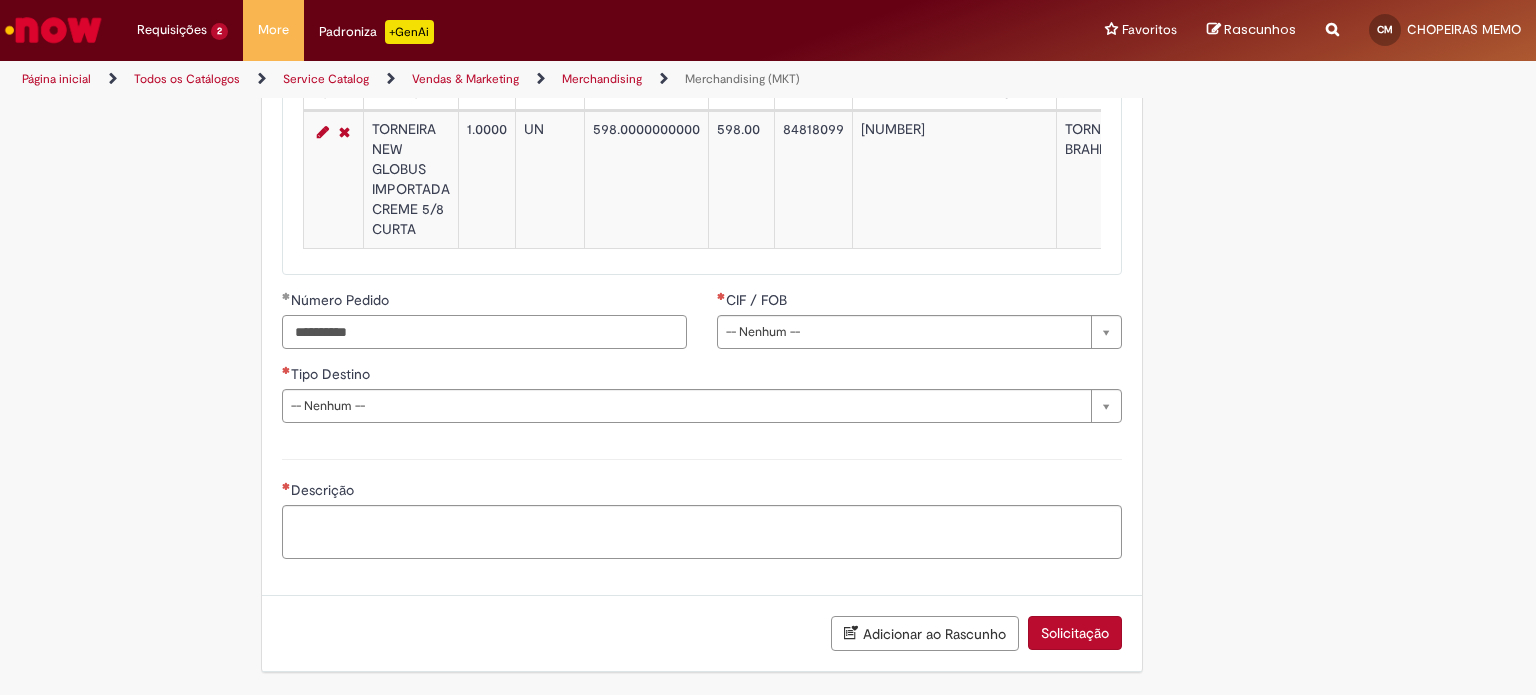 type on "**********" 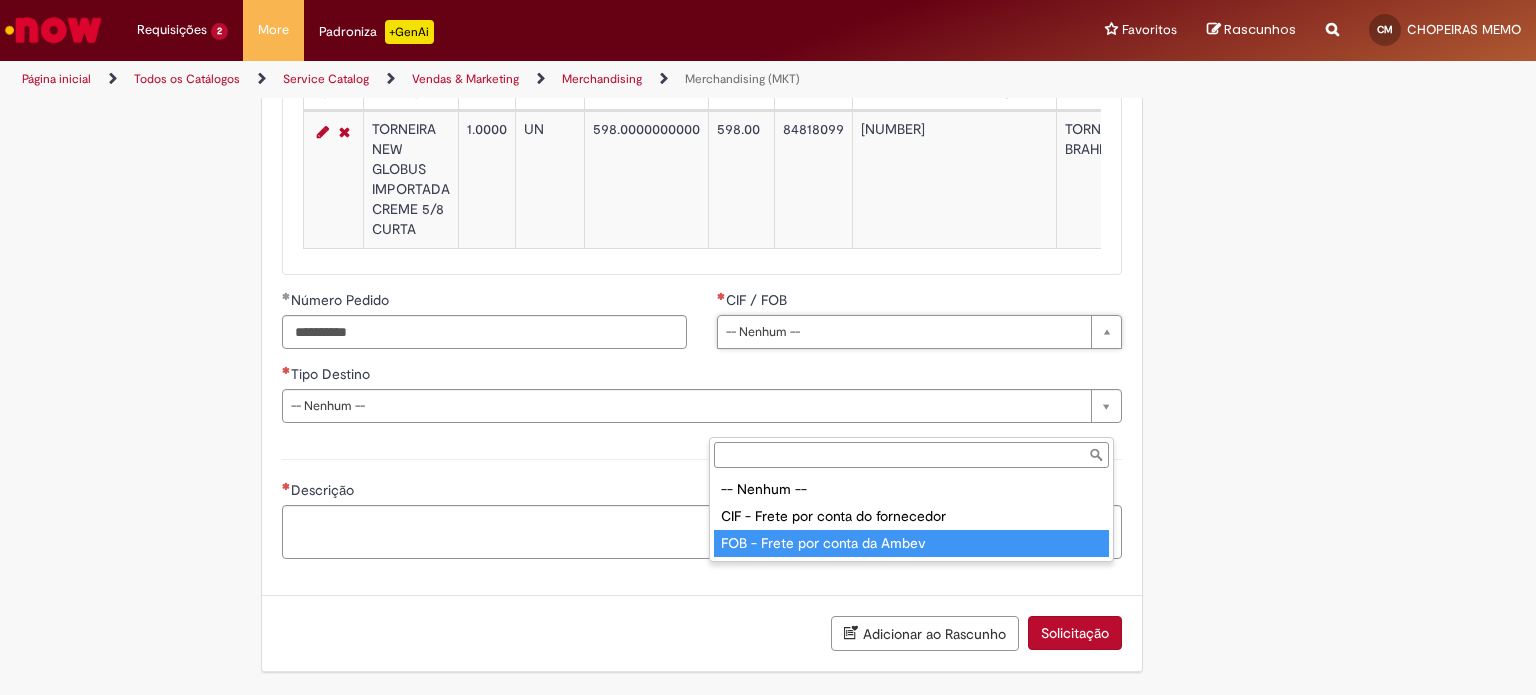 type on "**********" 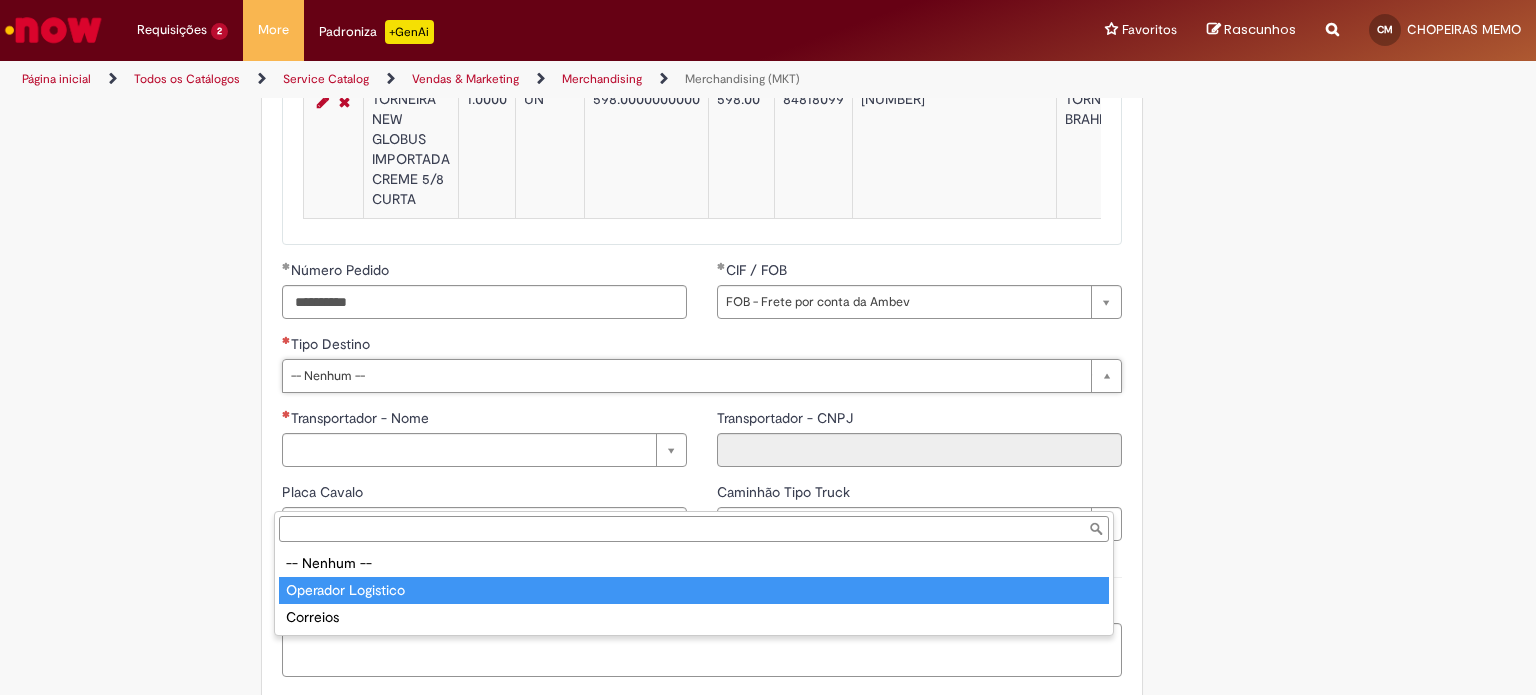 type on "**********" 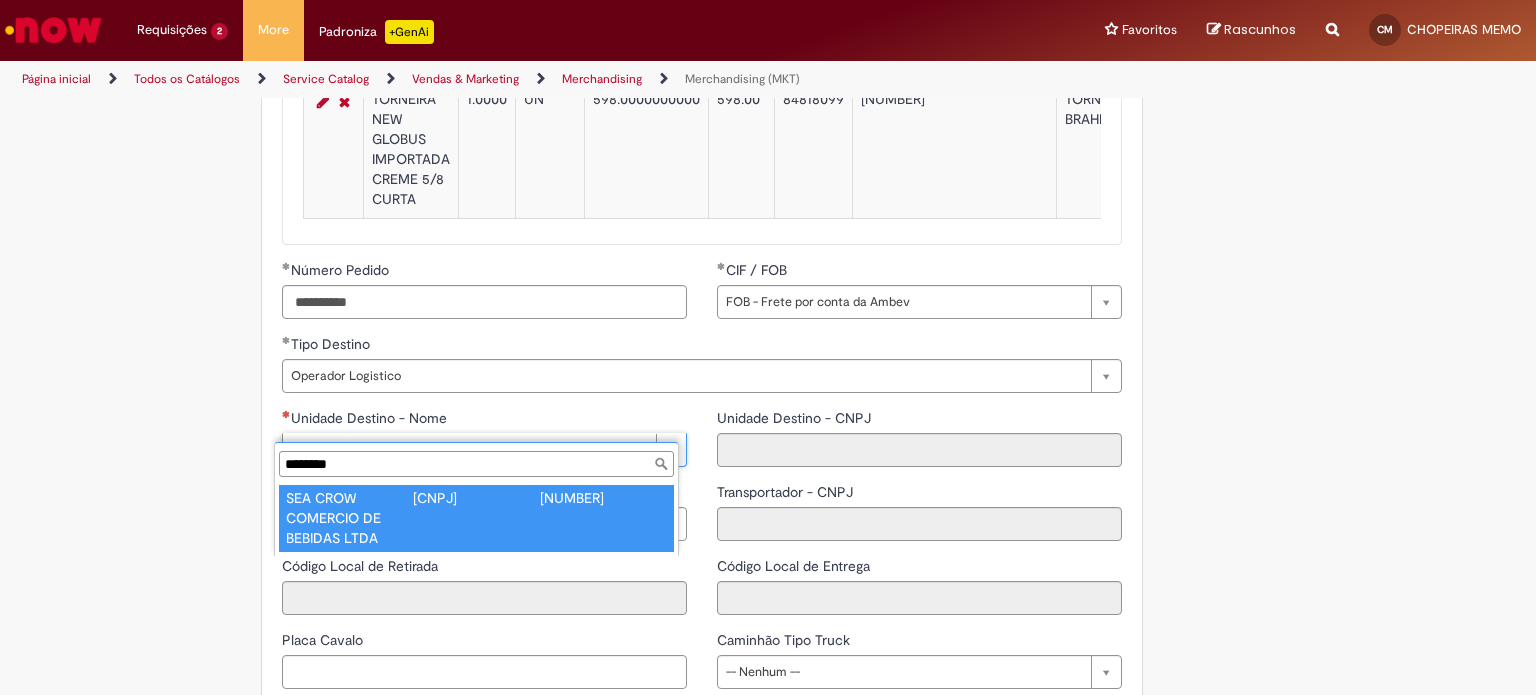 type on "********" 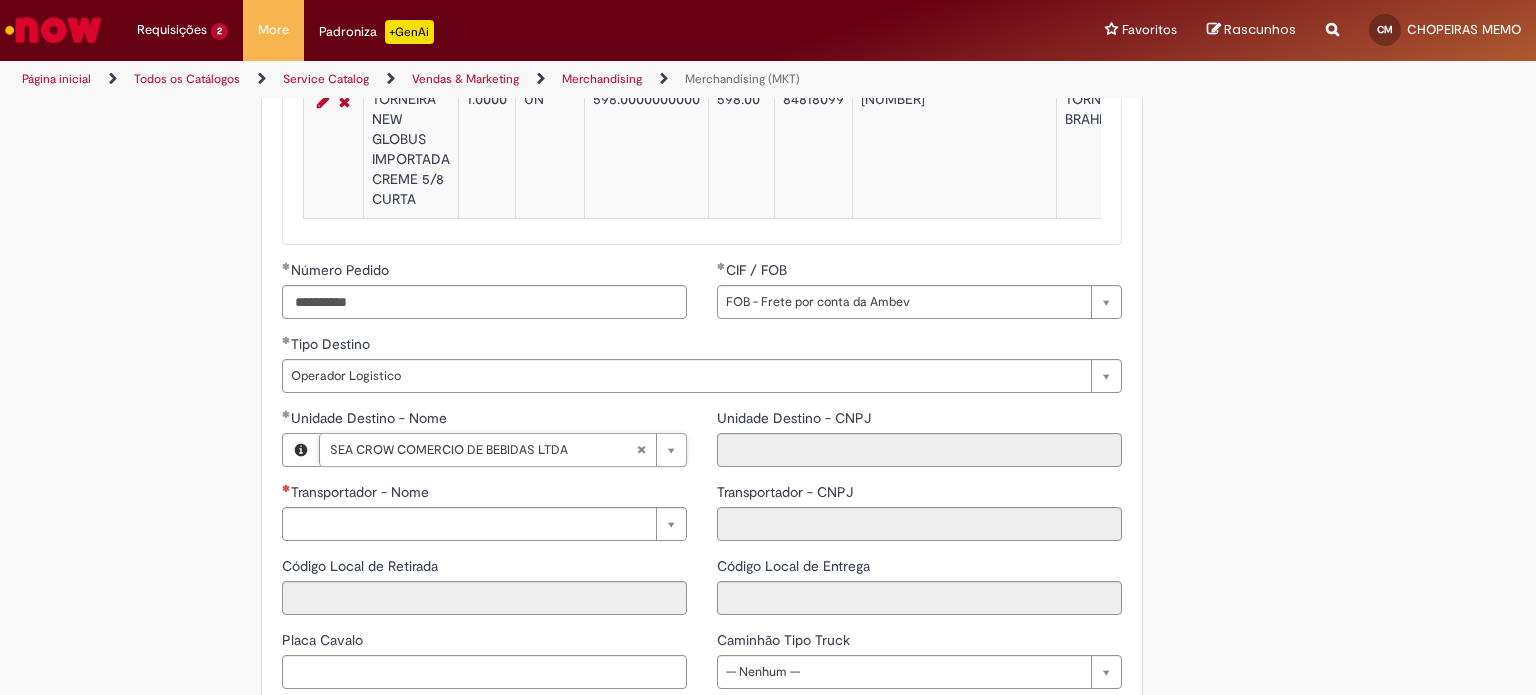 type on "**********" 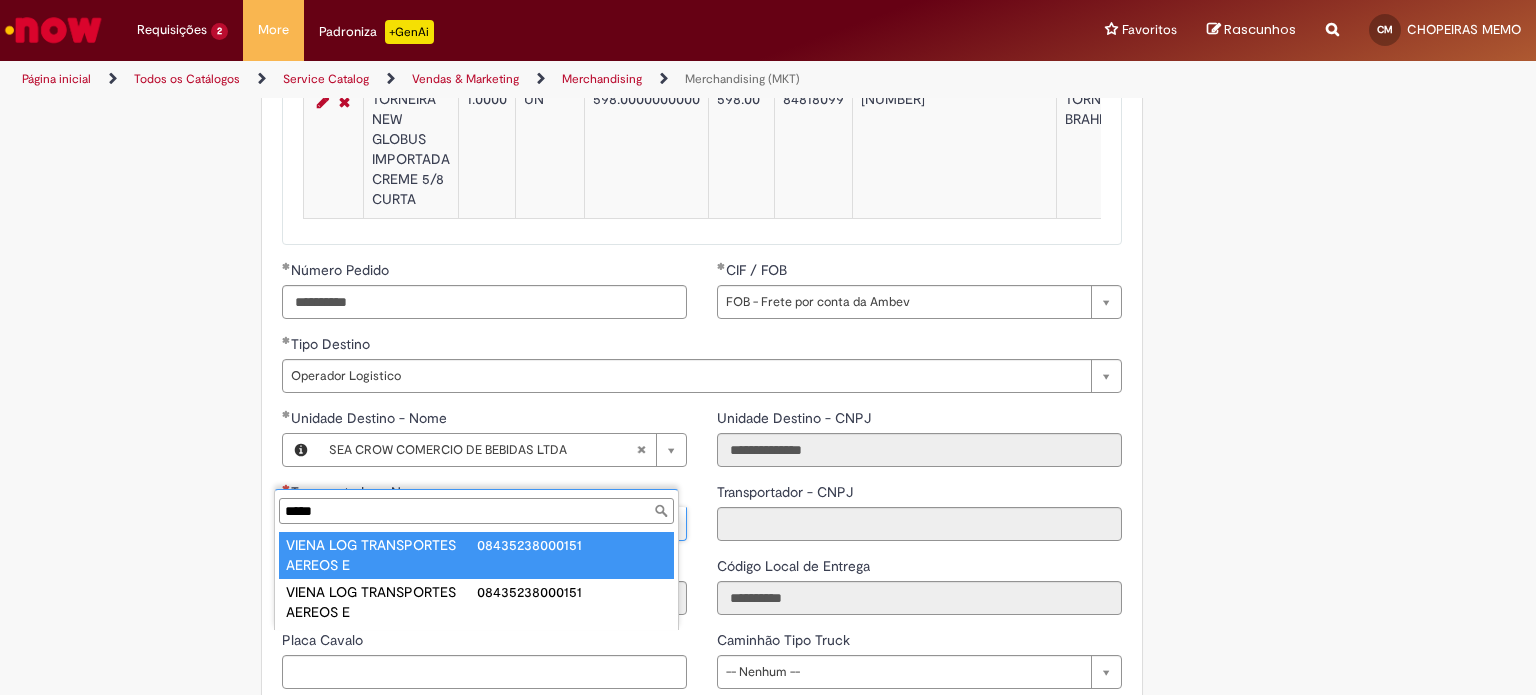 scroll, scrollTop: 0, scrollLeft: 0, axis: both 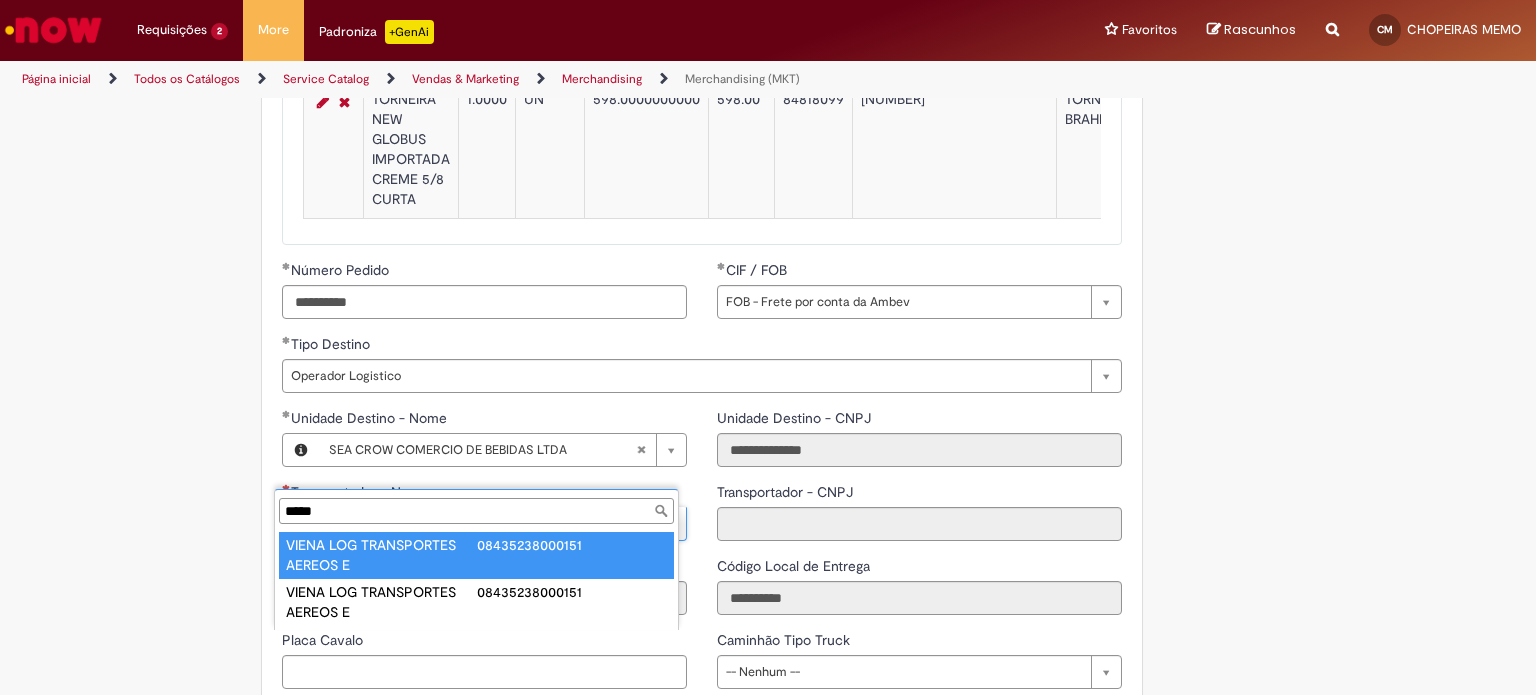 type on "*****" 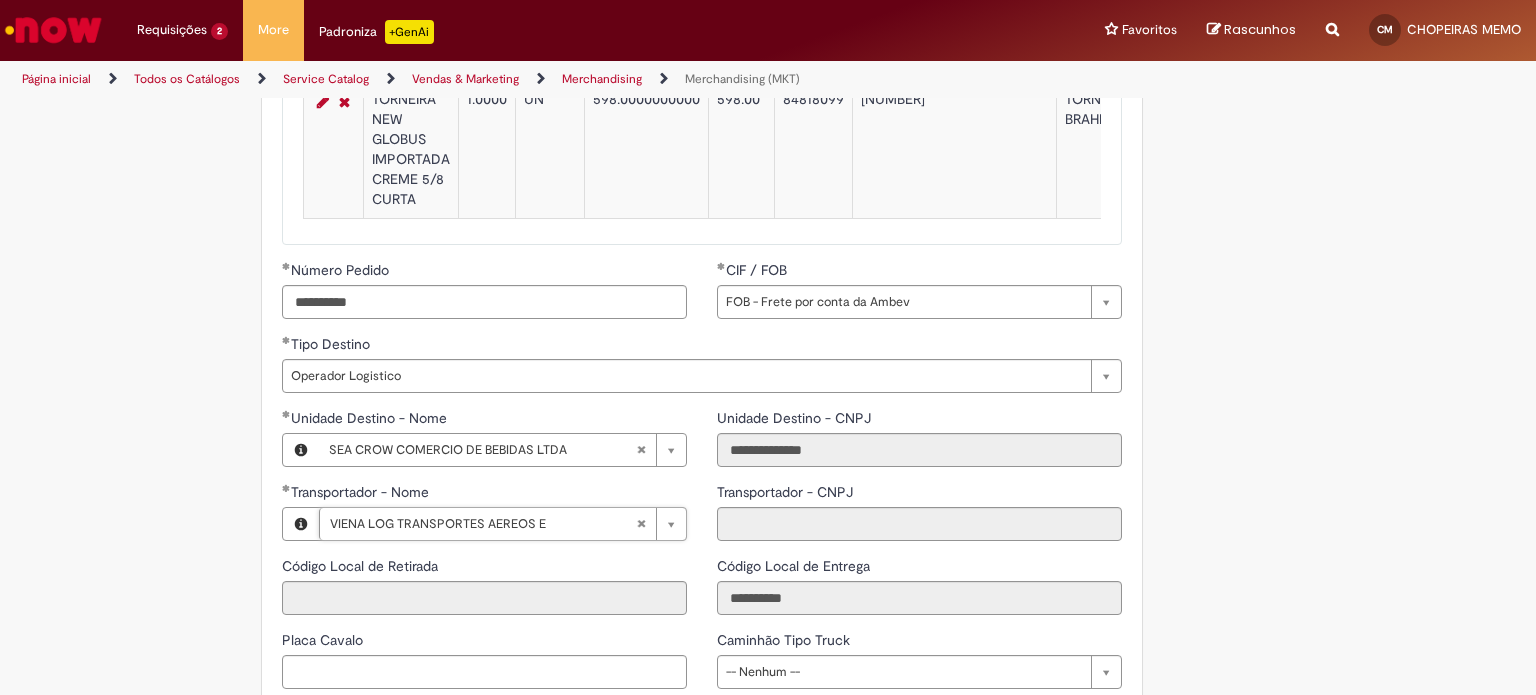 type on "**********" 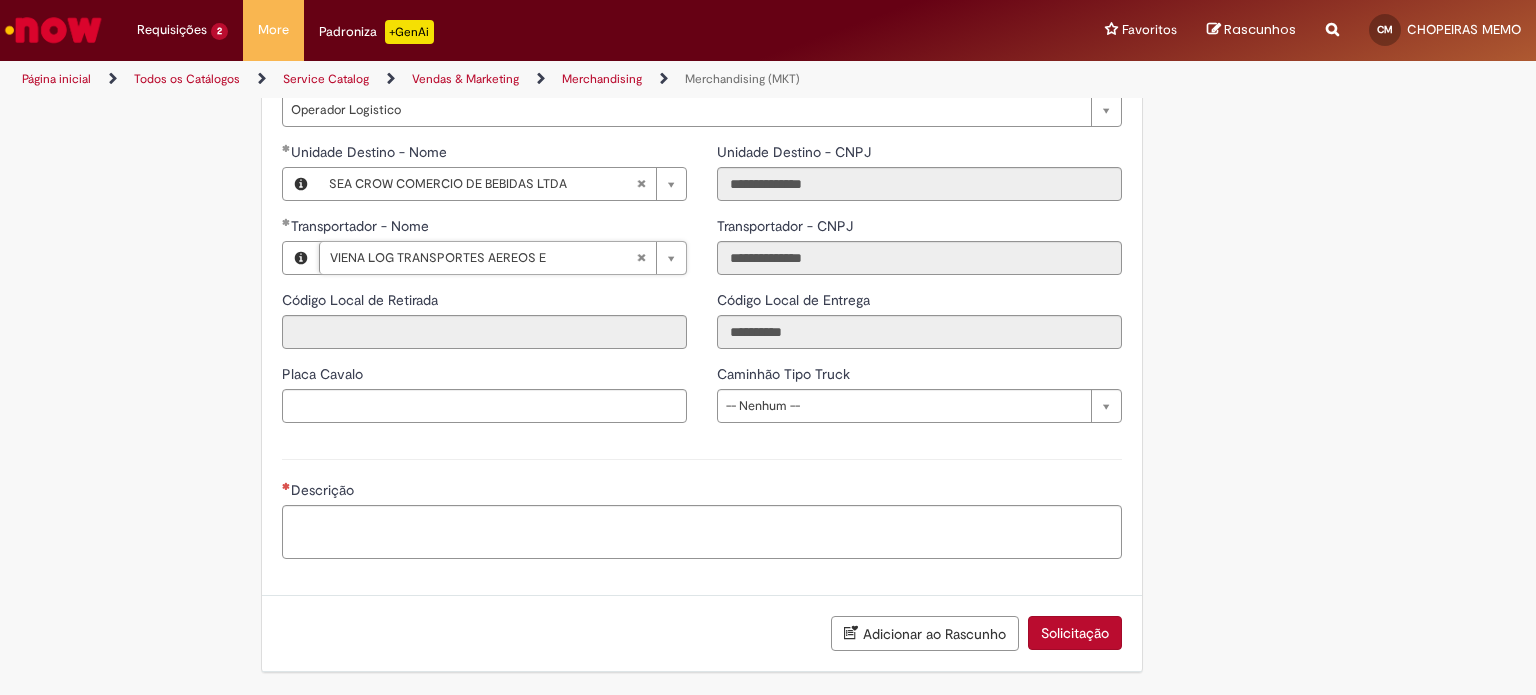 scroll, scrollTop: 2686, scrollLeft: 0, axis: vertical 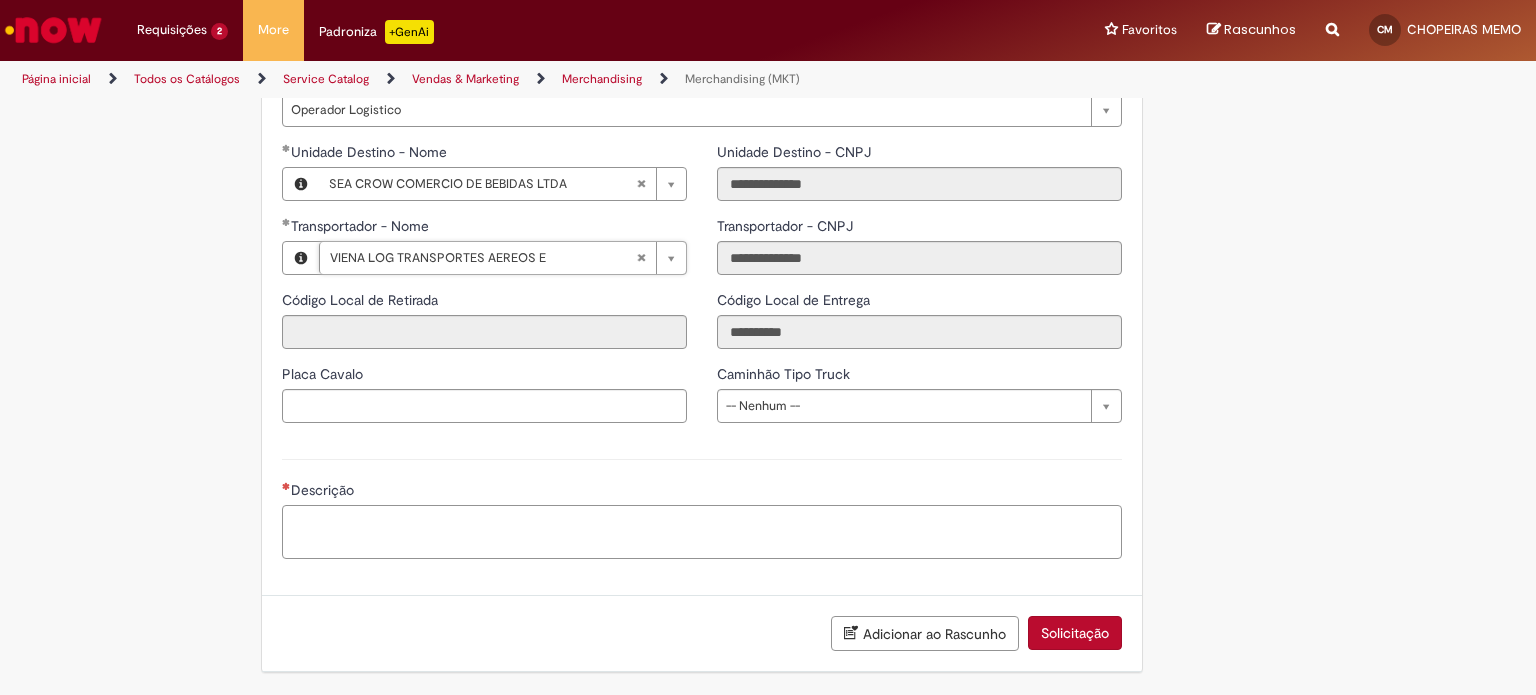 click on "Descrição" at bounding box center [702, 532] 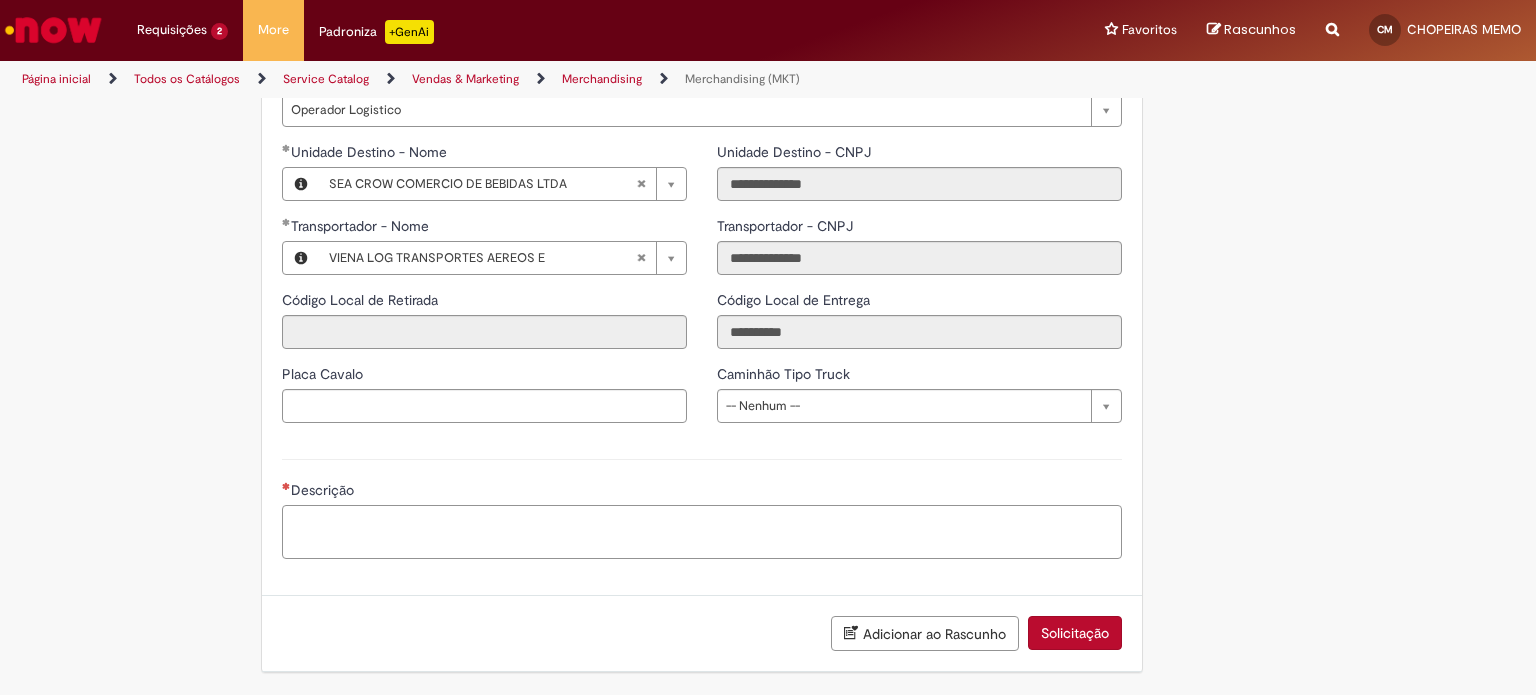 click on "Descrição" at bounding box center [702, 532] 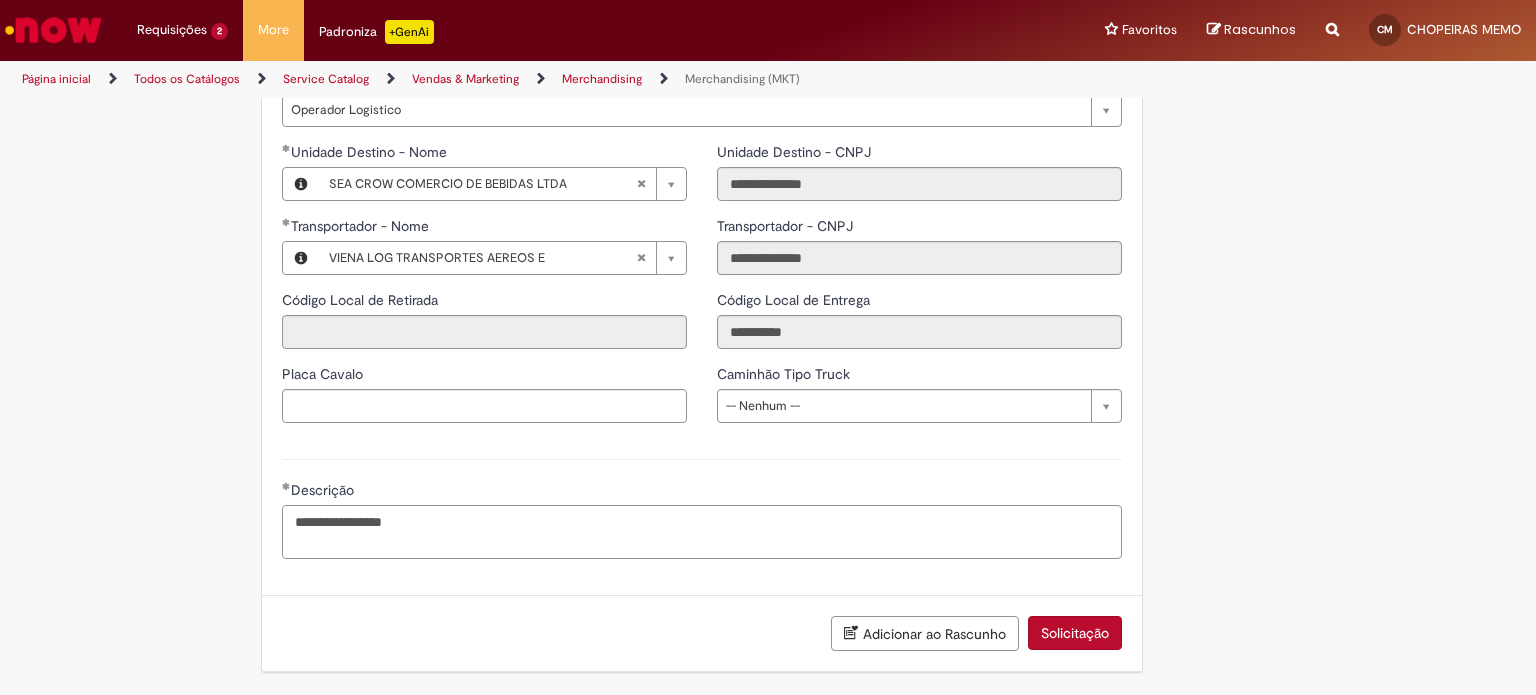paste on "**********" 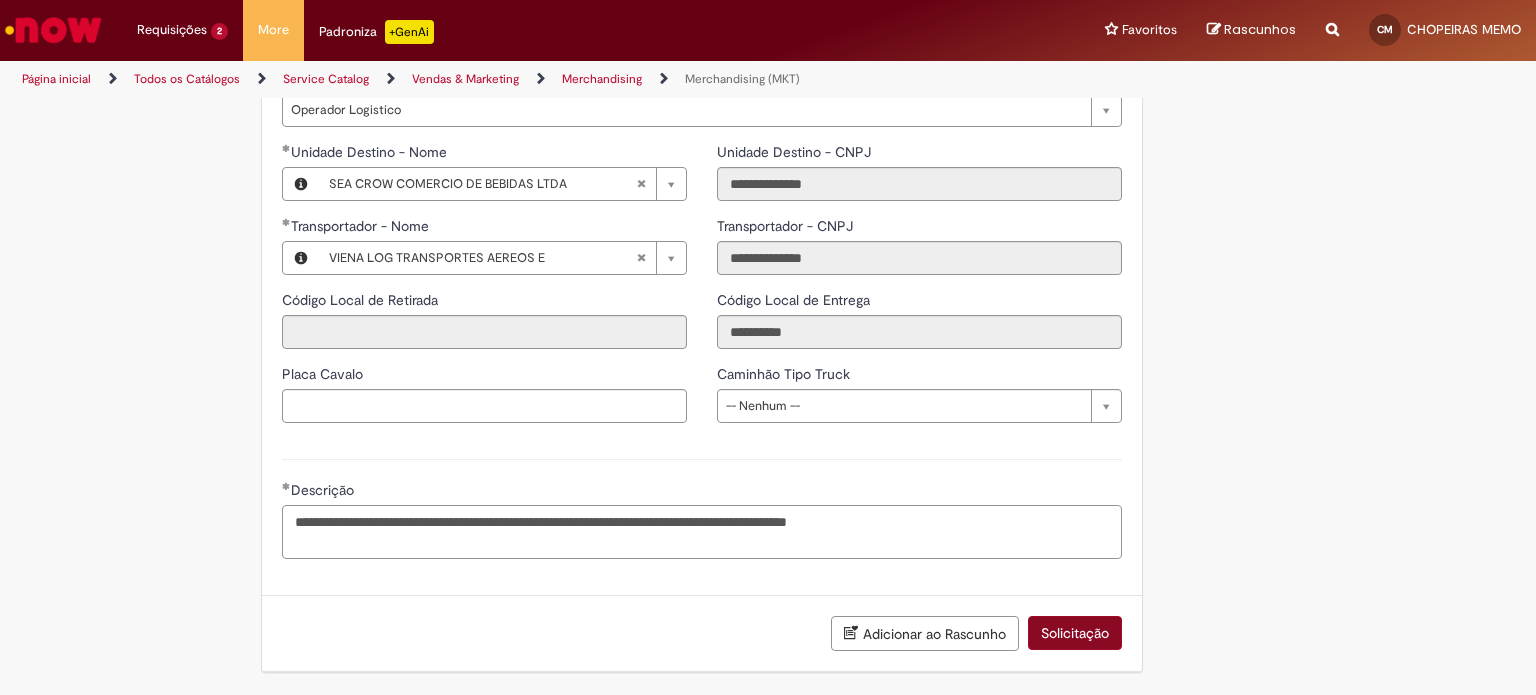 type on "**********" 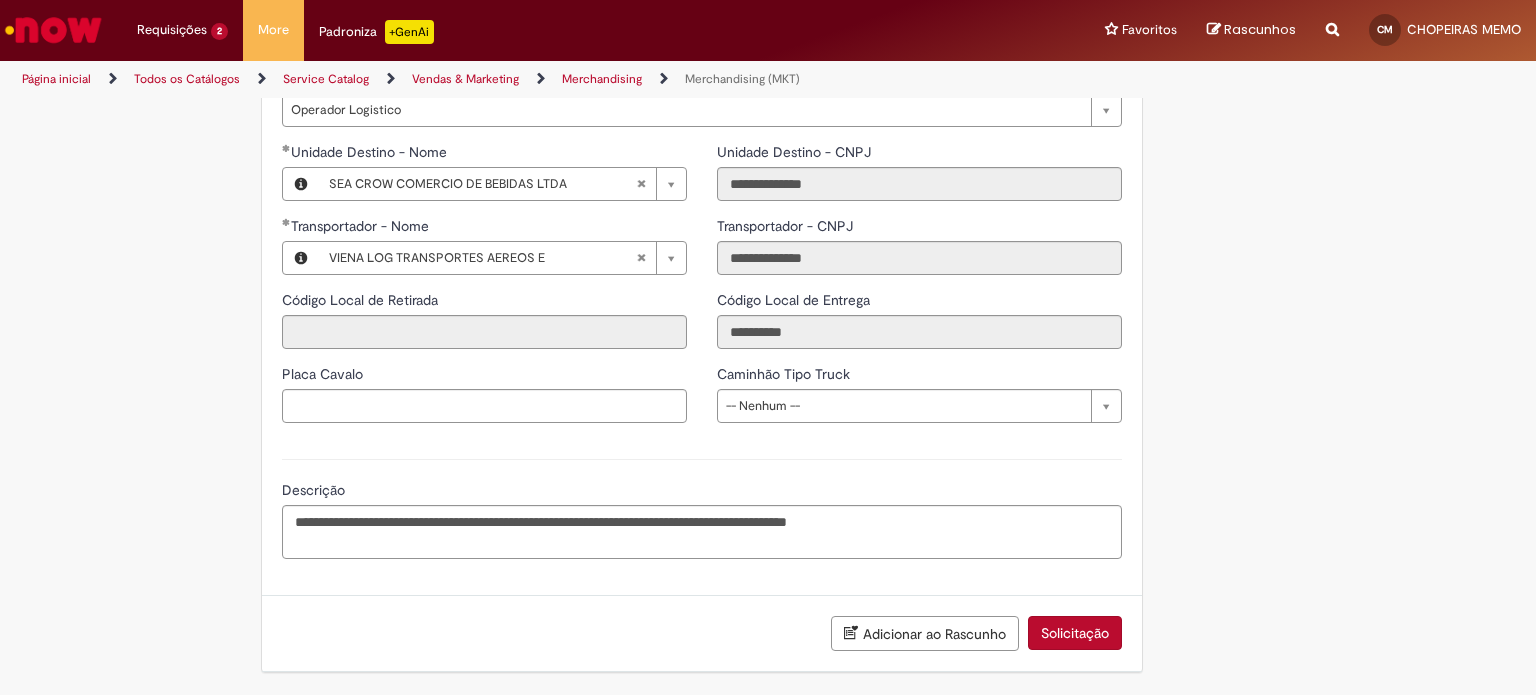 click on "Solicitação" at bounding box center [1075, 633] 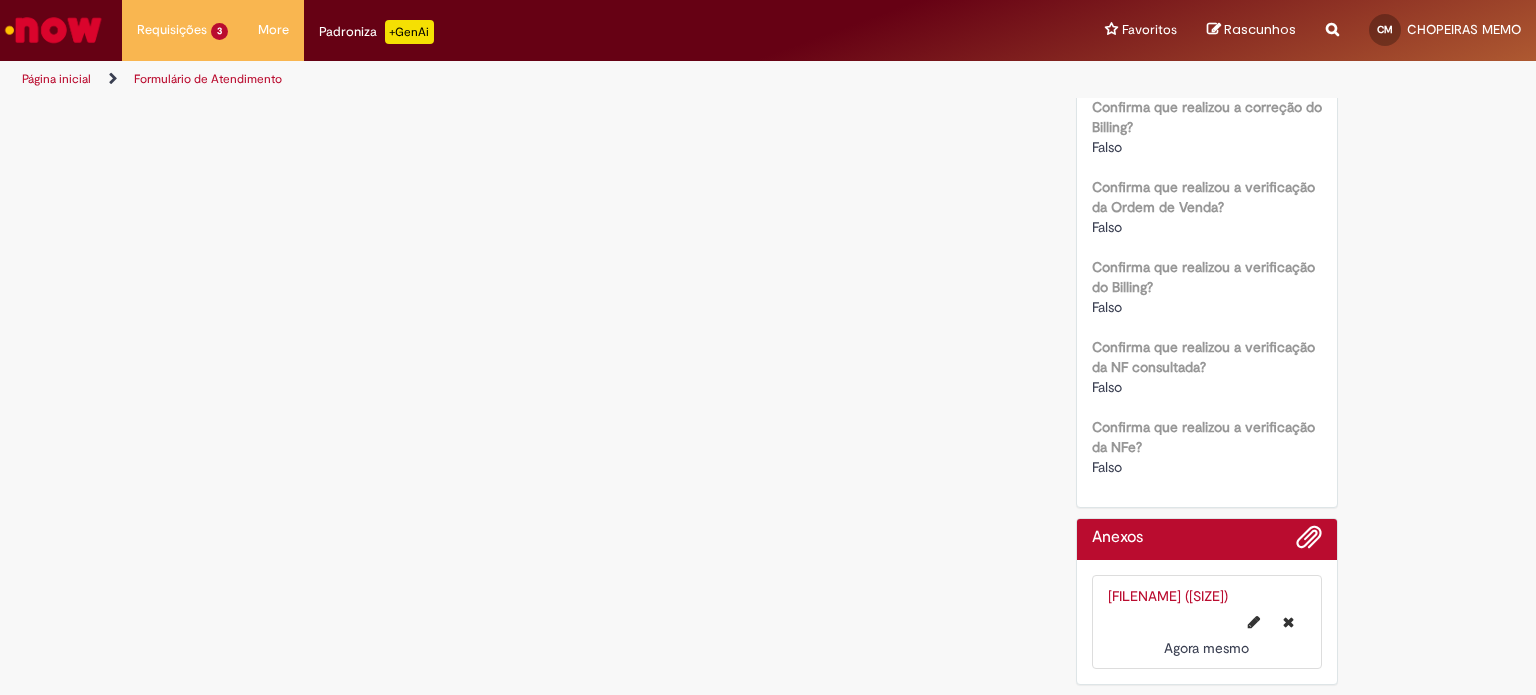scroll, scrollTop: 0, scrollLeft: 0, axis: both 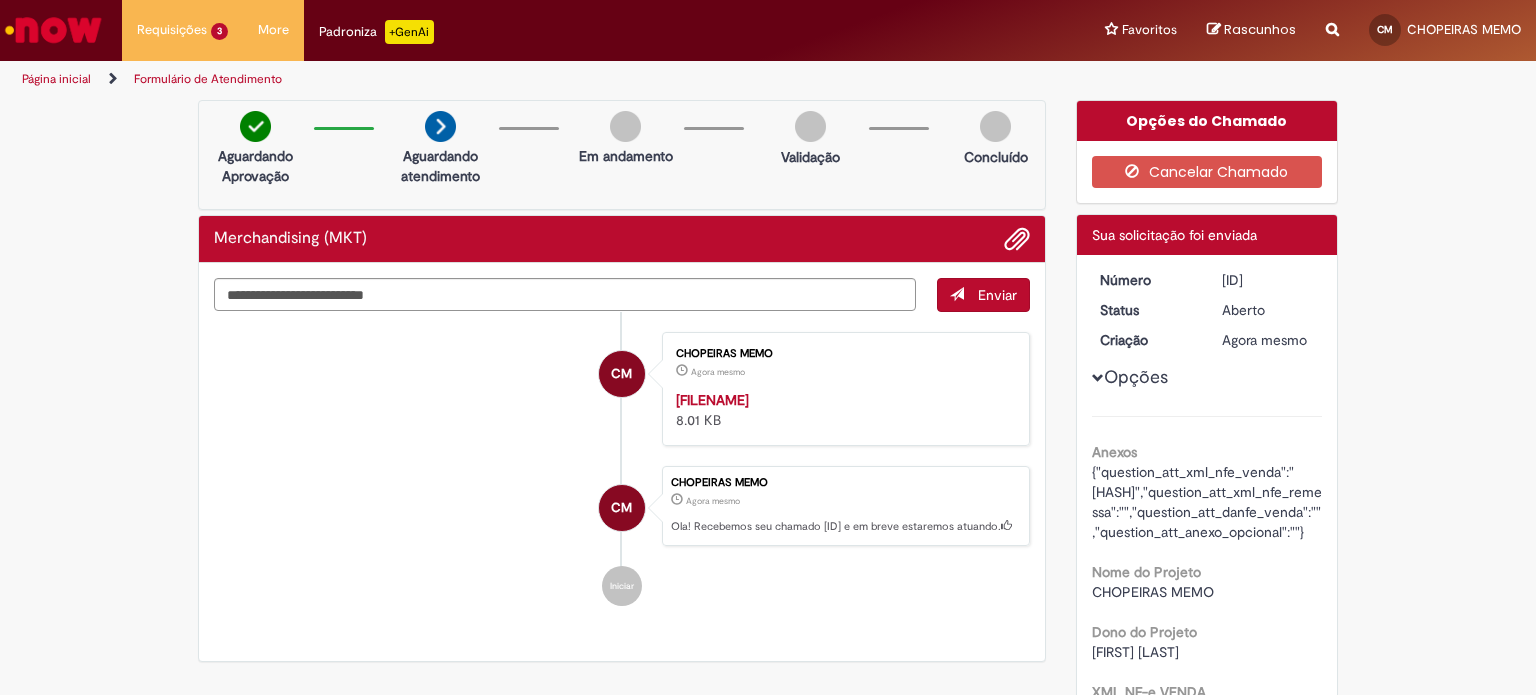 click on "[REFERENCE]" at bounding box center (1268, 280) 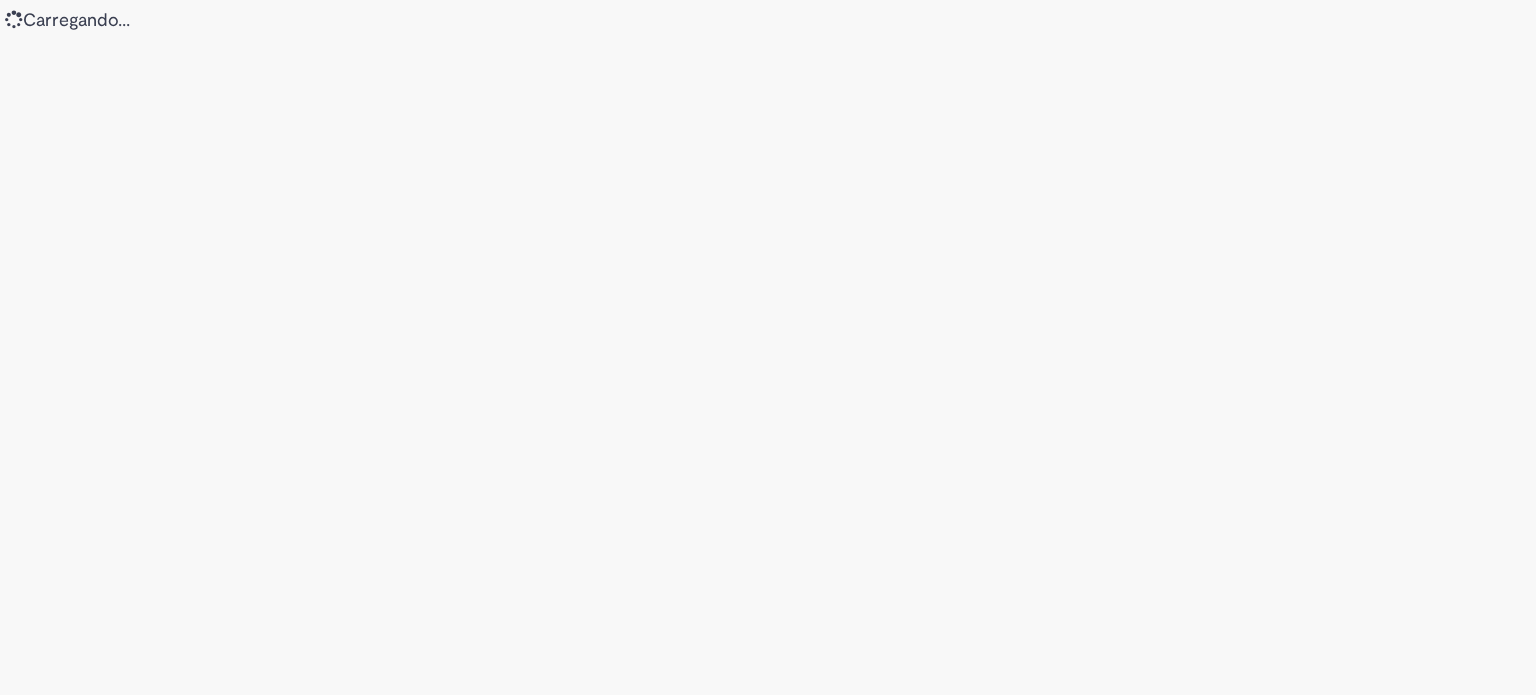 scroll, scrollTop: 0, scrollLeft: 0, axis: both 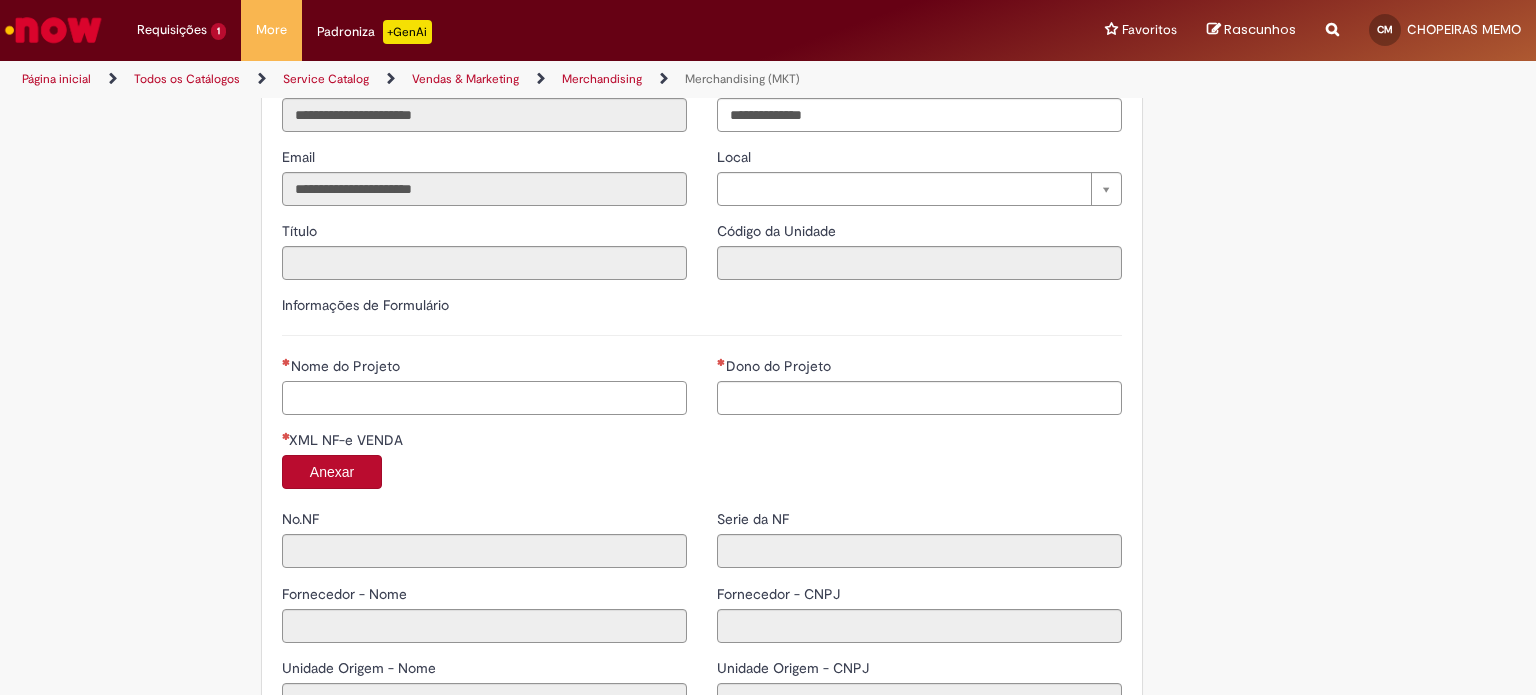 click on "Nome do Projeto" at bounding box center [484, 398] 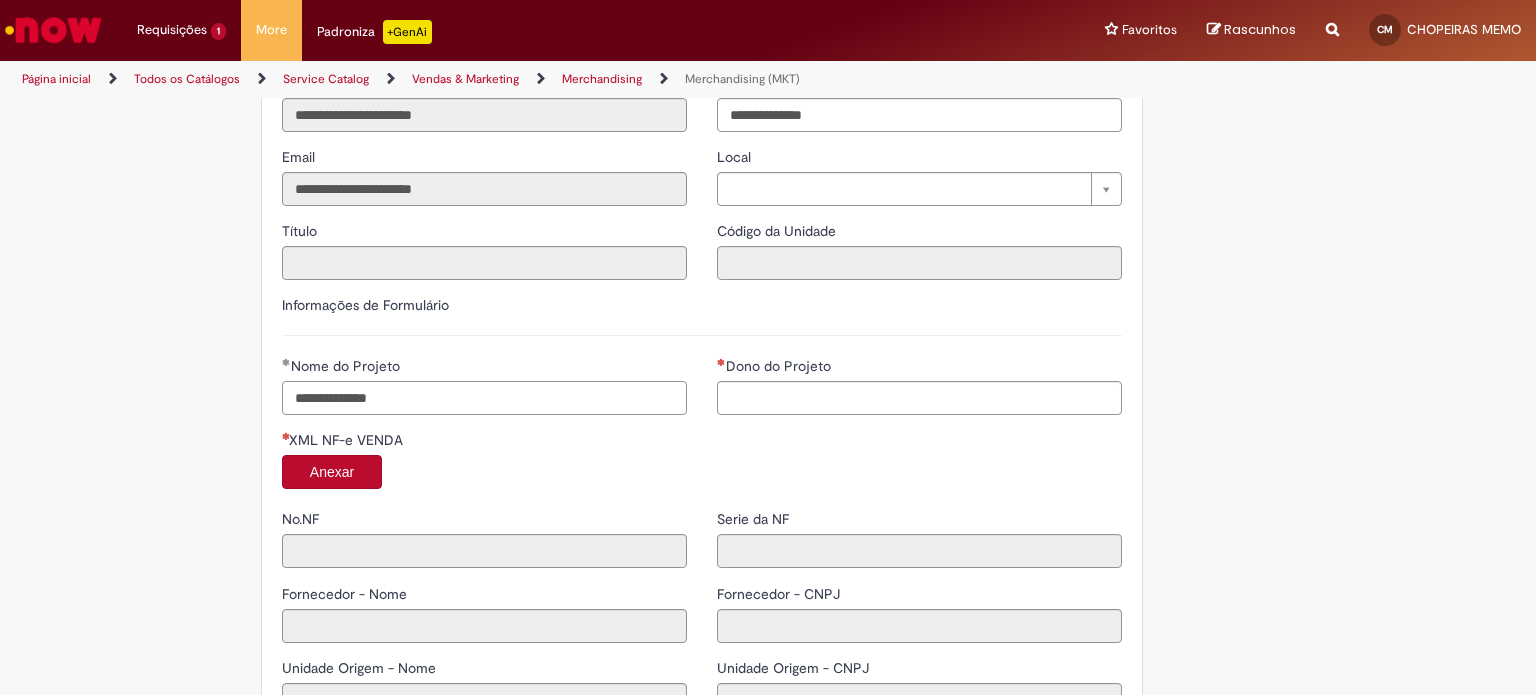 type on "**********" 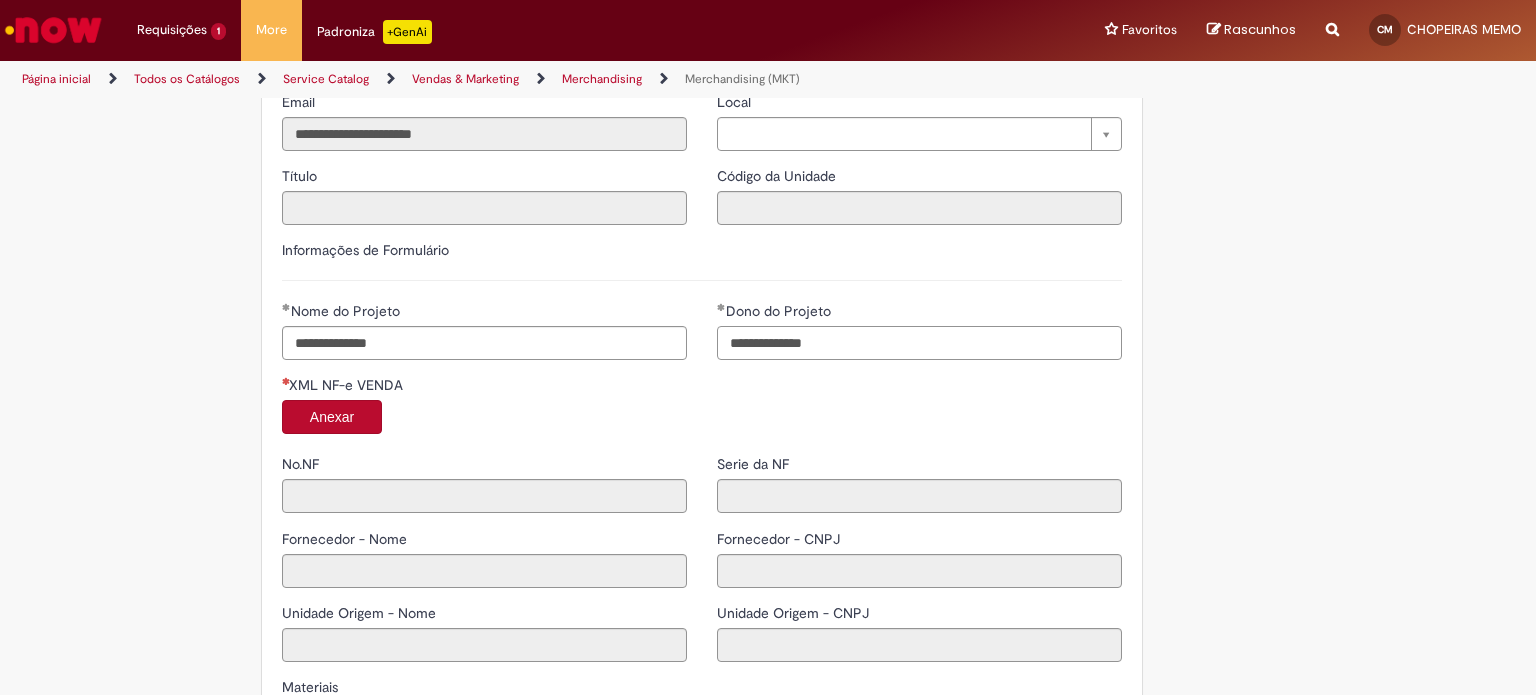 scroll, scrollTop: 1500, scrollLeft: 0, axis: vertical 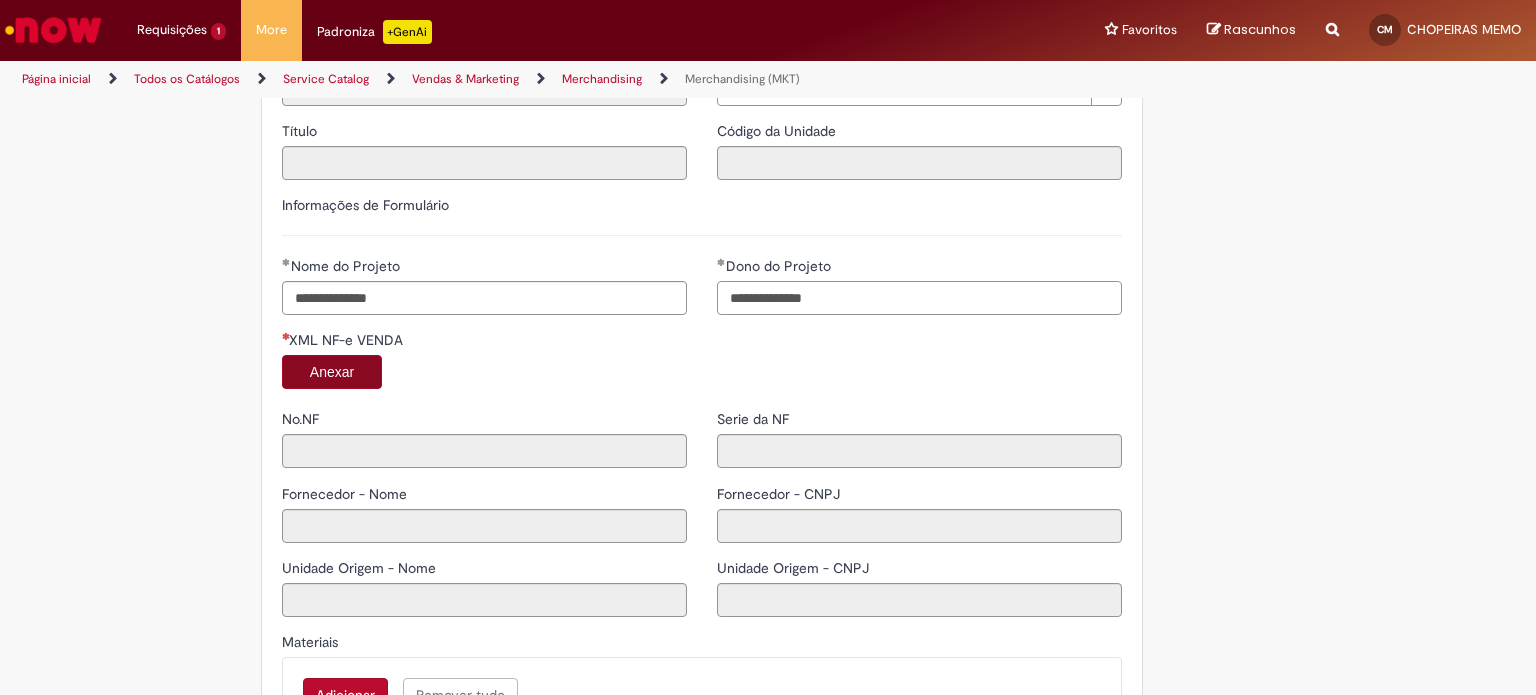 type on "**********" 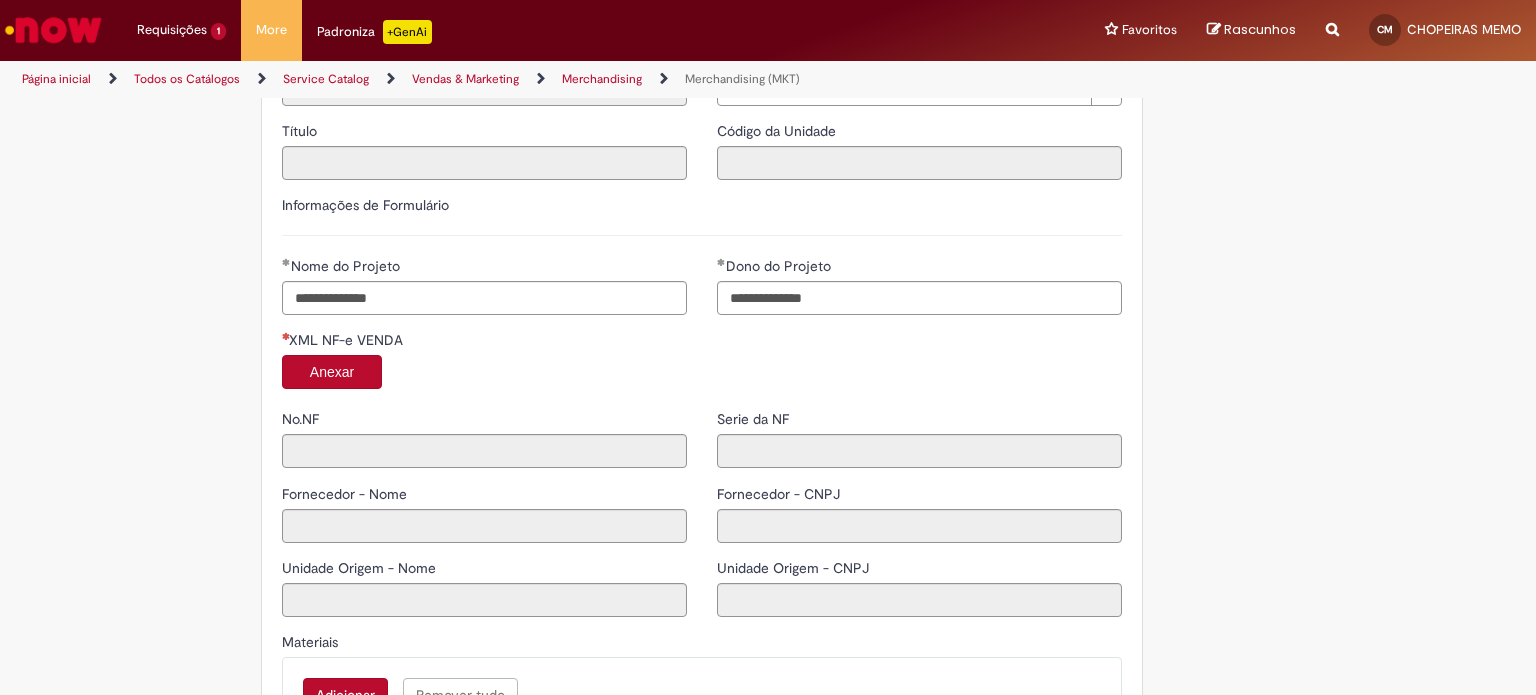 click on "Anexar" at bounding box center (332, 372) 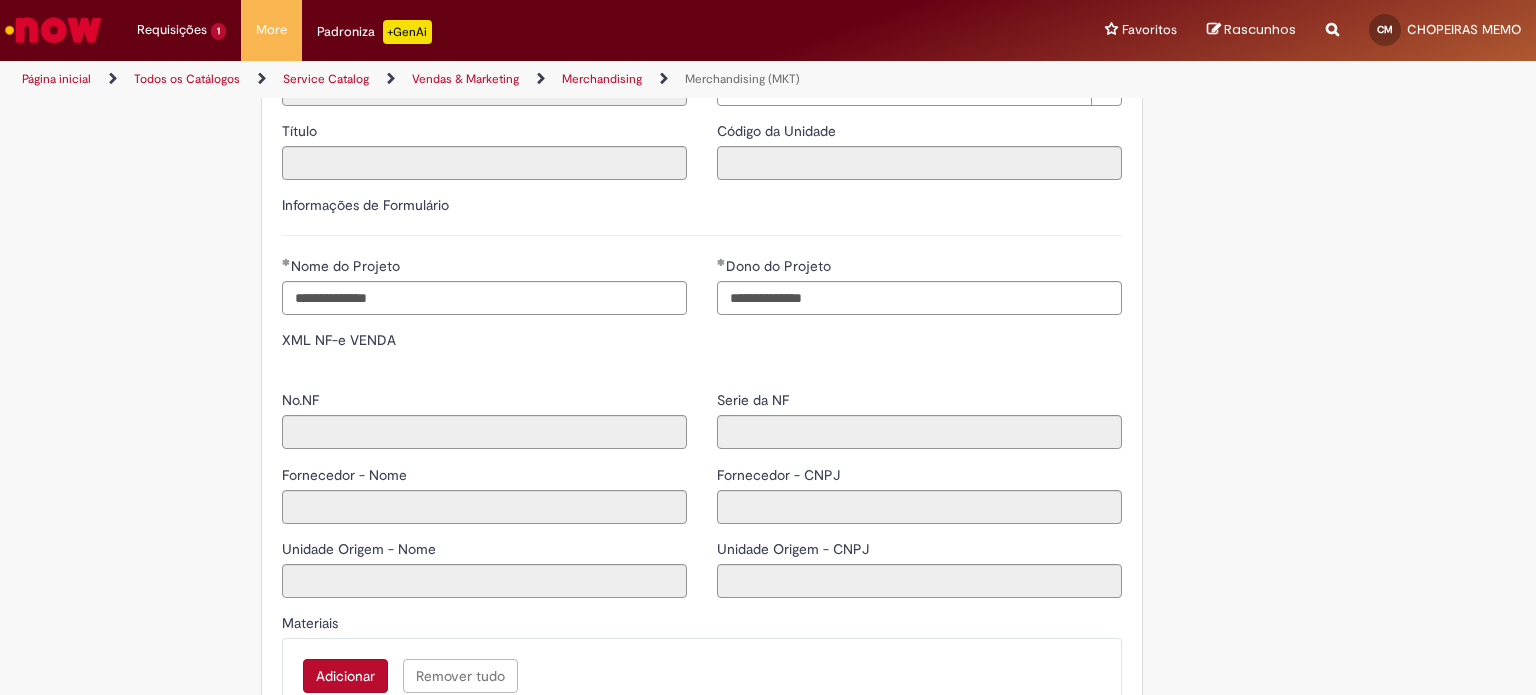 type on "******" 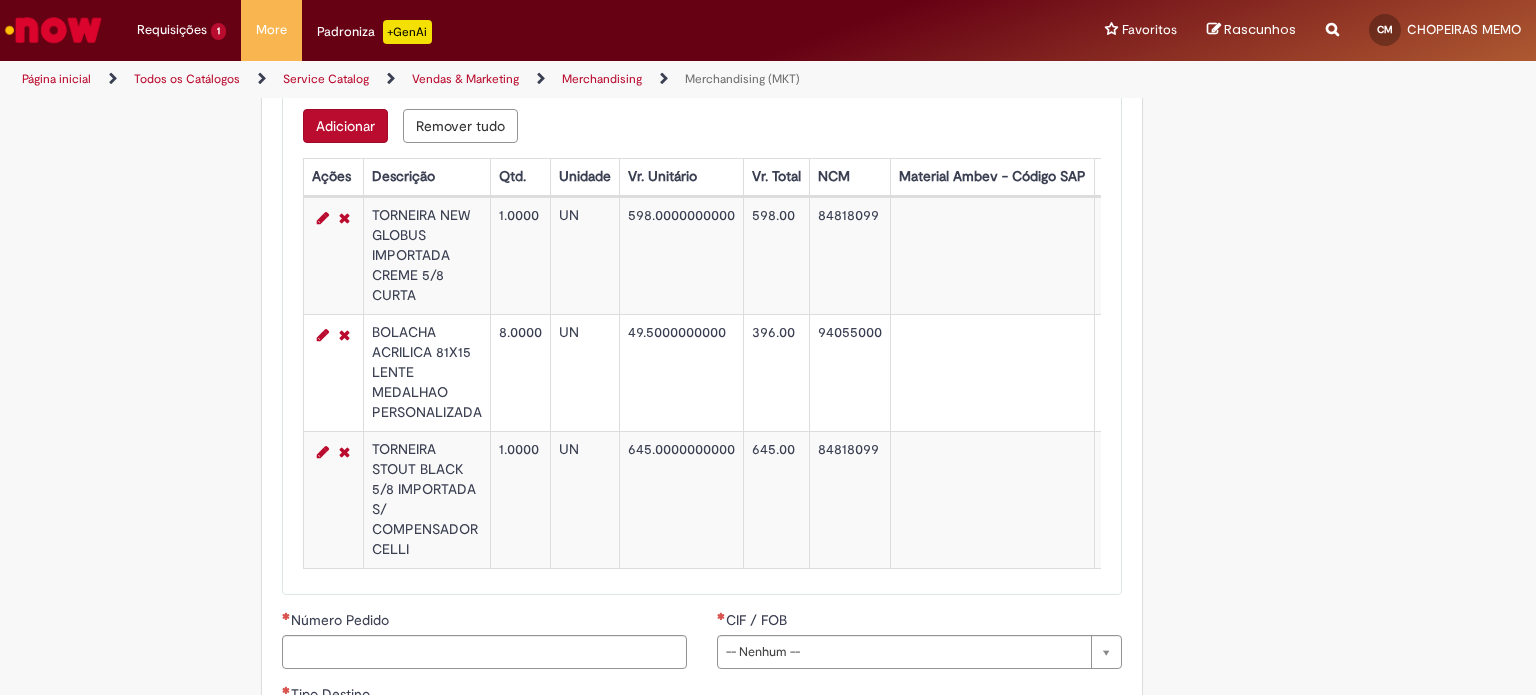 scroll, scrollTop: 2300, scrollLeft: 0, axis: vertical 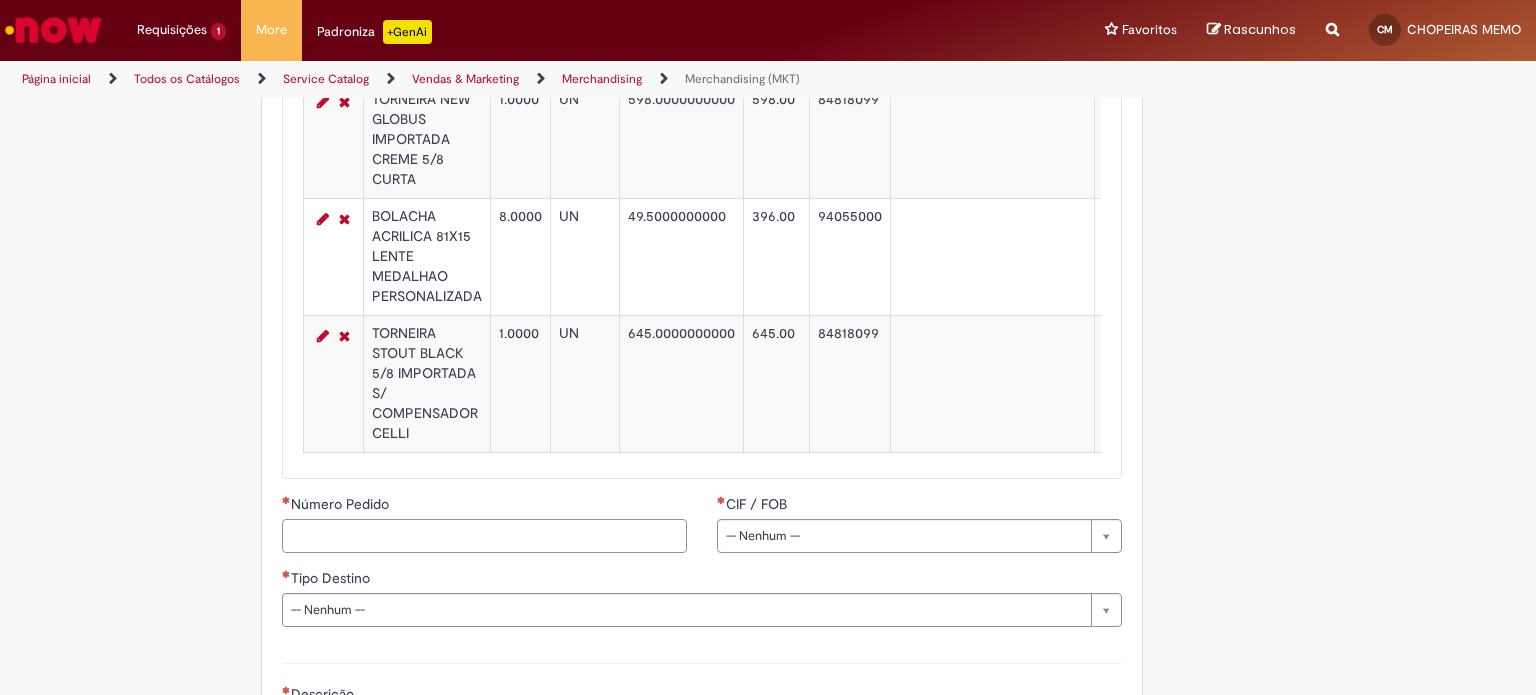 click on "Número Pedido" at bounding box center [484, 536] 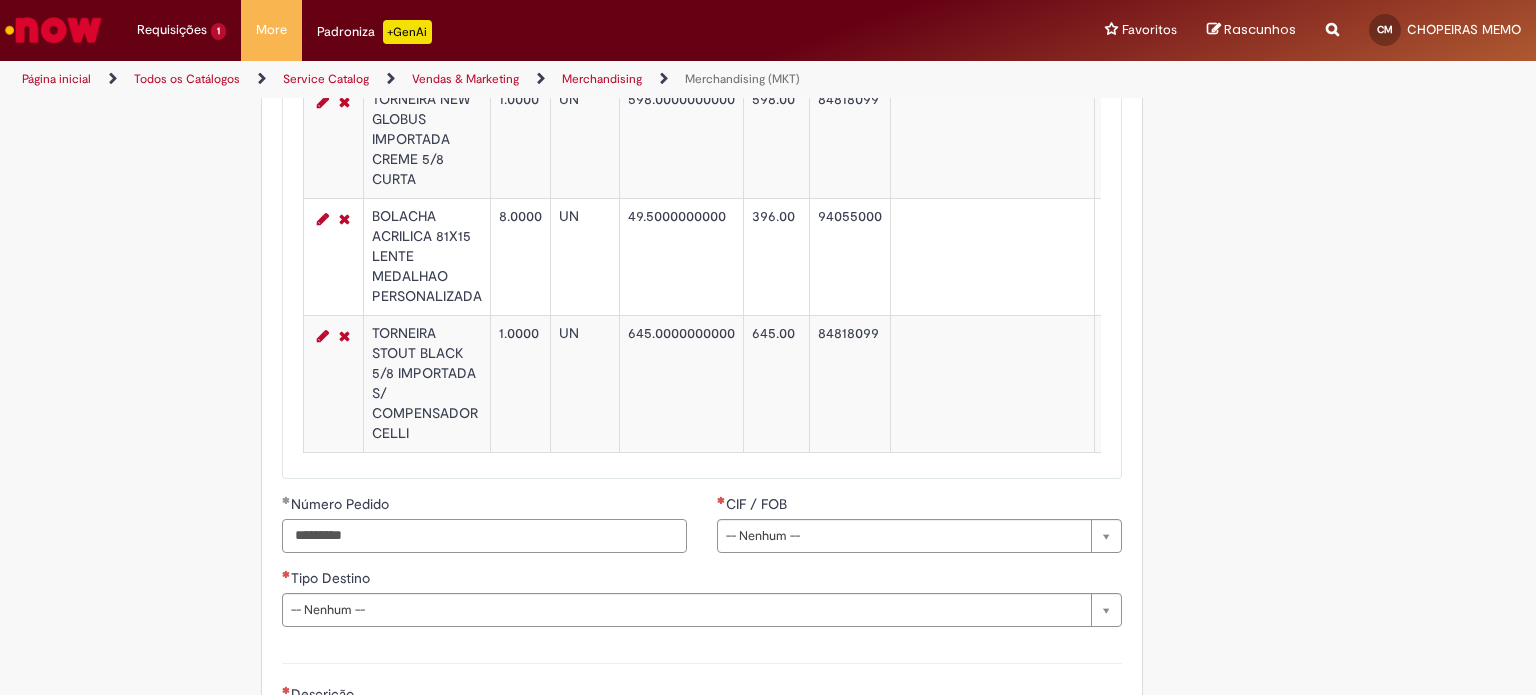 type on "*********" 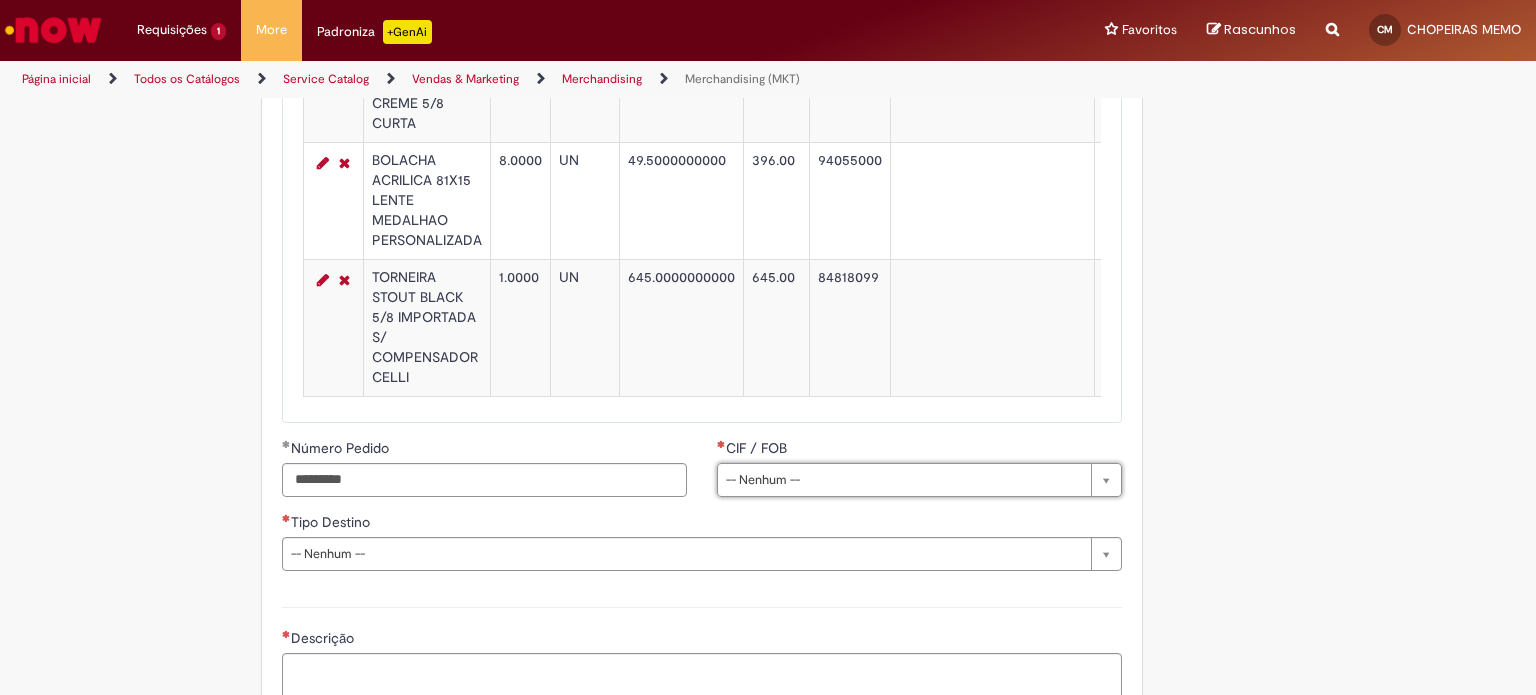scroll, scrollTop: 2400, scrollLeft: 0, axis: vertical 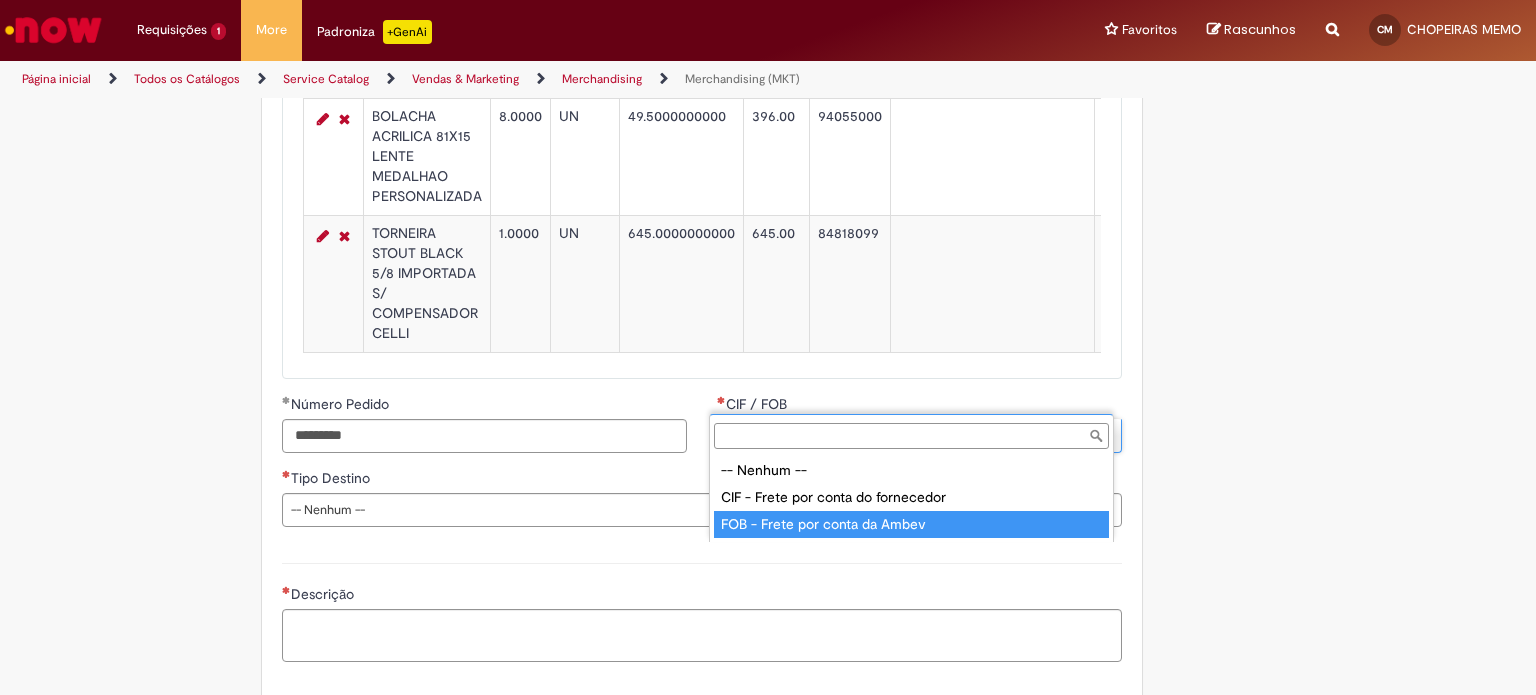 type on "**********" 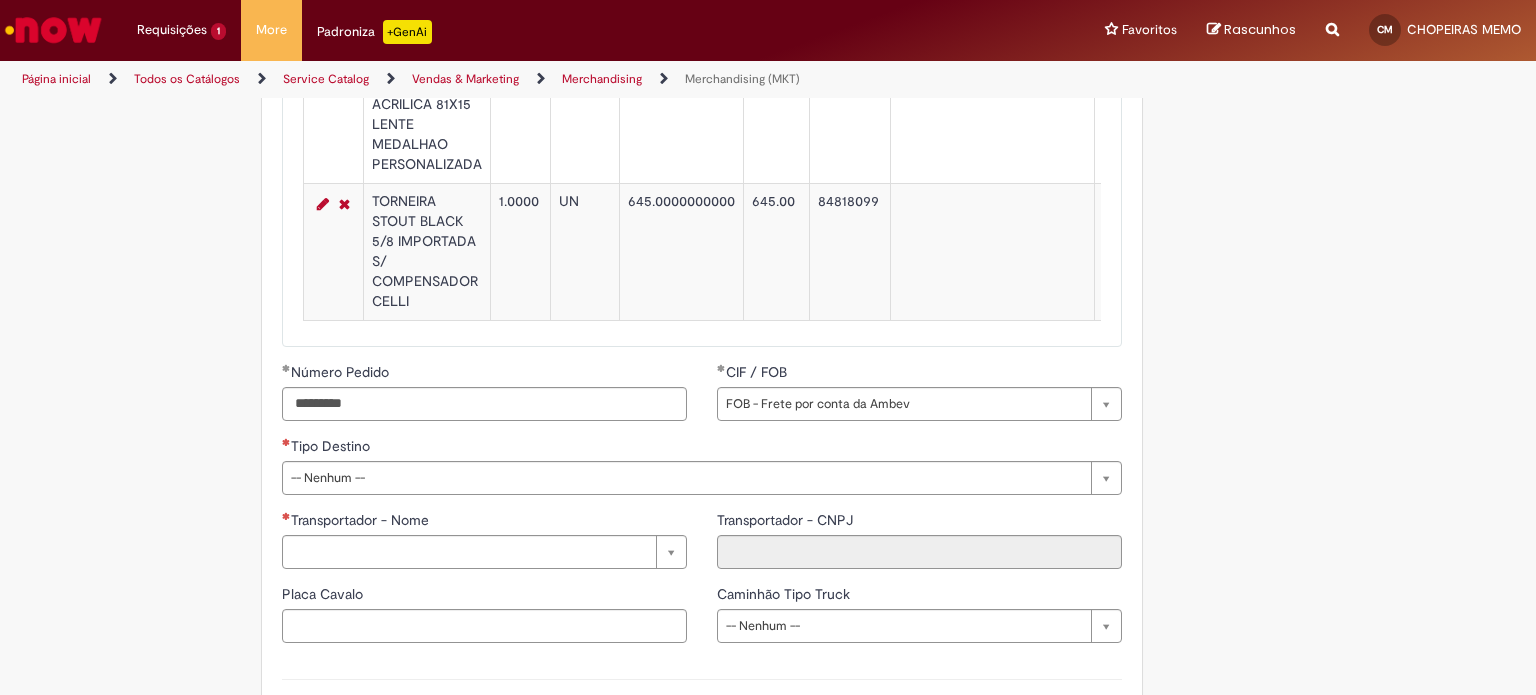 scroll, scrollTop: 2300, scrollLeft: 0, axis: vertical 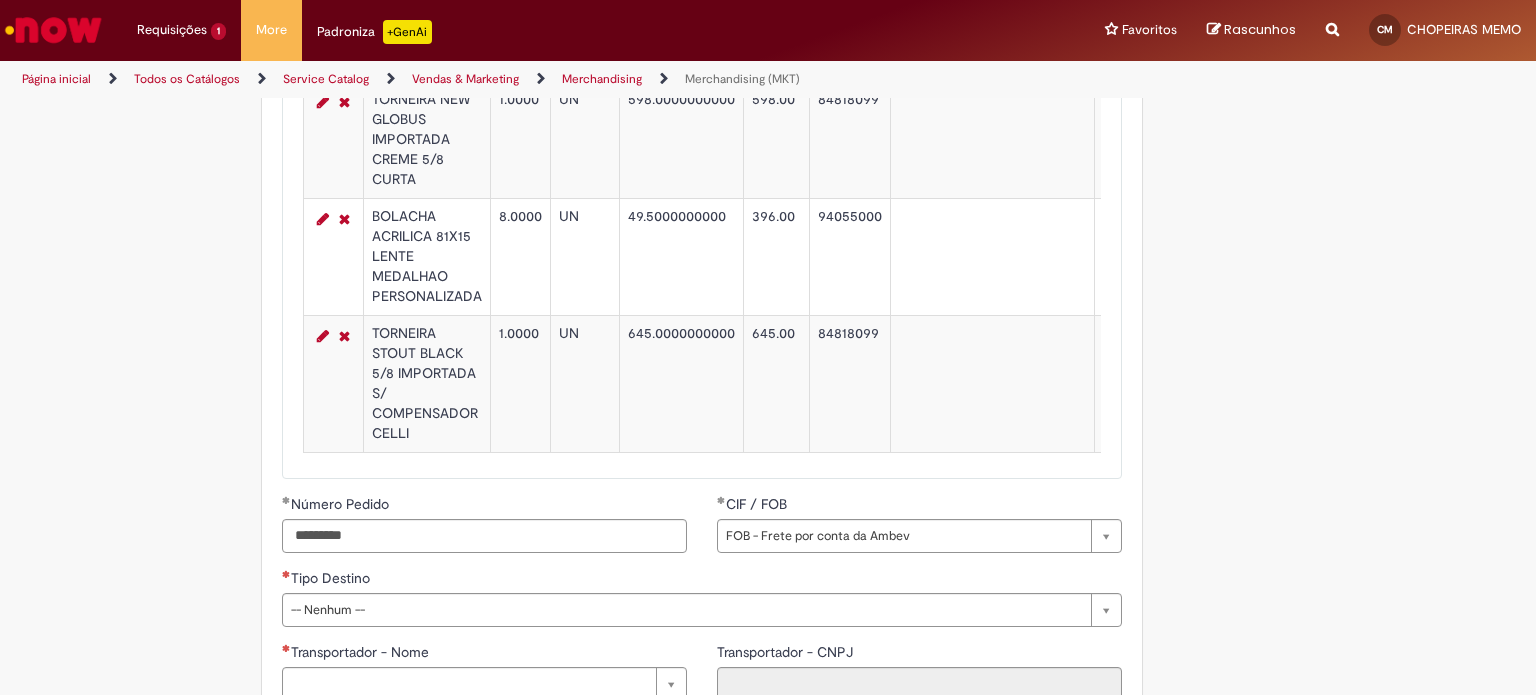 click at bounding box center (323, 102) 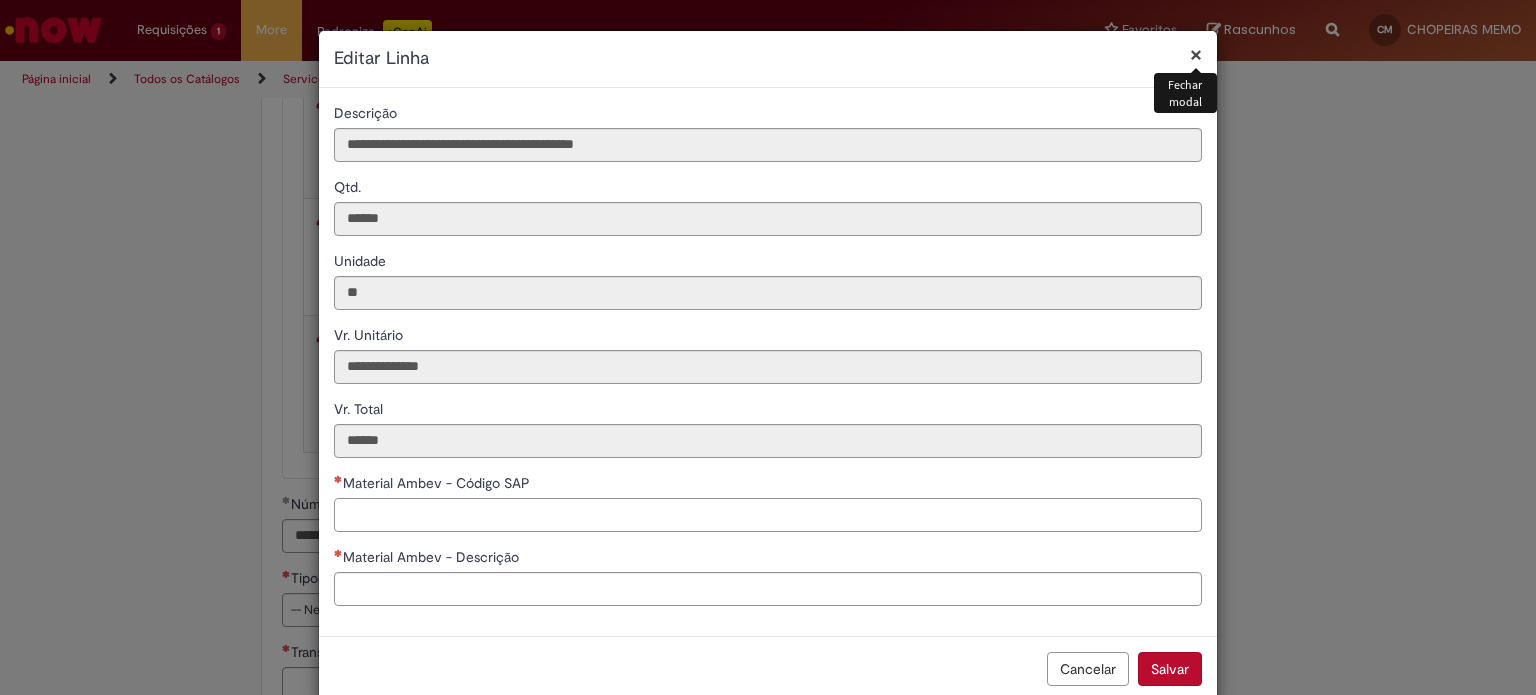 click on "Material Ambev - Código SAP" at bounding box center [768, 515] 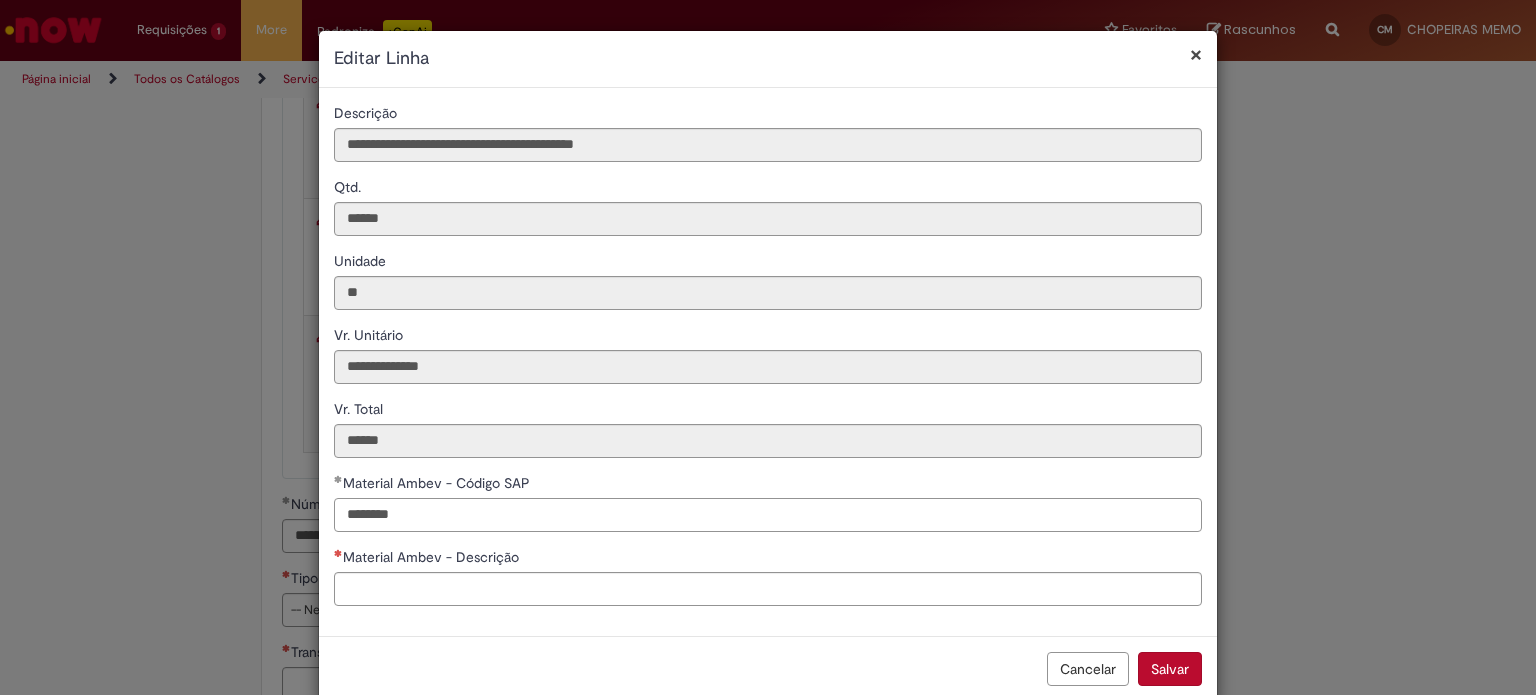 type on "********" 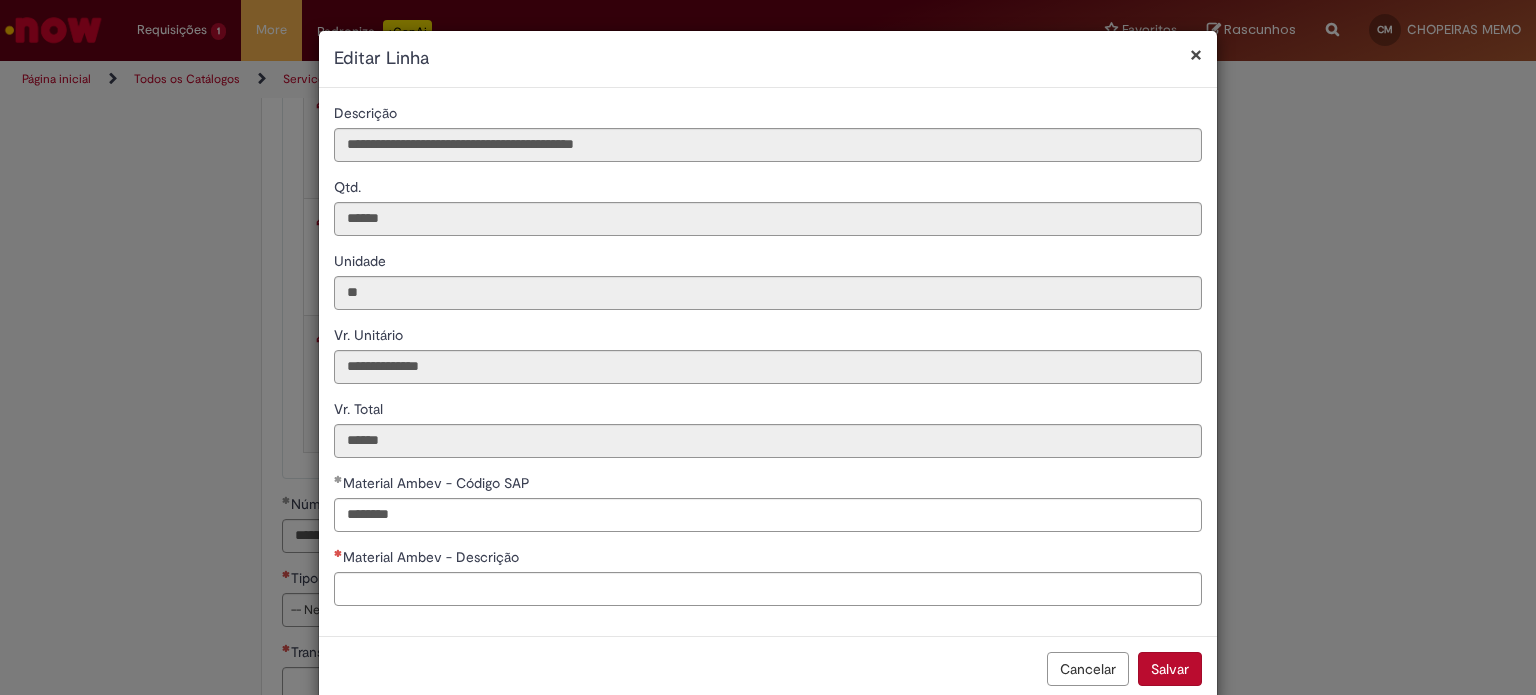 type 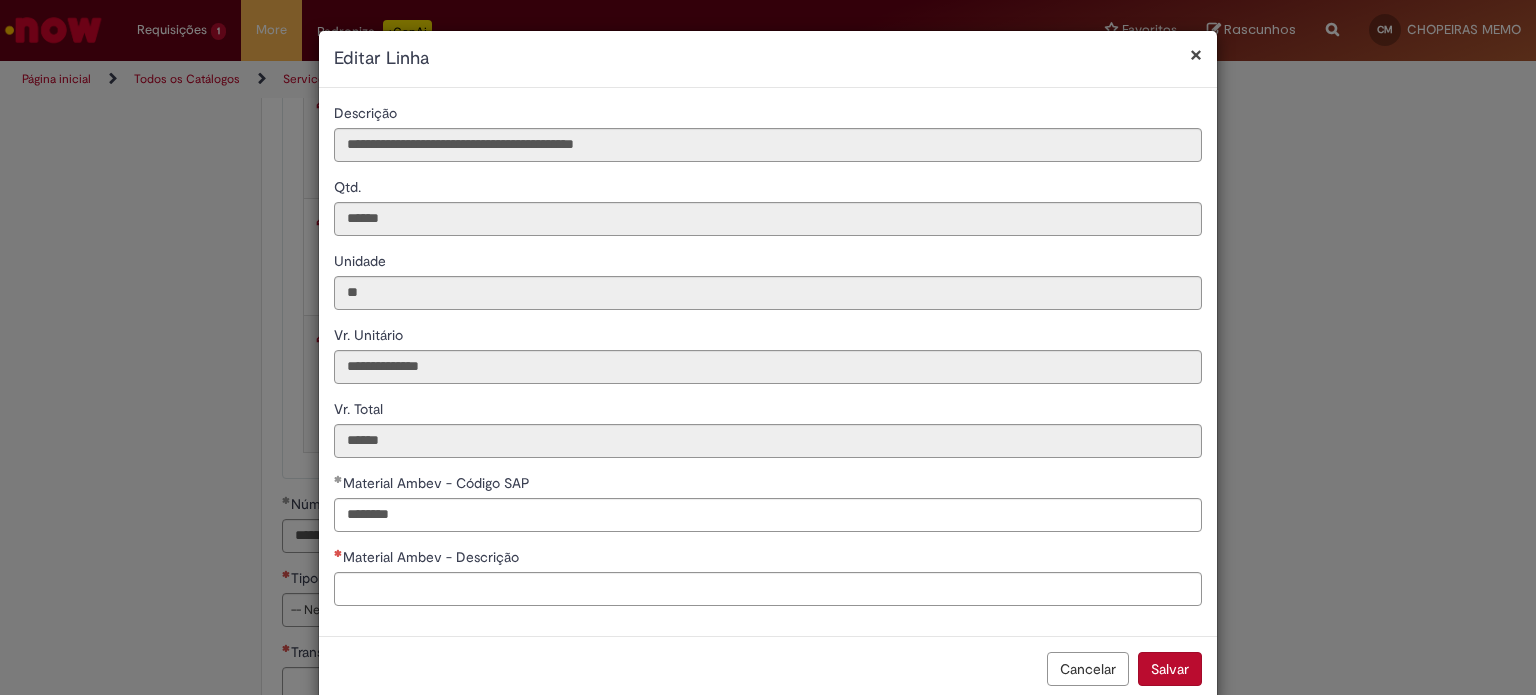 scroll, scrollTop: 35, scrollLeft: 0, axis: vertical 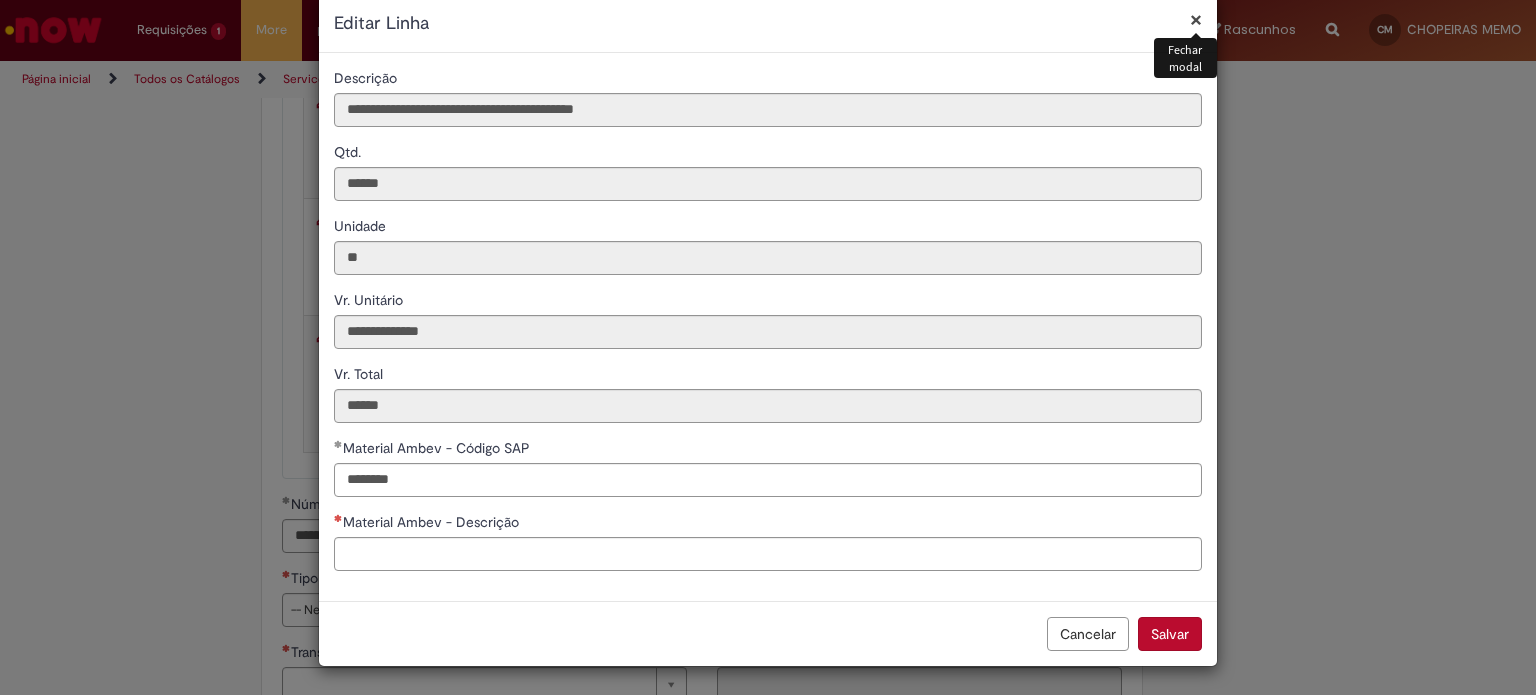 type 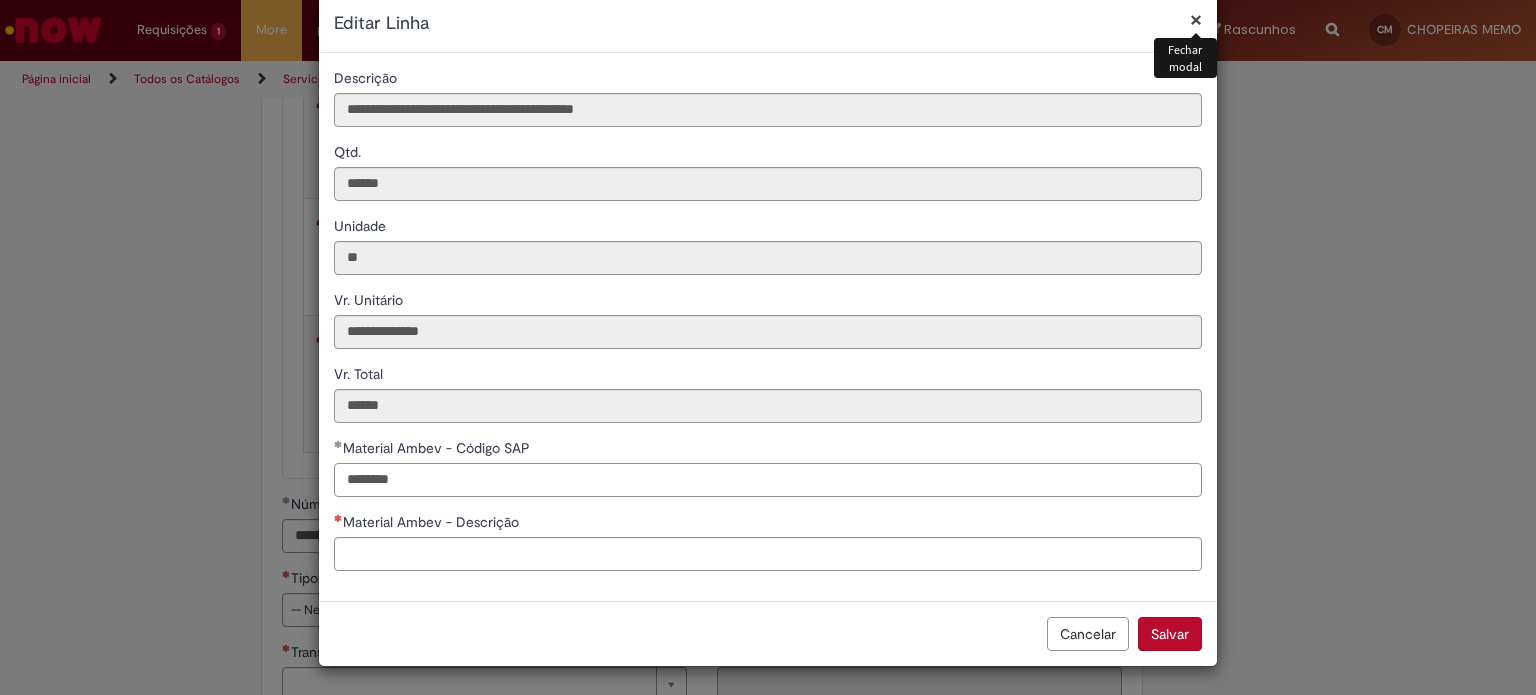 click on "********" at bounding box center [768, 480] 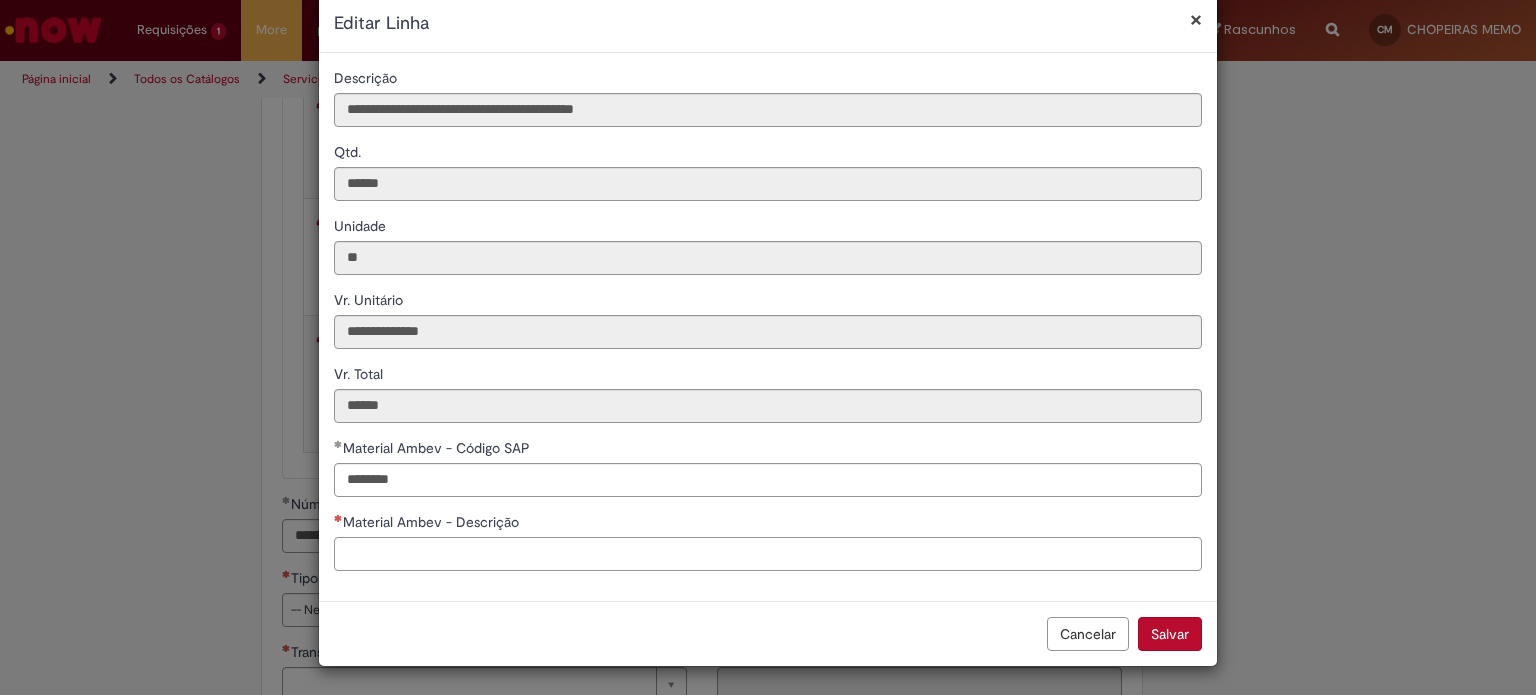 click on "Material Ambev - Descrição" at bounding box center (768, 554) 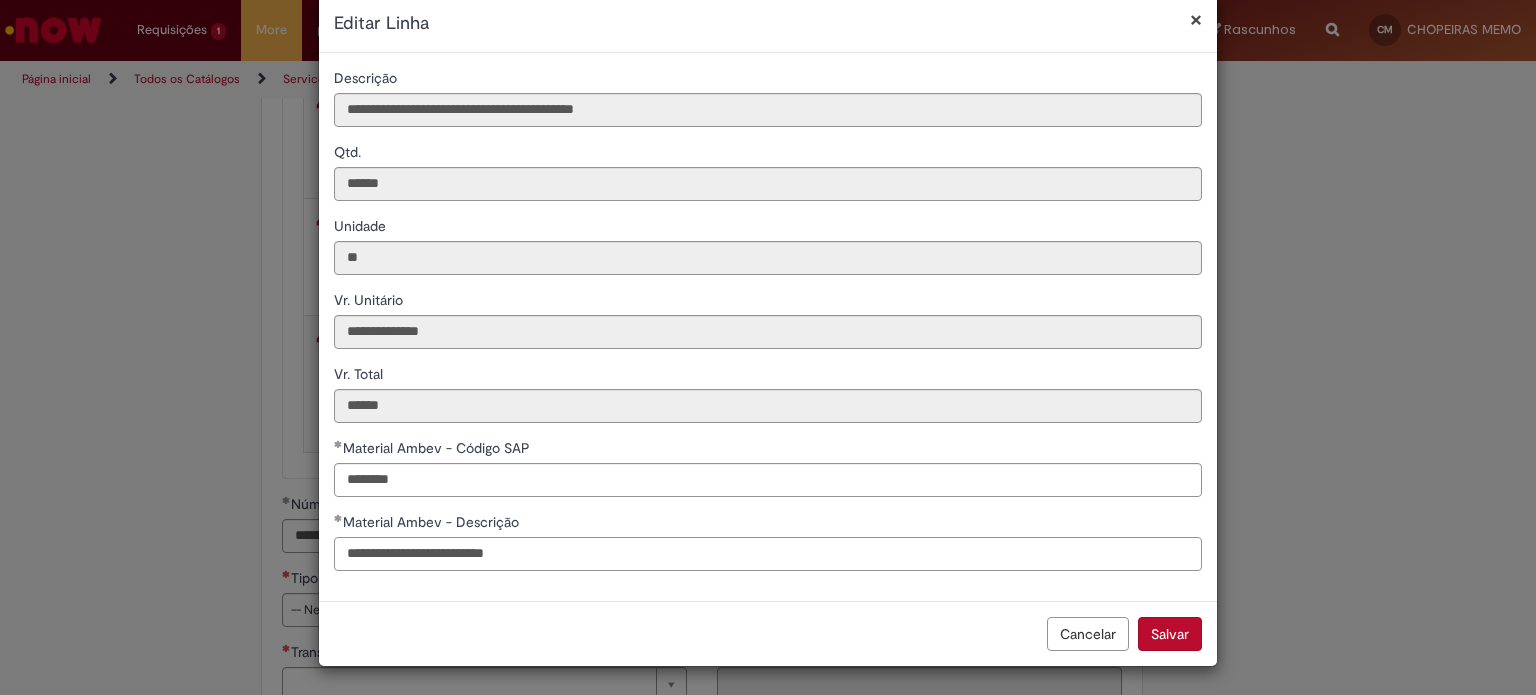 type on "**********" 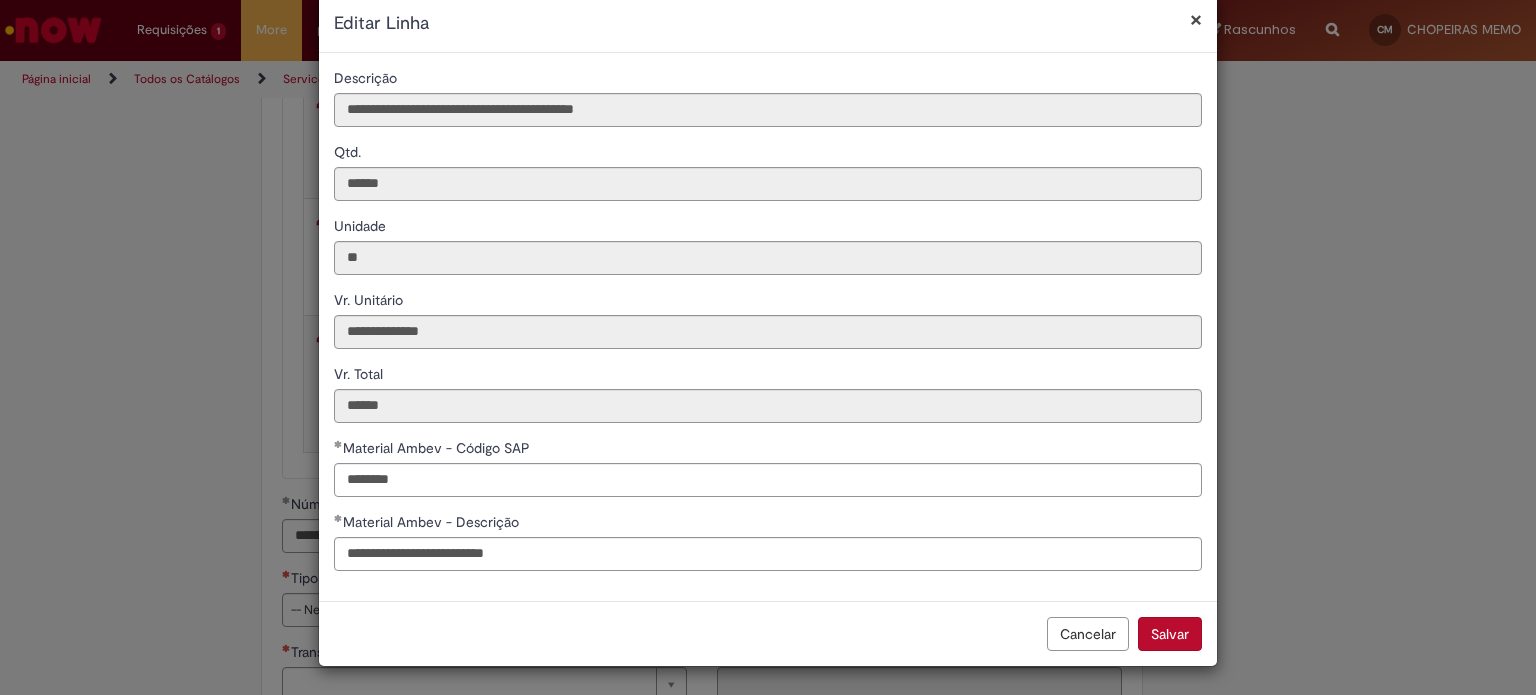 click on "Salvar" at bounding box center (1170, 634) 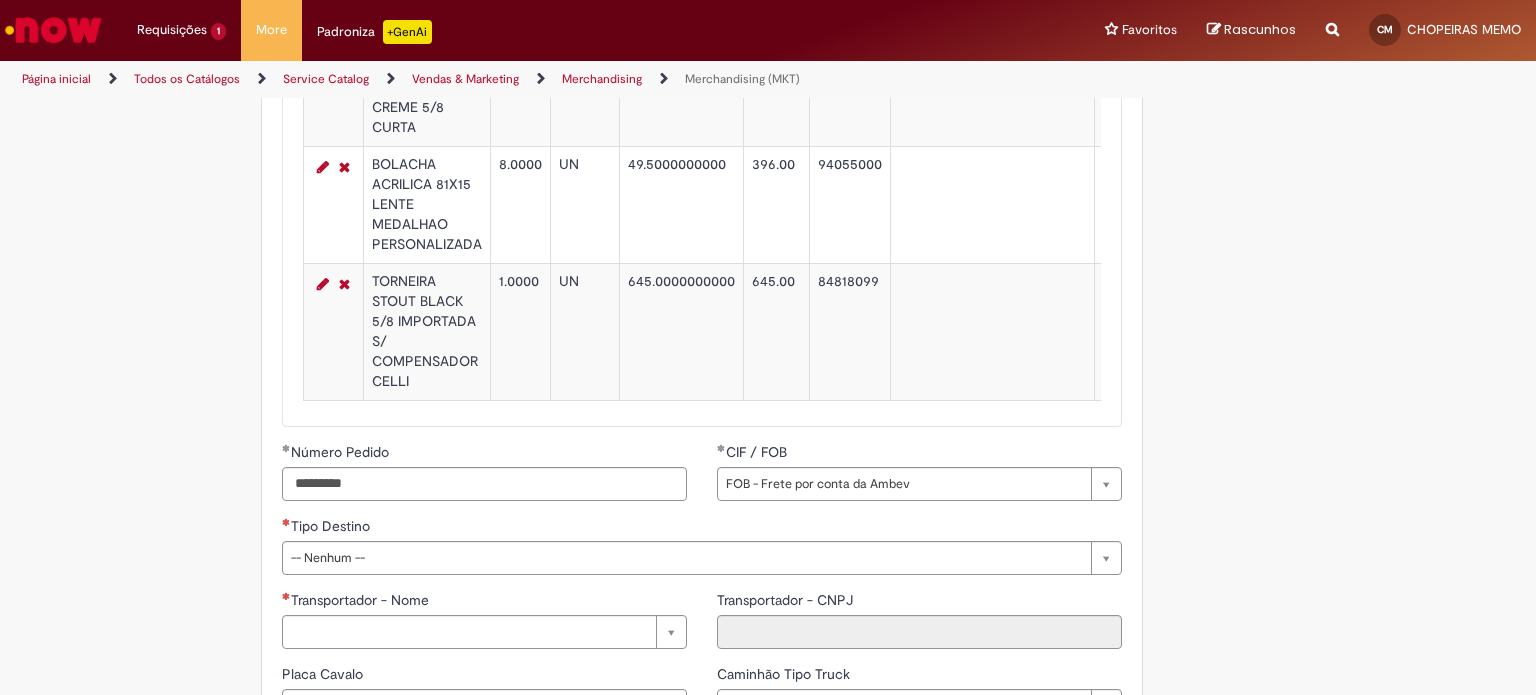 scroll, scrollTop: 2400, scrollLeft: 0, axis: vertical 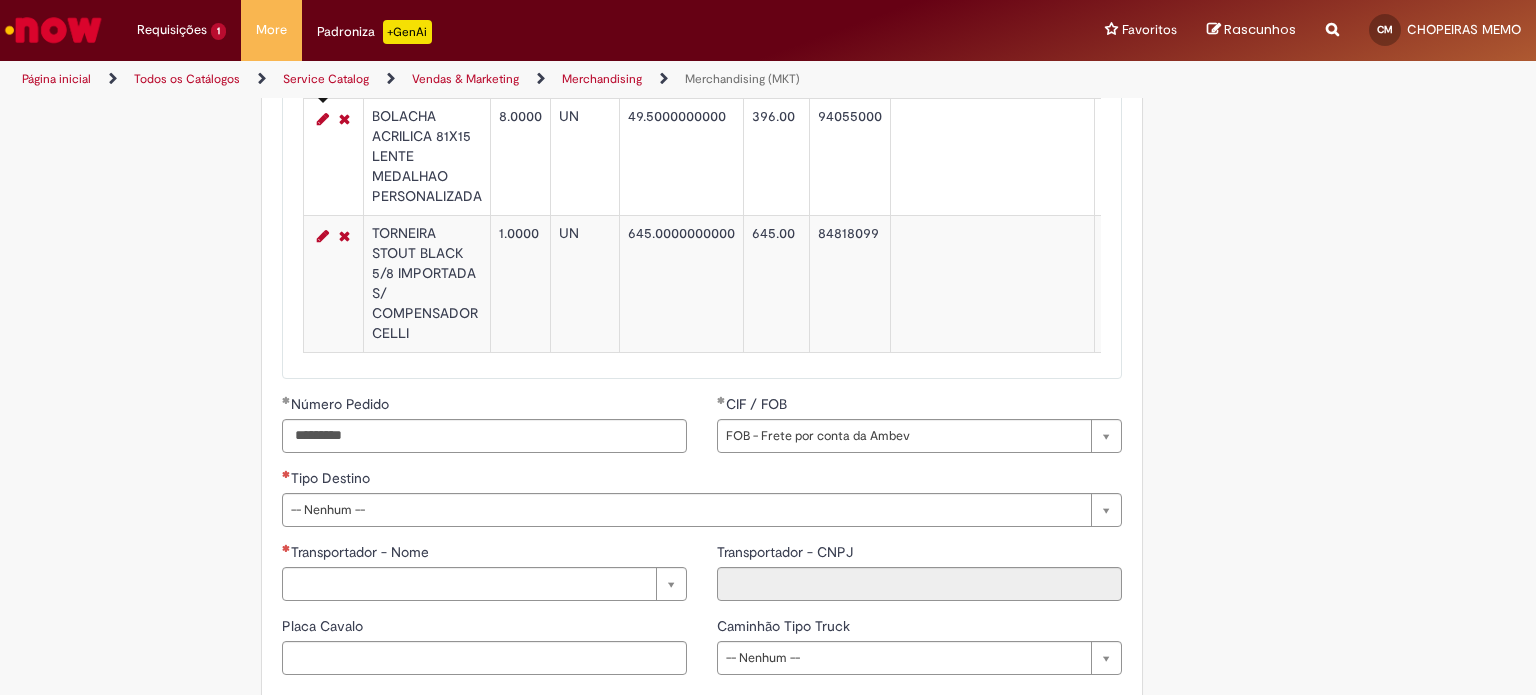click at bounding box center (323, 119) 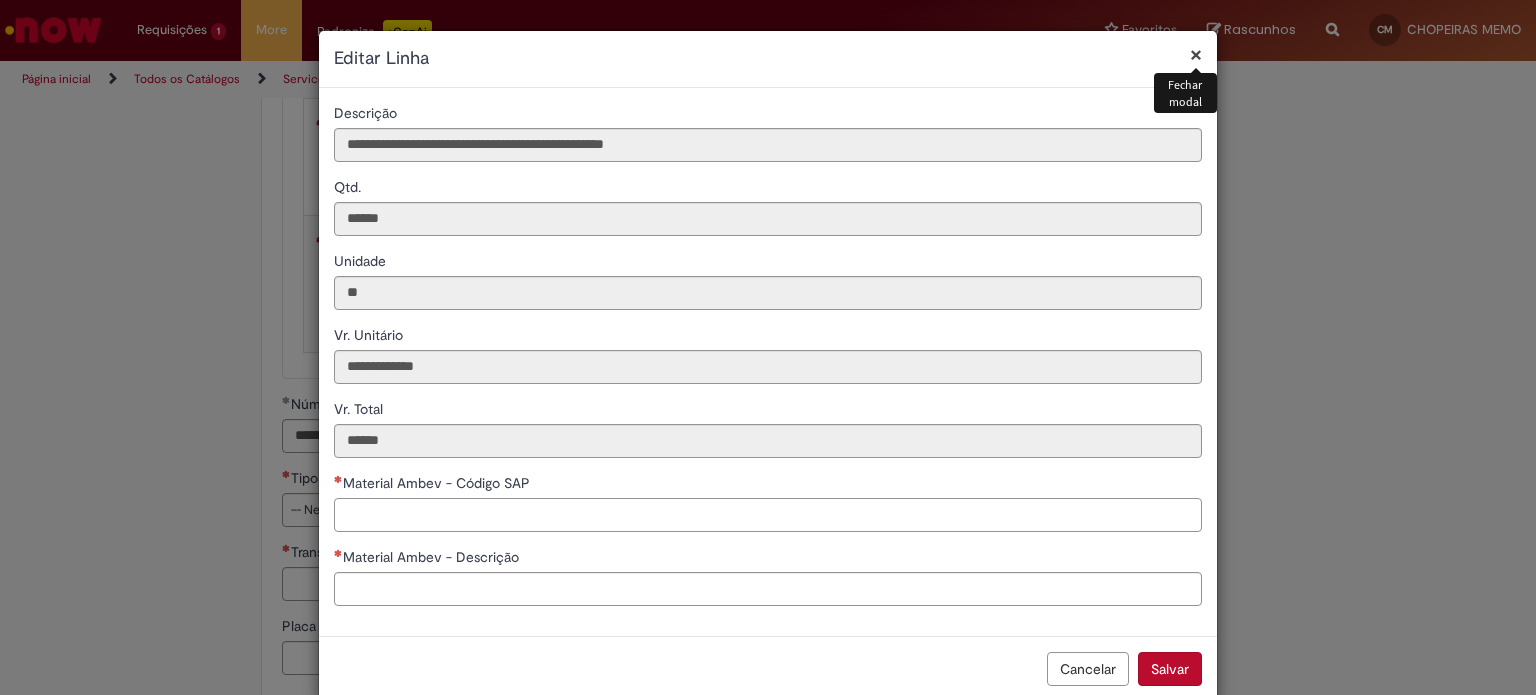 click on "Material Ambev - Código SAP" at bounding box center [768, 515] 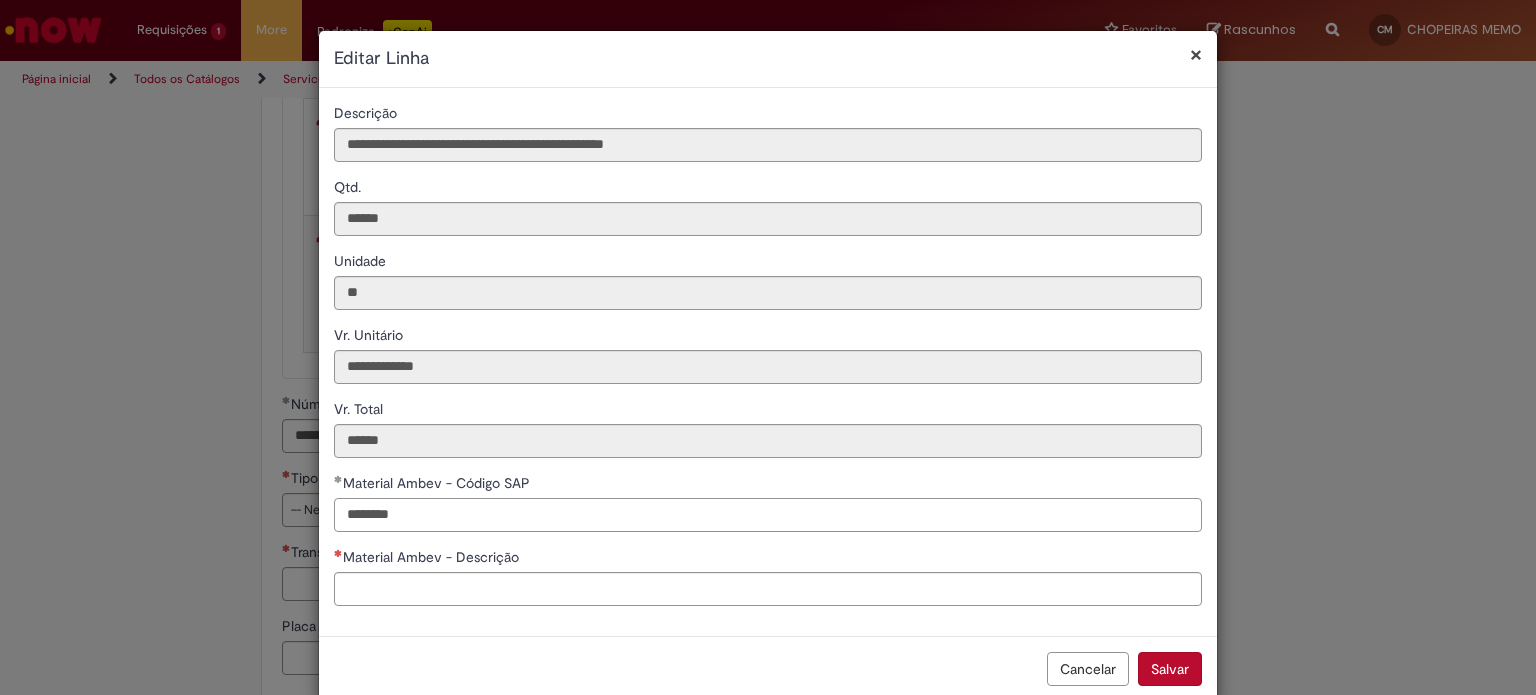 type on "********" 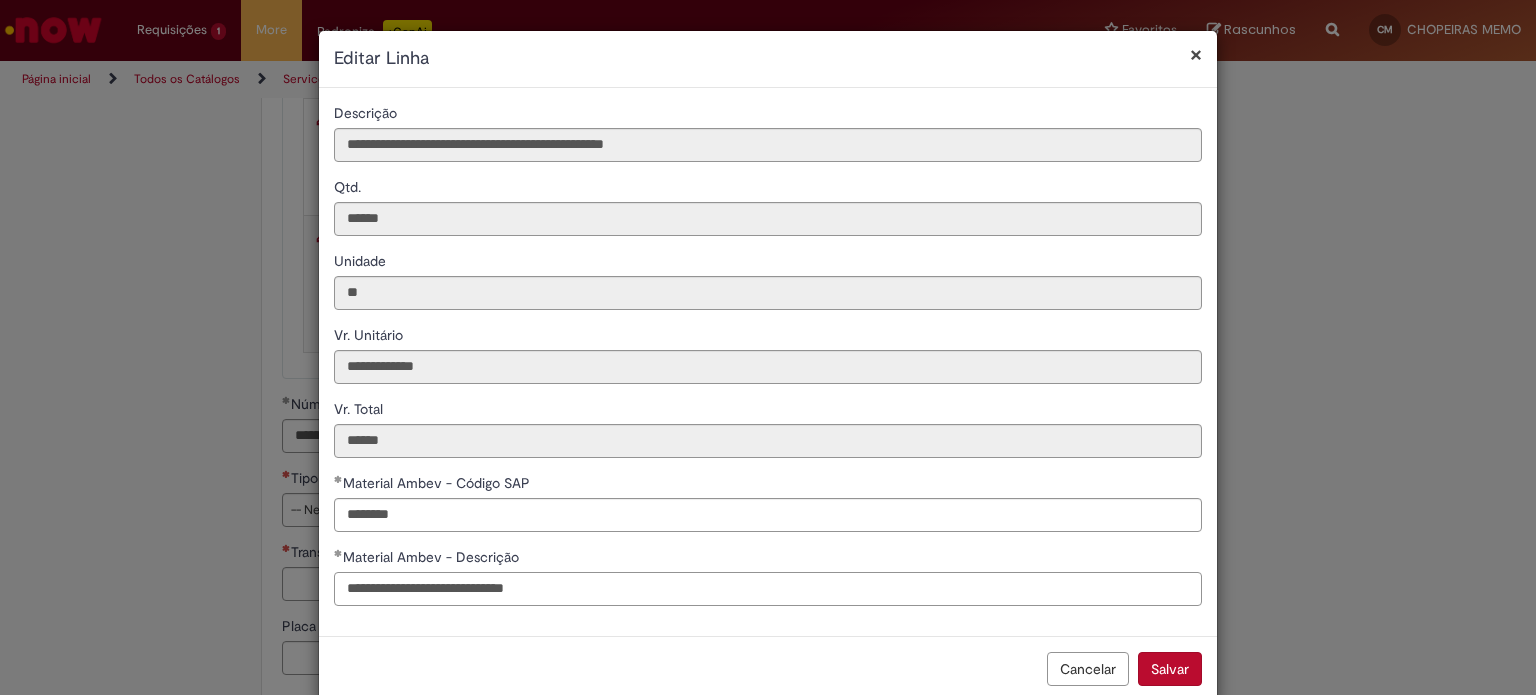 type on "**********" 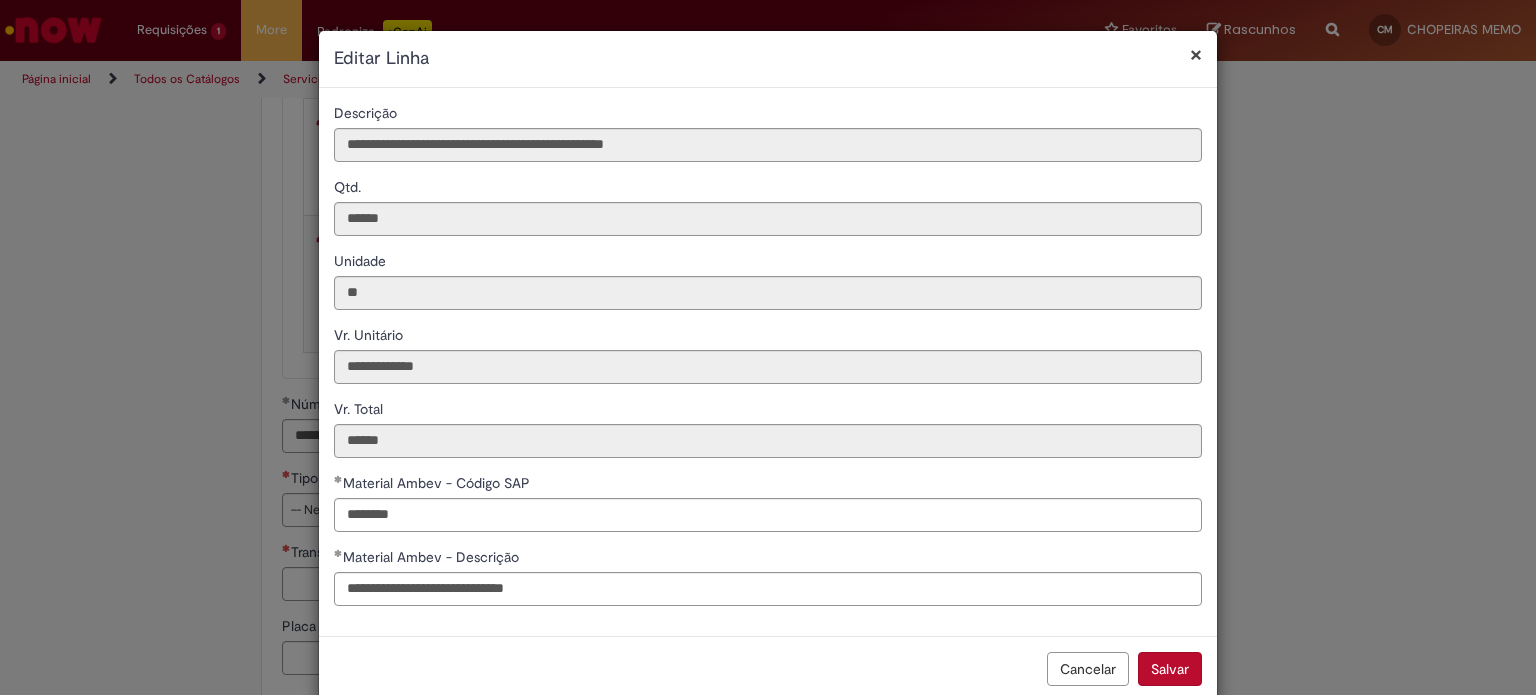 type 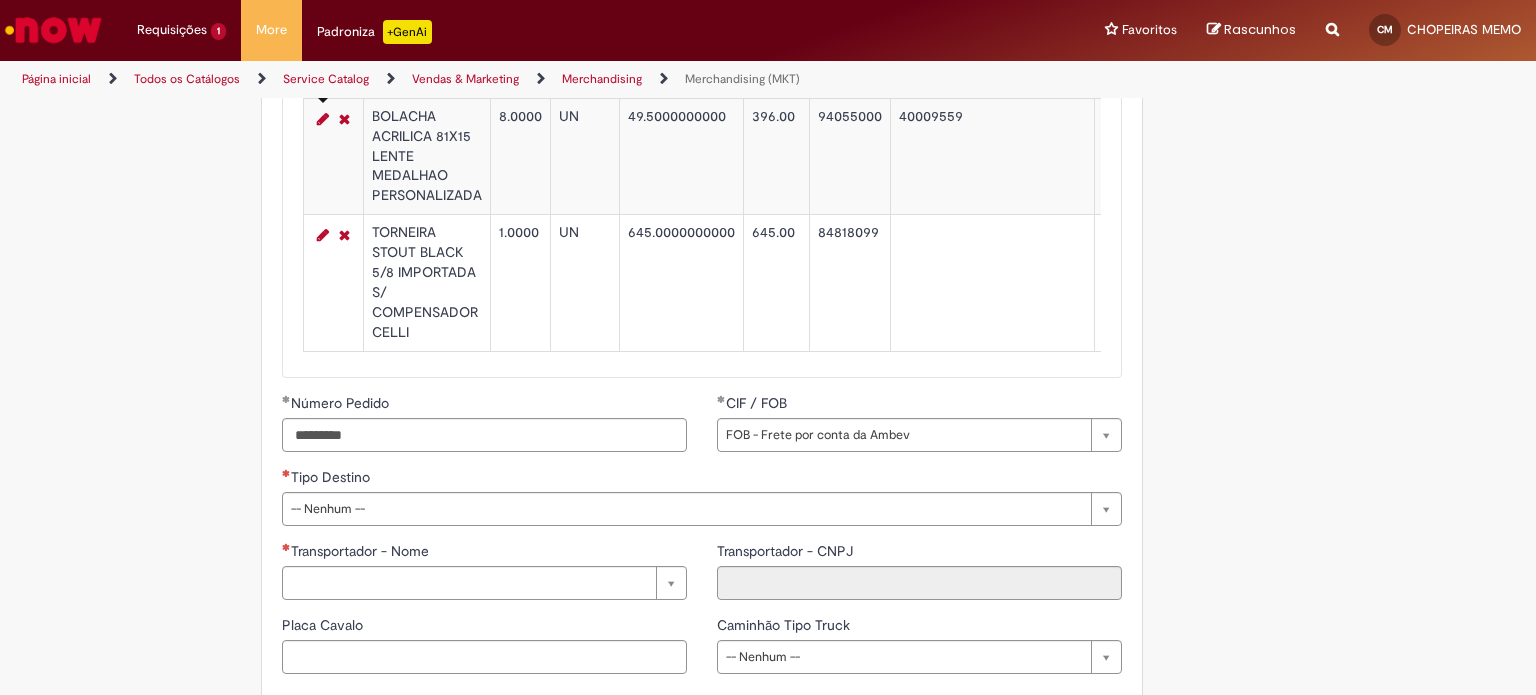 scroll, scrollTop: 2400, scrollLeft: 0, axis: vertical 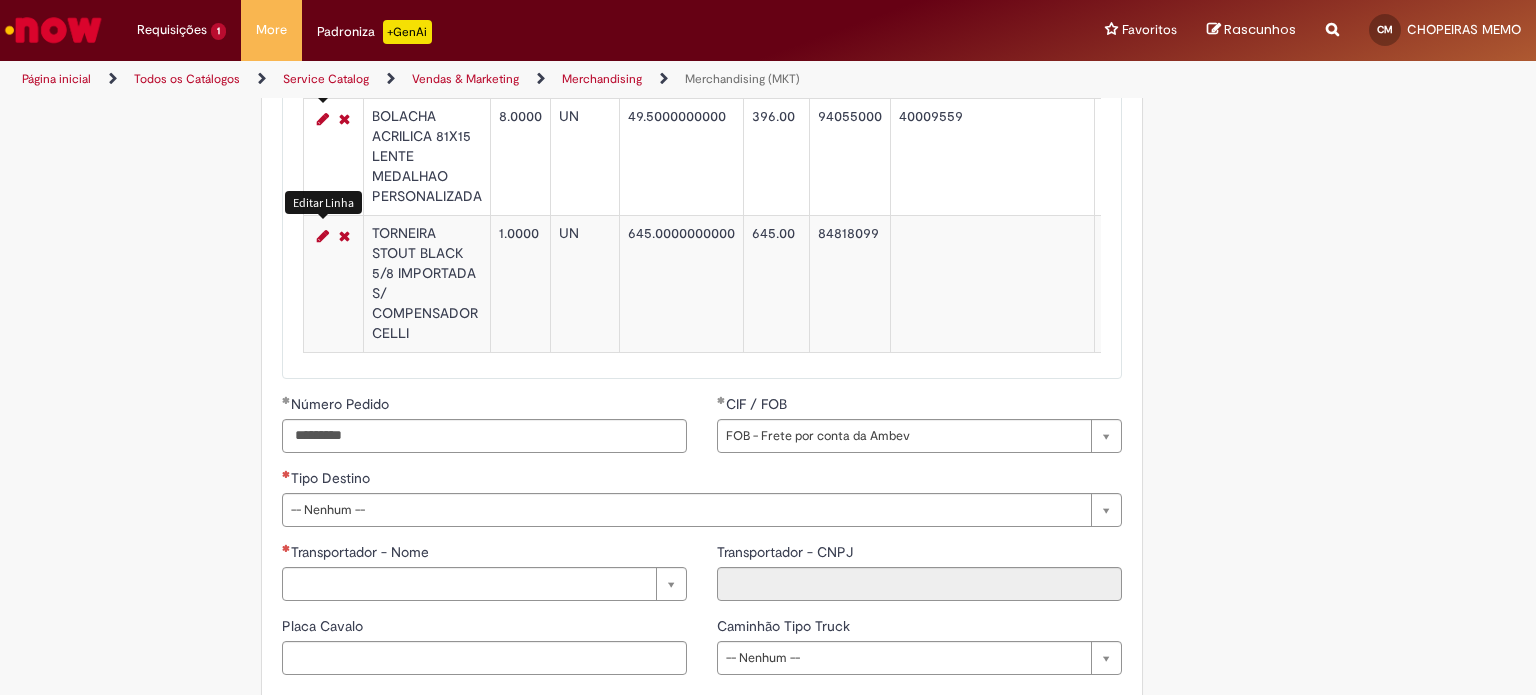 click at bounding box center (323, 236) 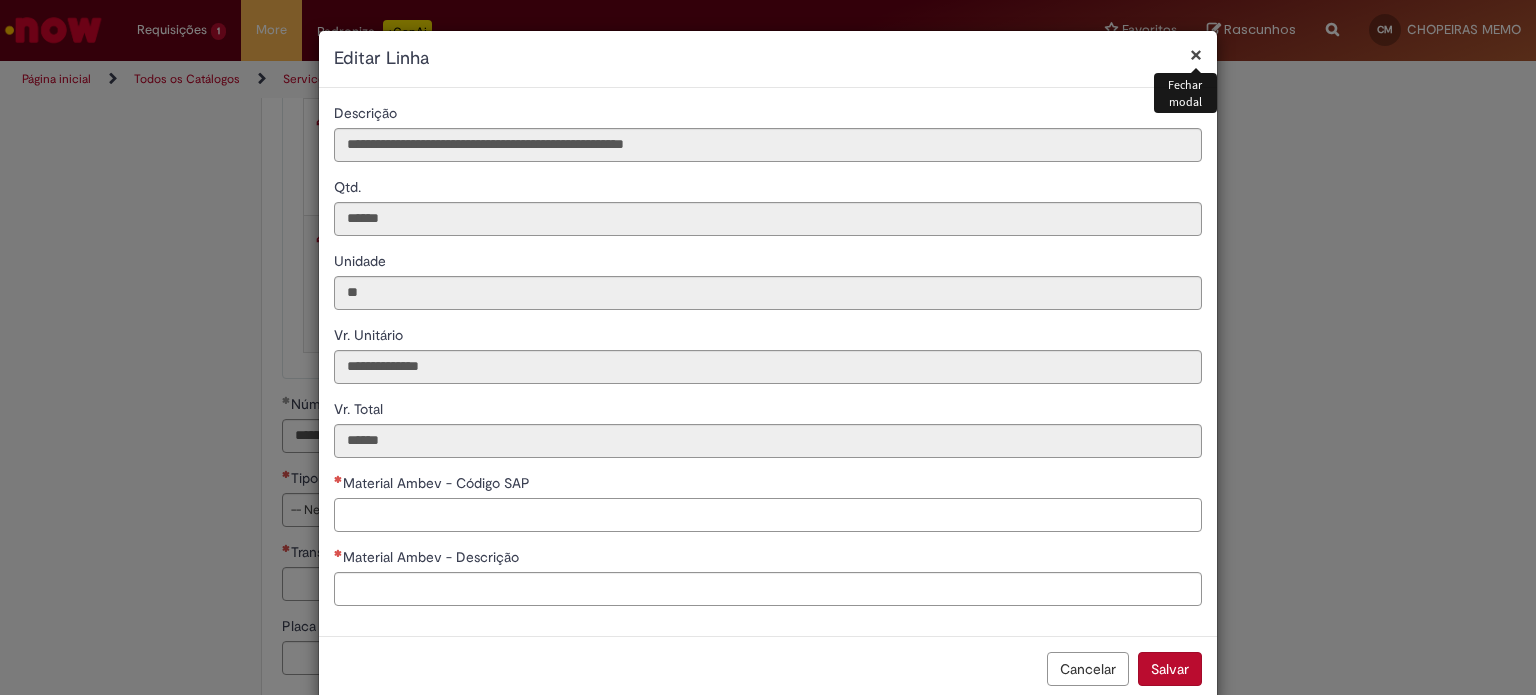 click on "Material Ambev - Código SAP" at bounding box center (768, 515) 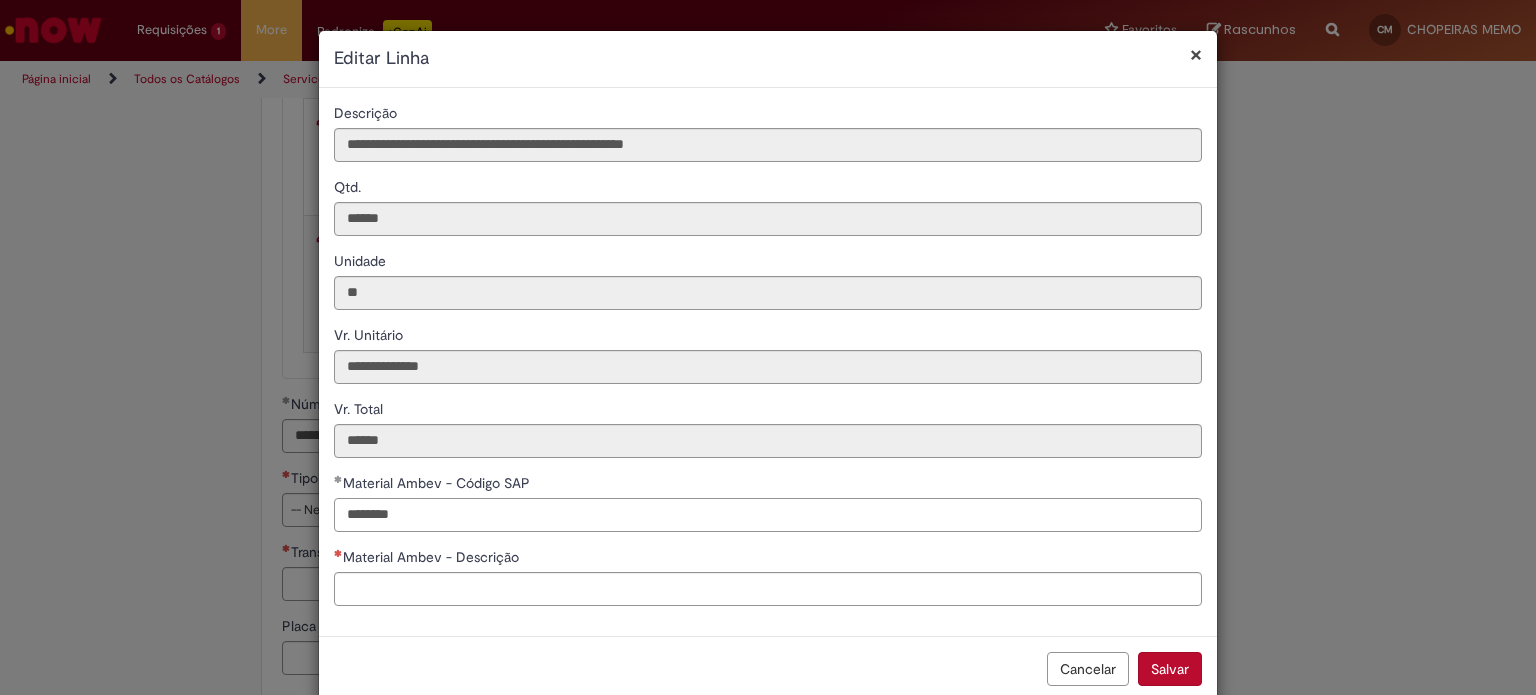 type on "********" 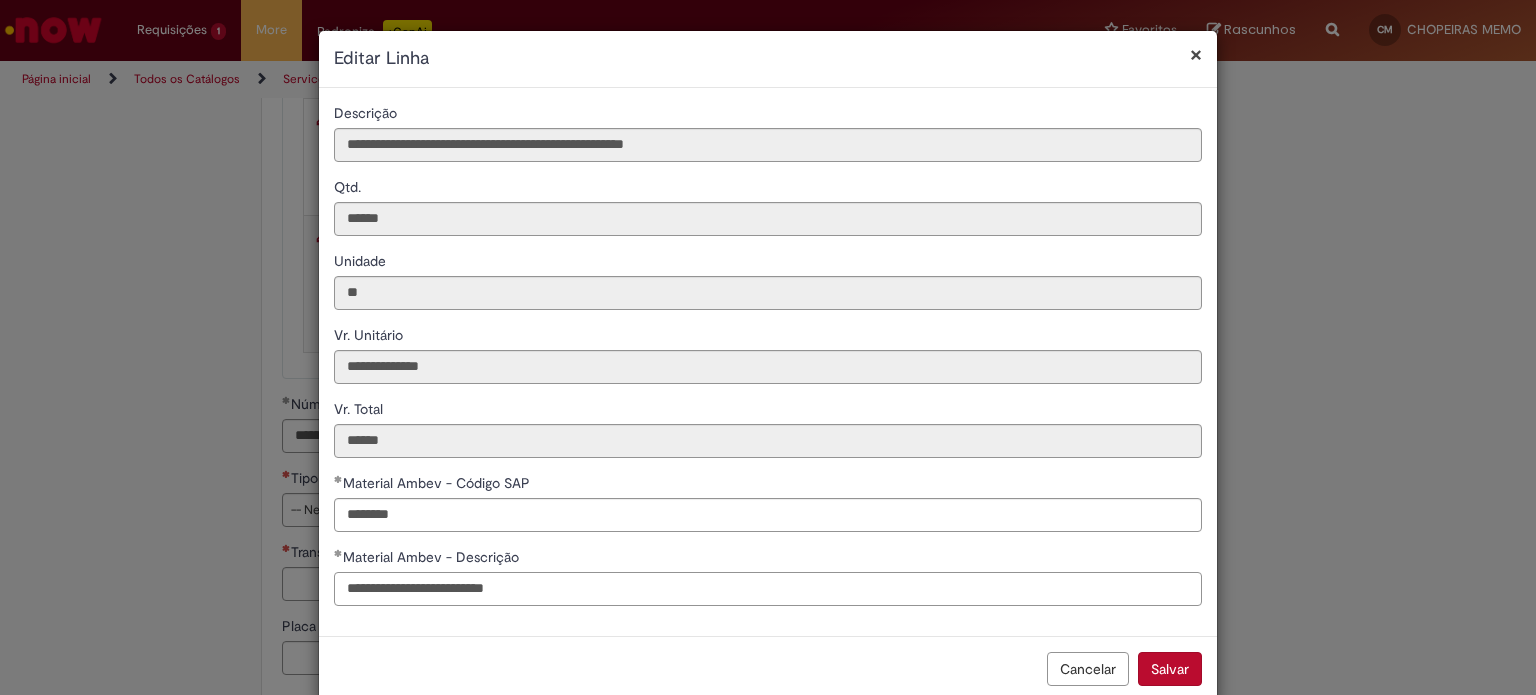 type on "**********" 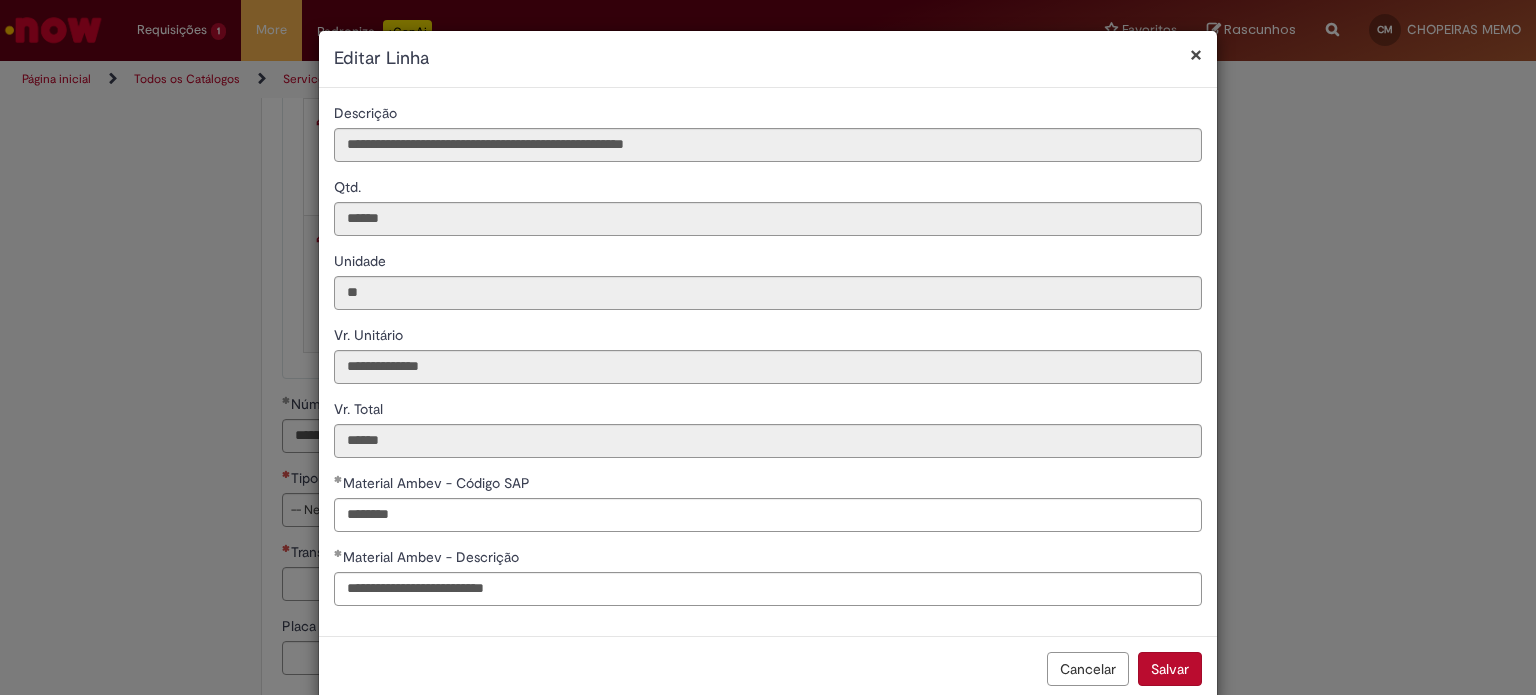 type 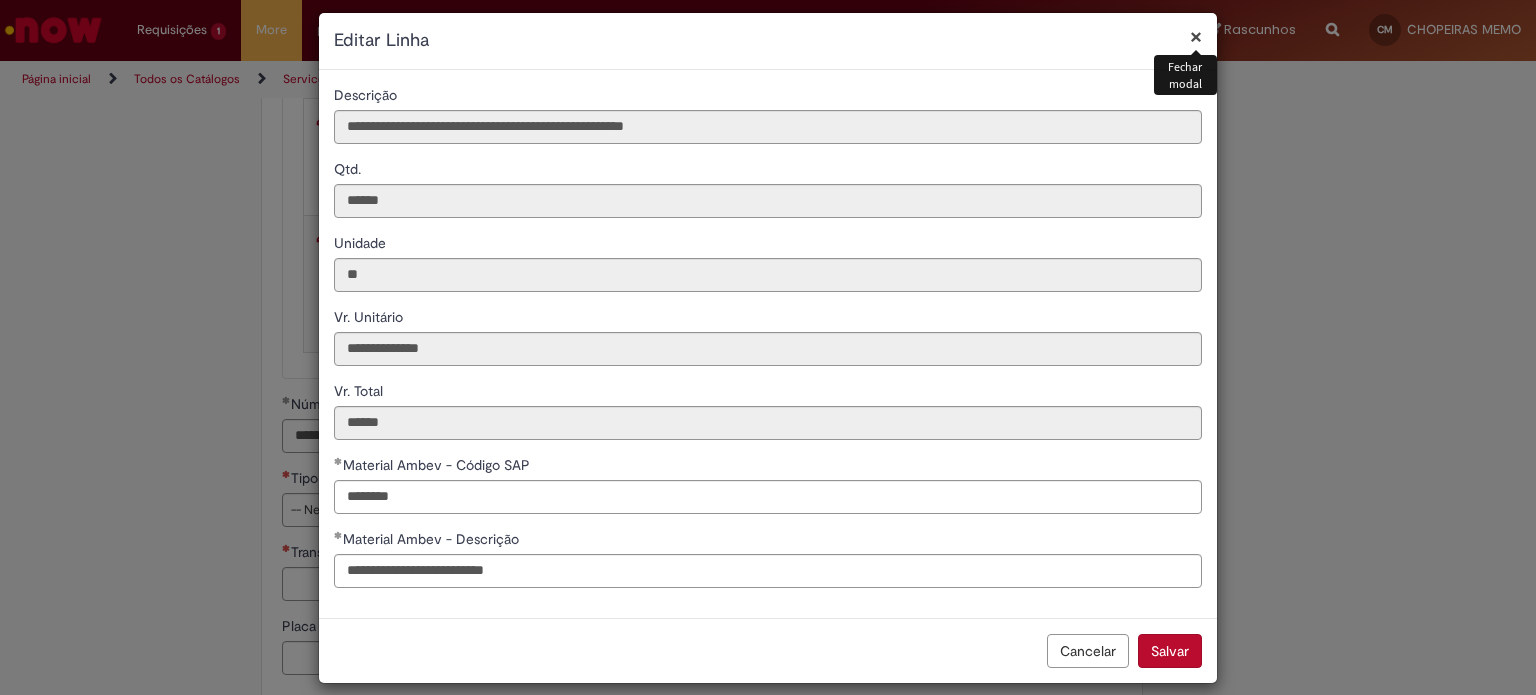 scroll, scrollTop: 35, scrollLeft: 0, axis: vertical 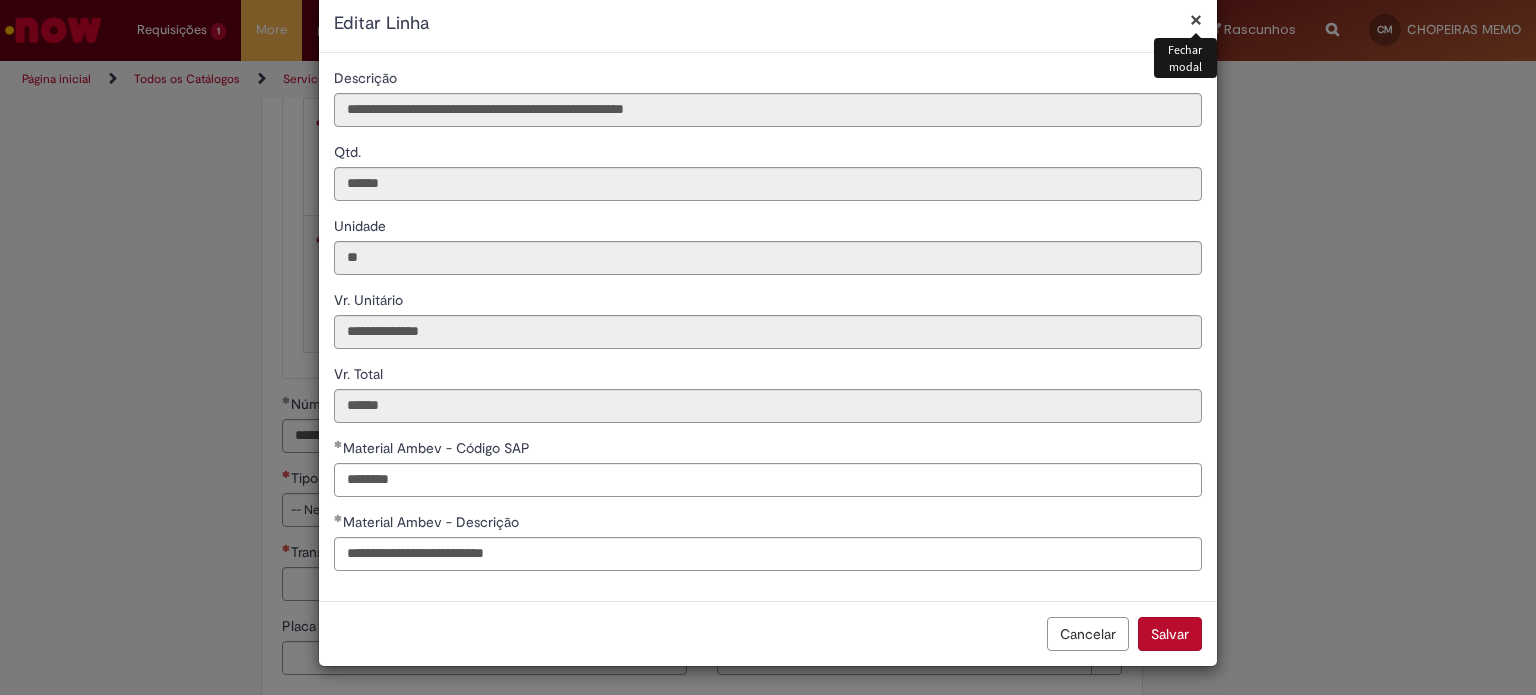 click on "Salvar" at bounding box center [1170, 634] 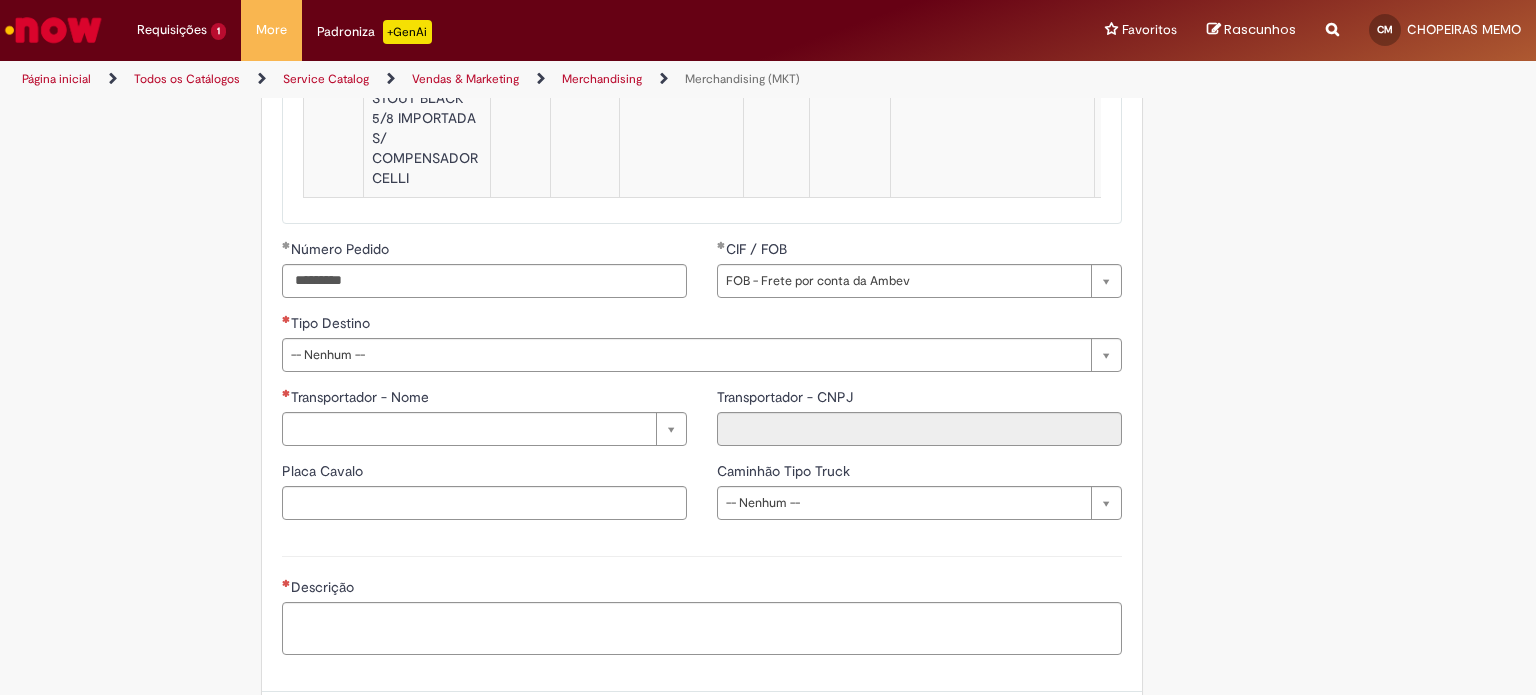 scroll, scrollTop: 2600, scrollLeft: 0, axis: vertical 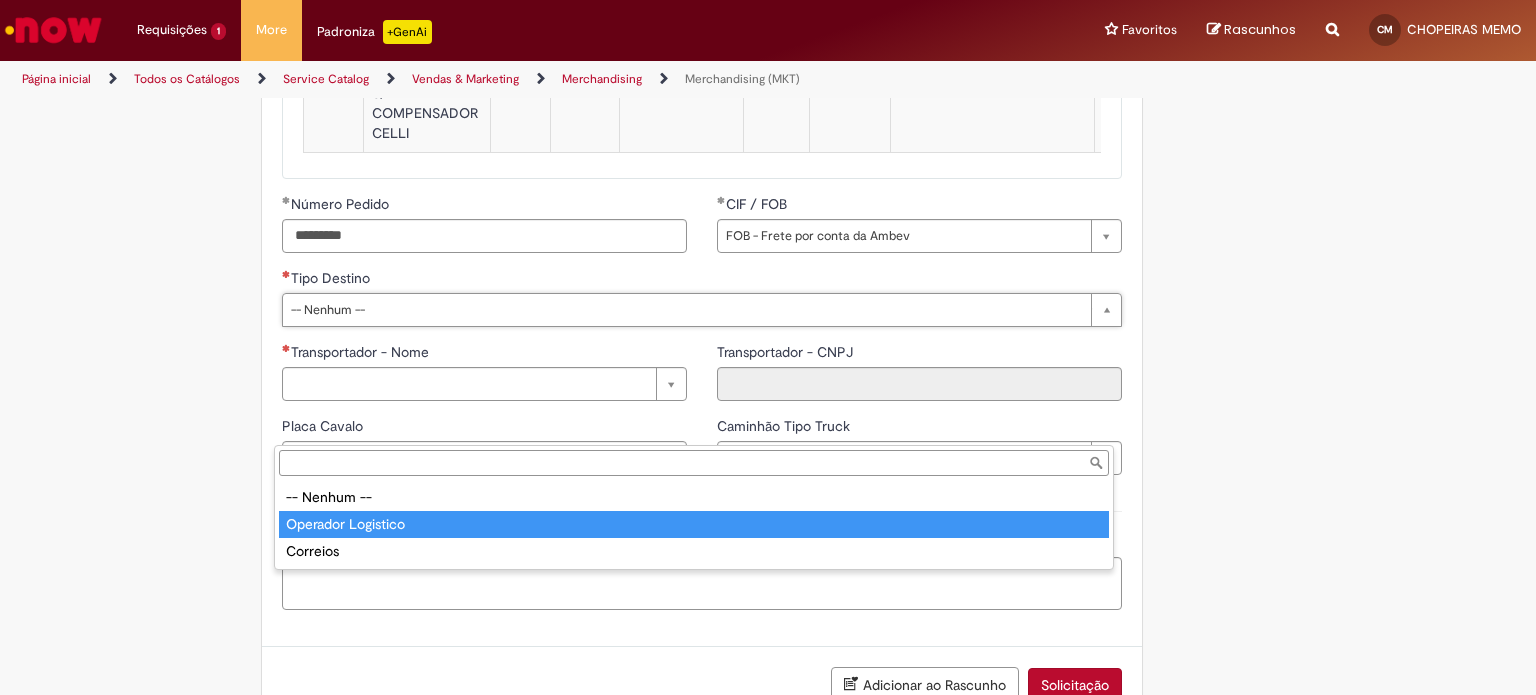 type on "**********" 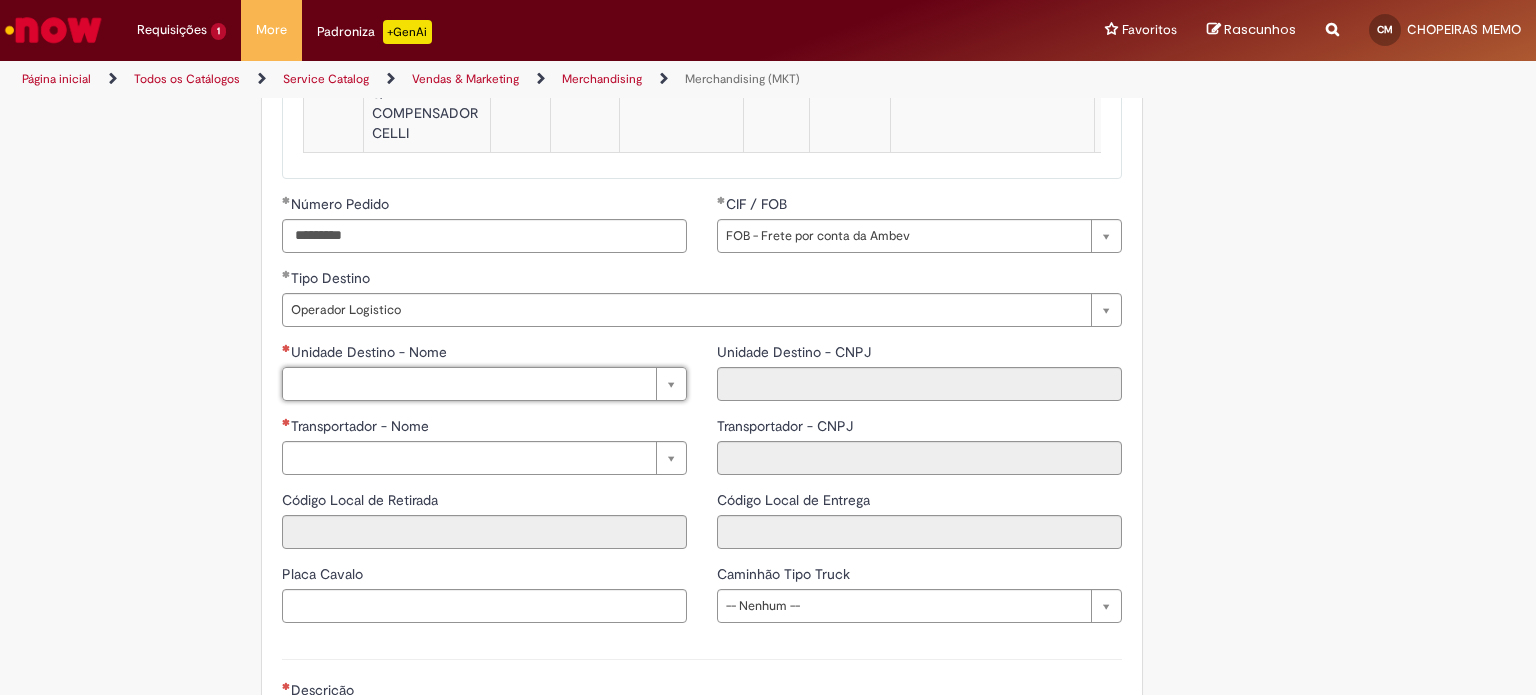 type on "*" 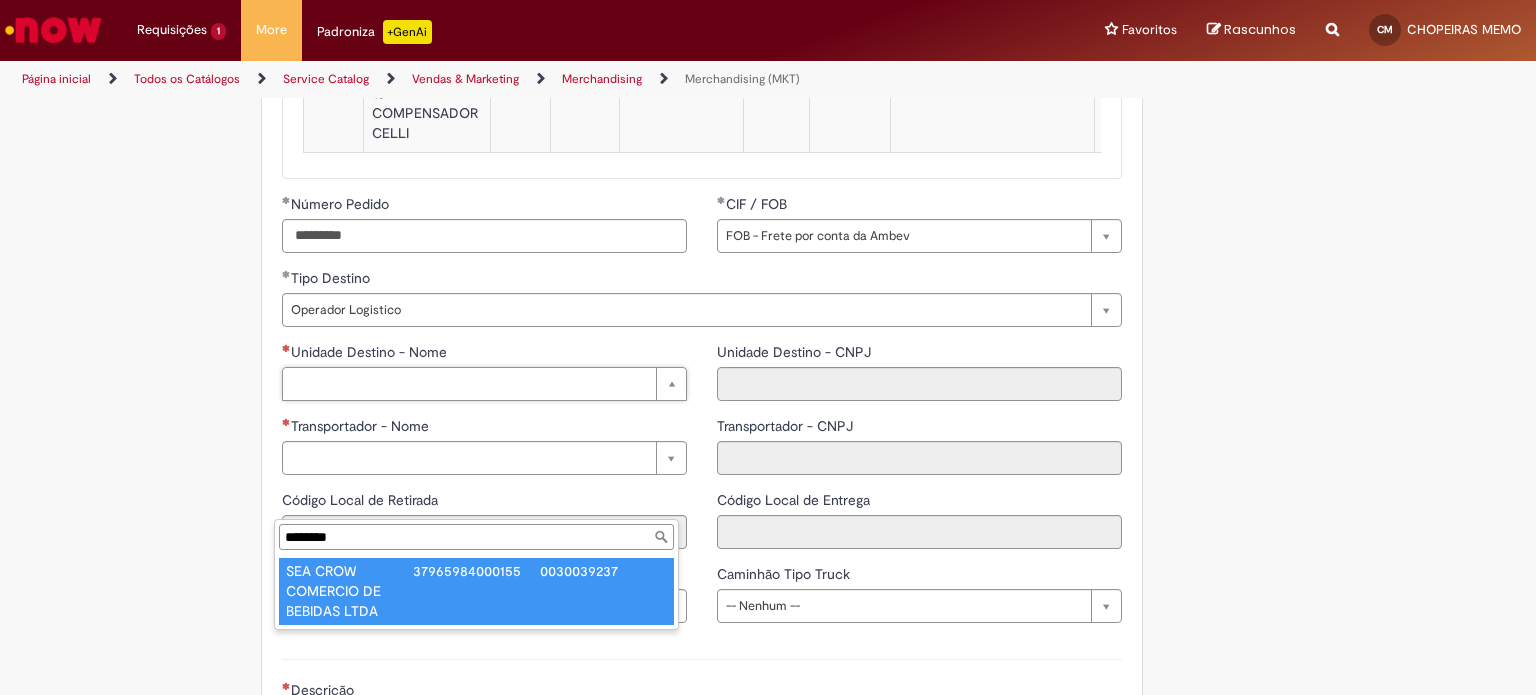 type on "********" 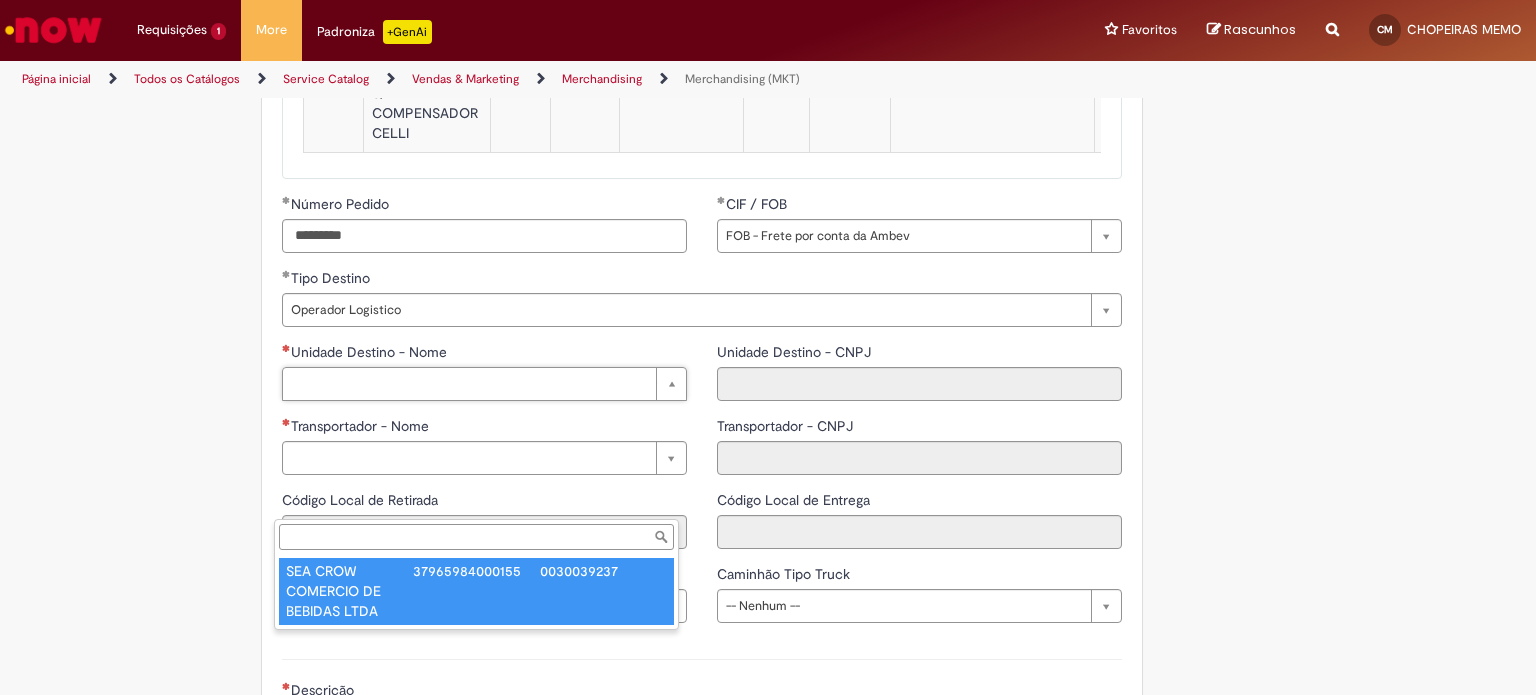 type on "**********" 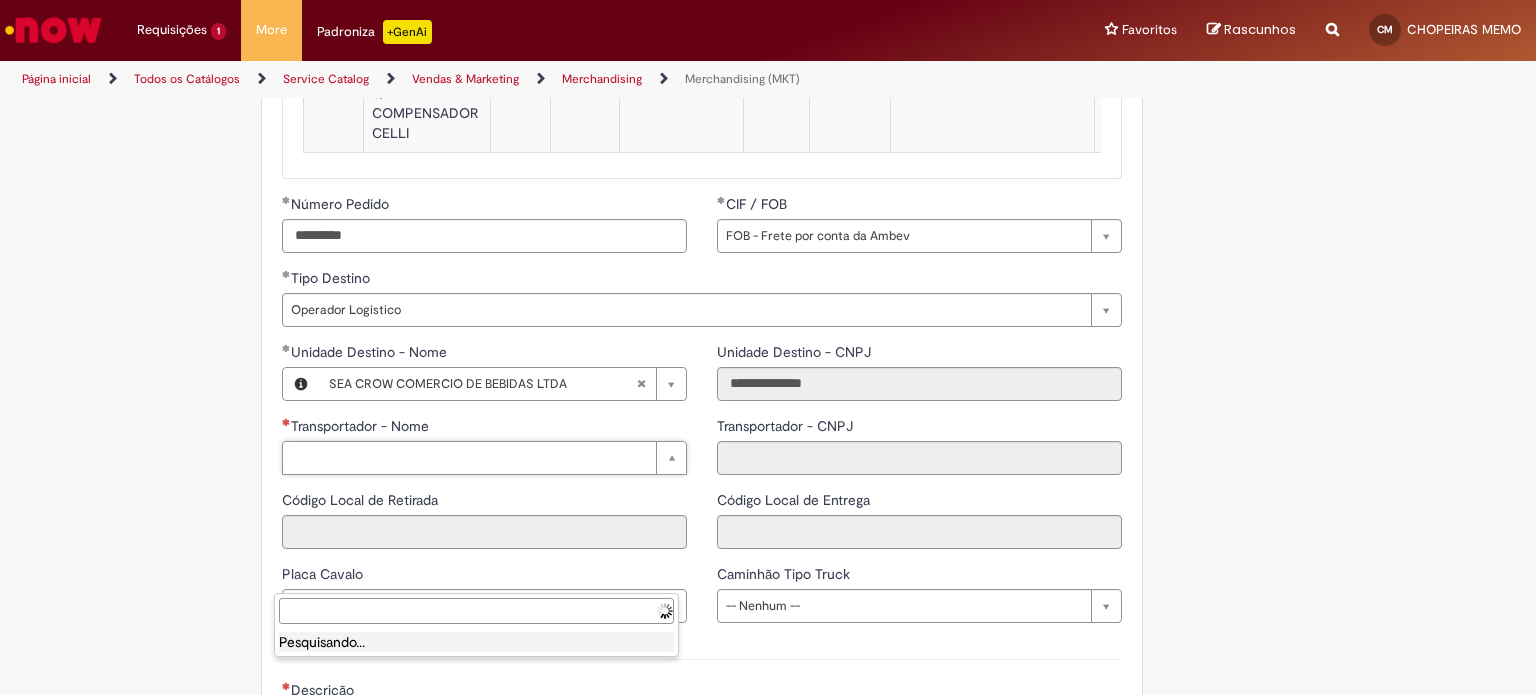 type on "**********" 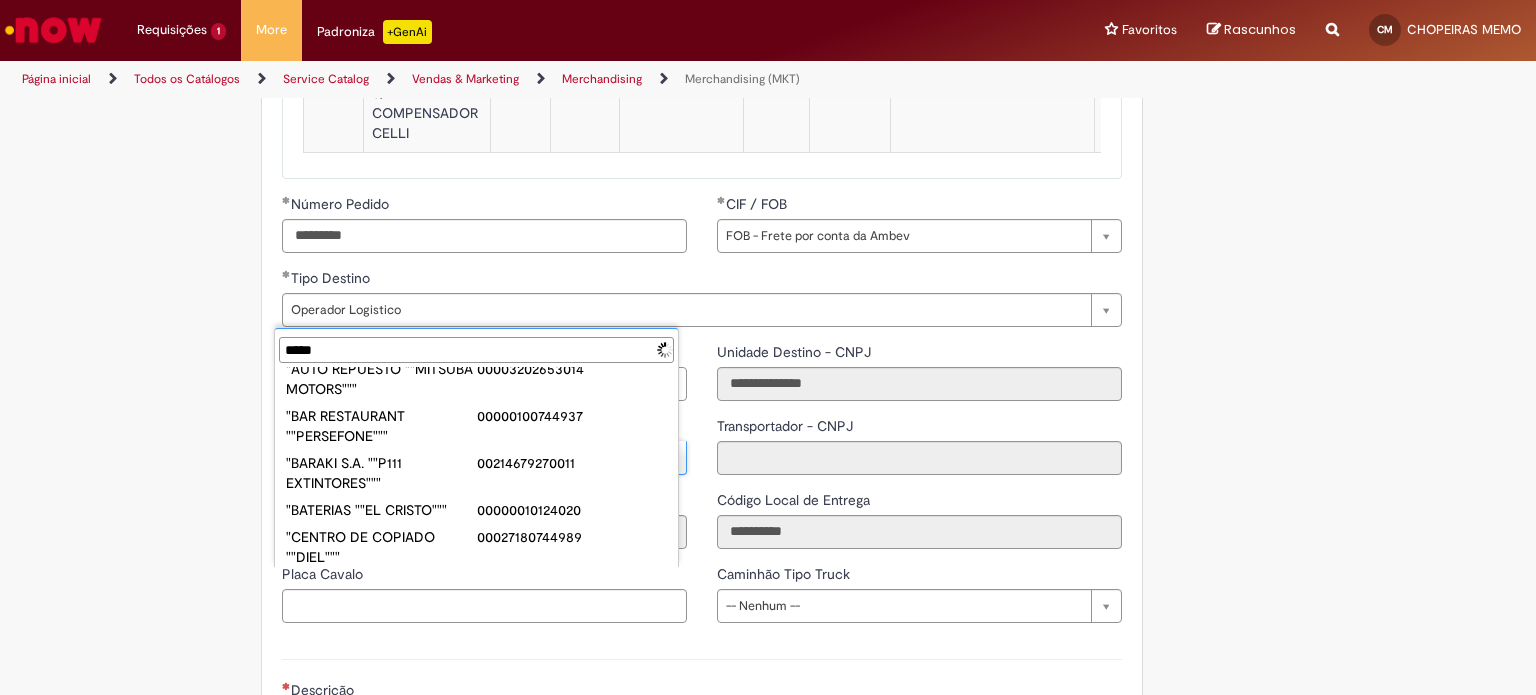 scroll, scrollTop: 0, scrollLeft: 0, axis: both 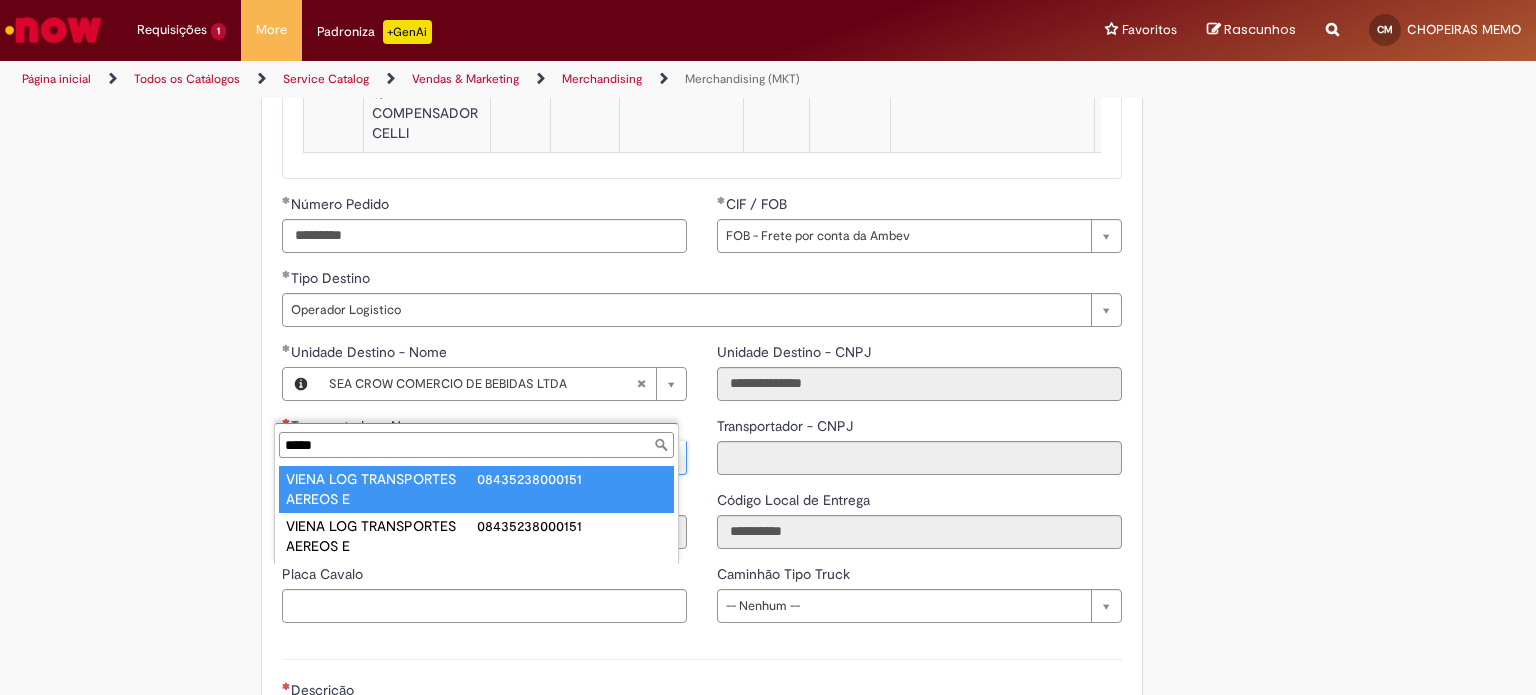 type on "*****" 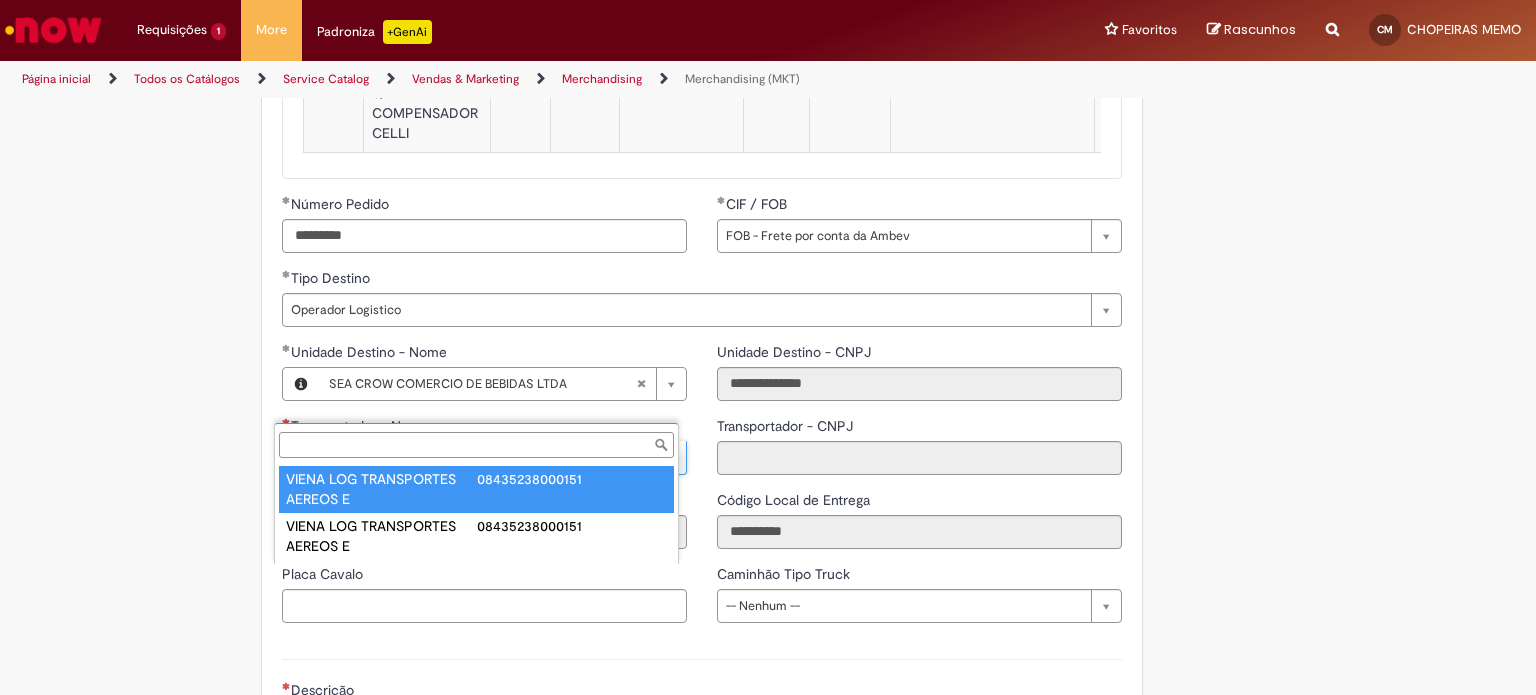 type on "**********" 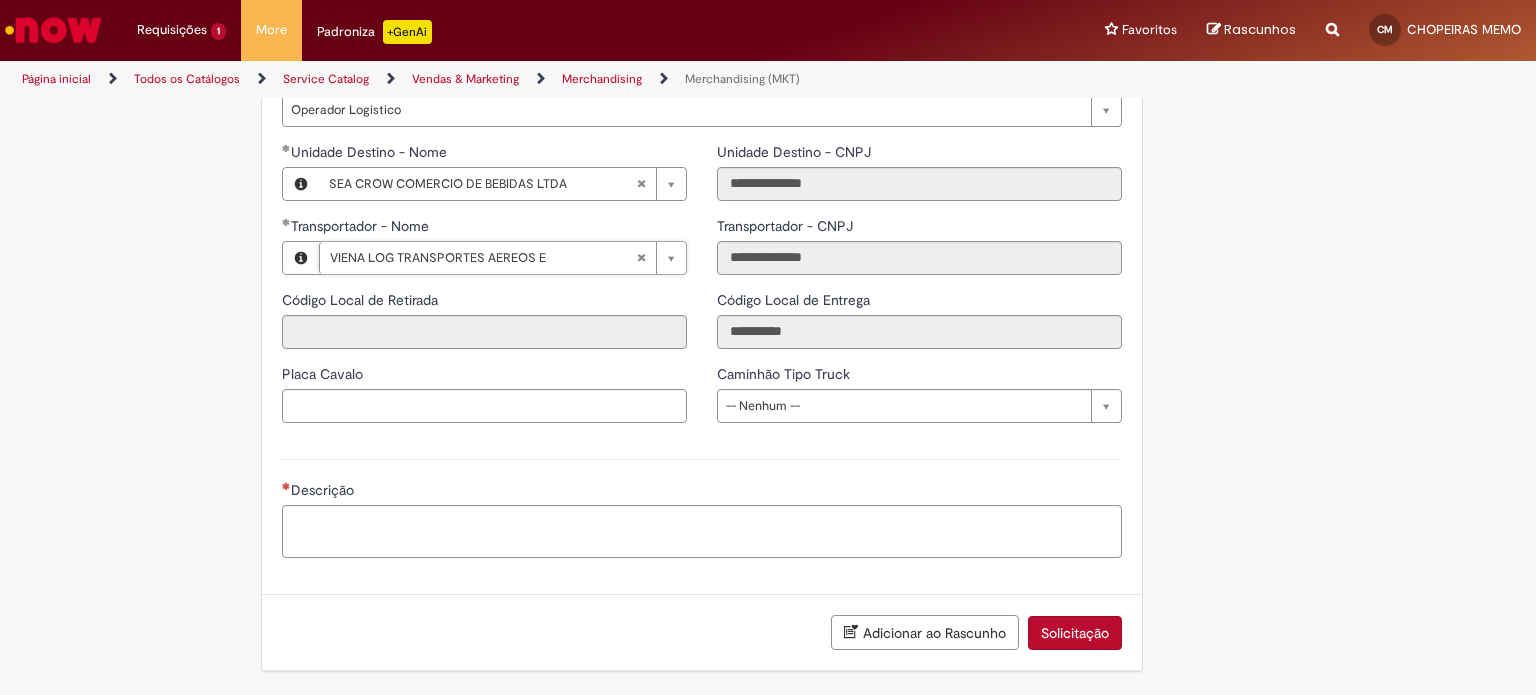 scroll, scrollTop: 2920, scrollLeft: 0, axis: vertical 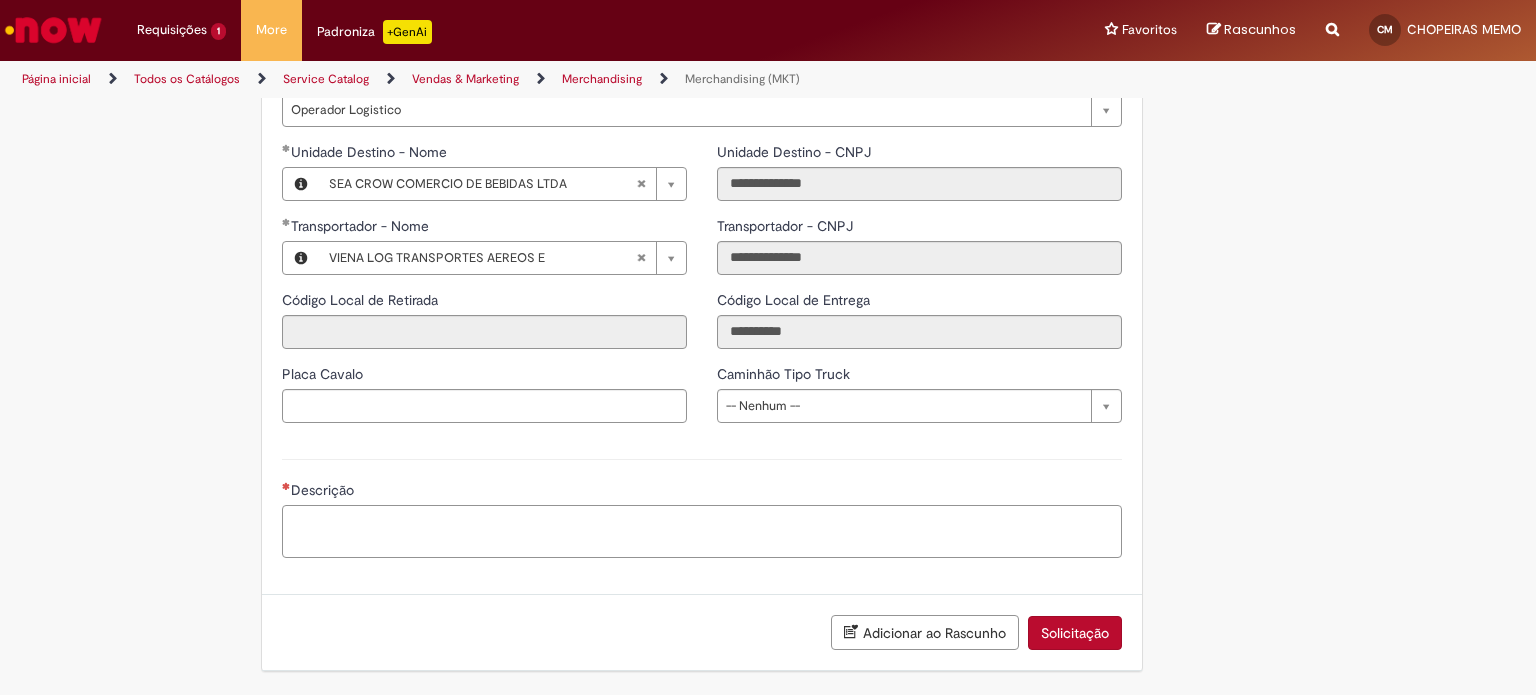 click on "Descrição" at bounding box center (702, 532) 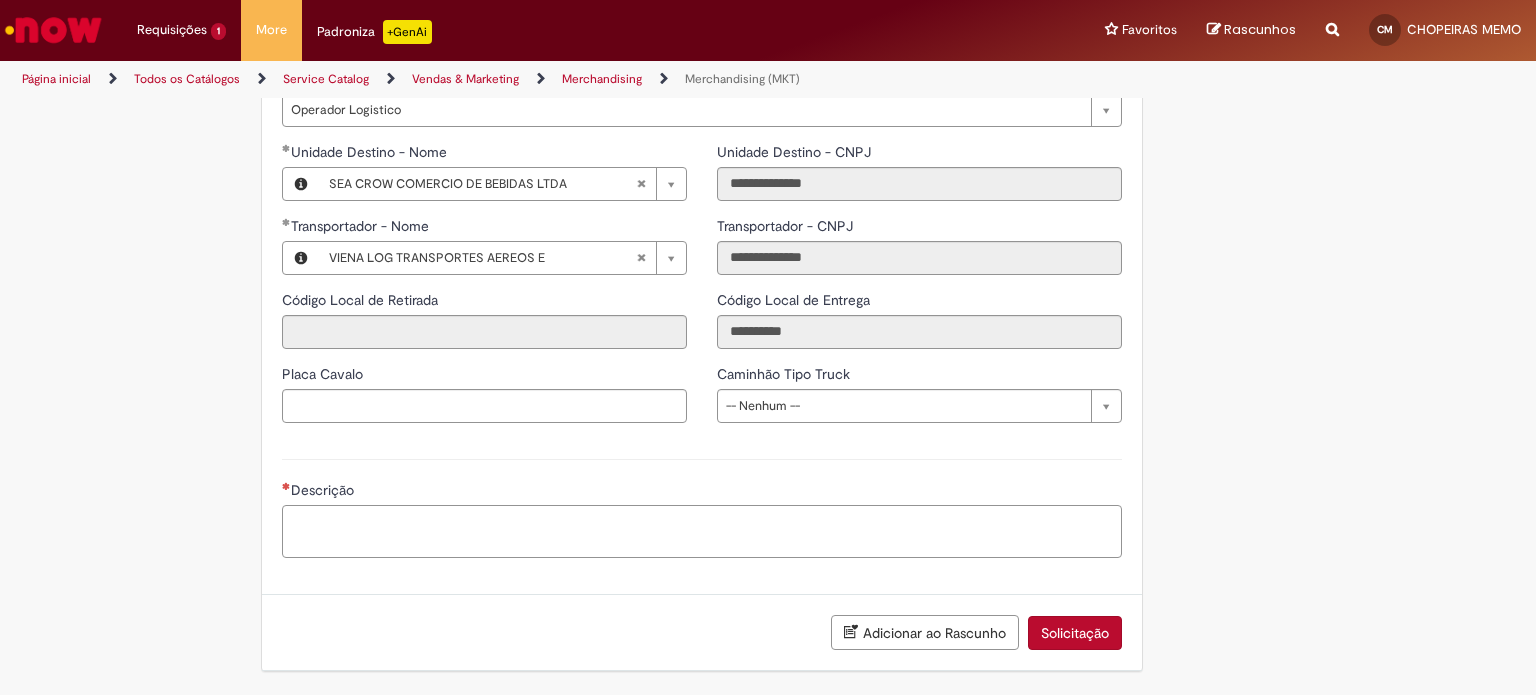 click on "Descrição" at bounding box center [702, 532] 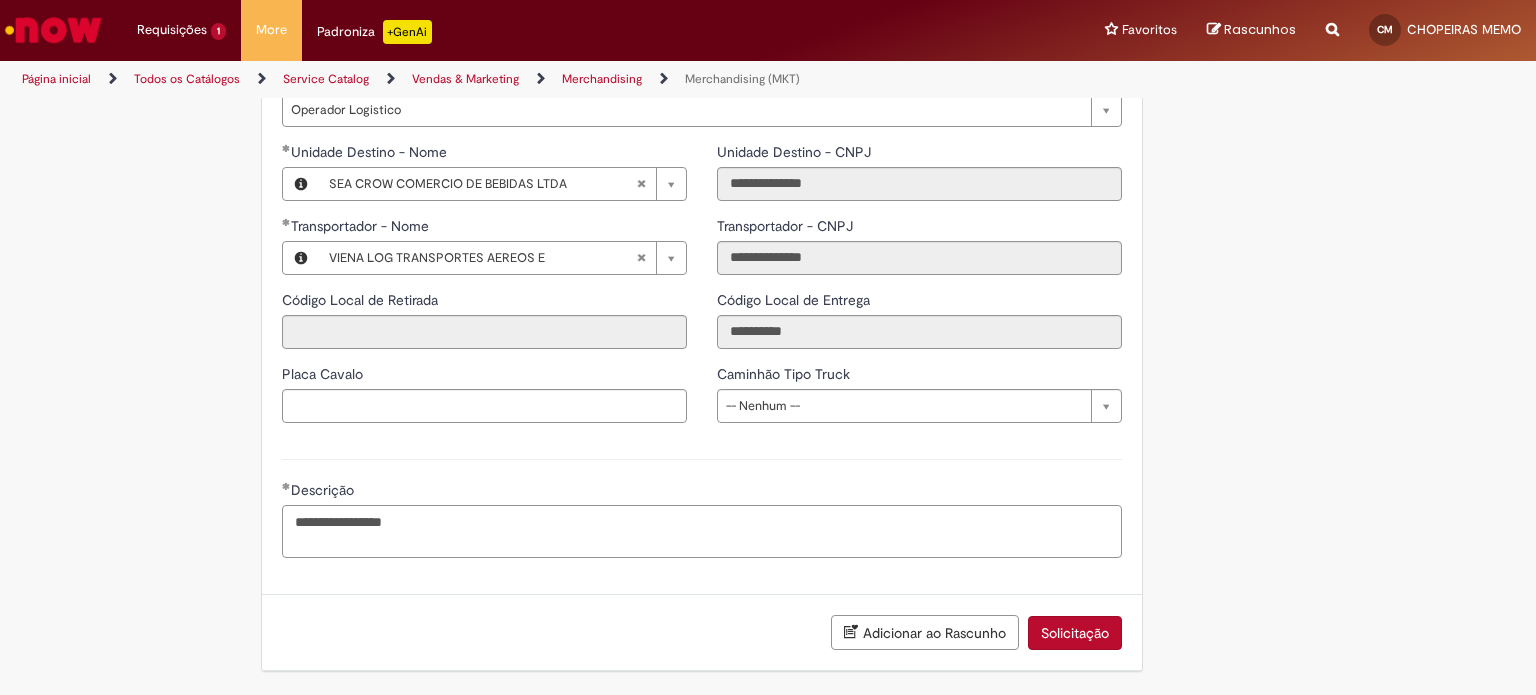 paste on "**********" 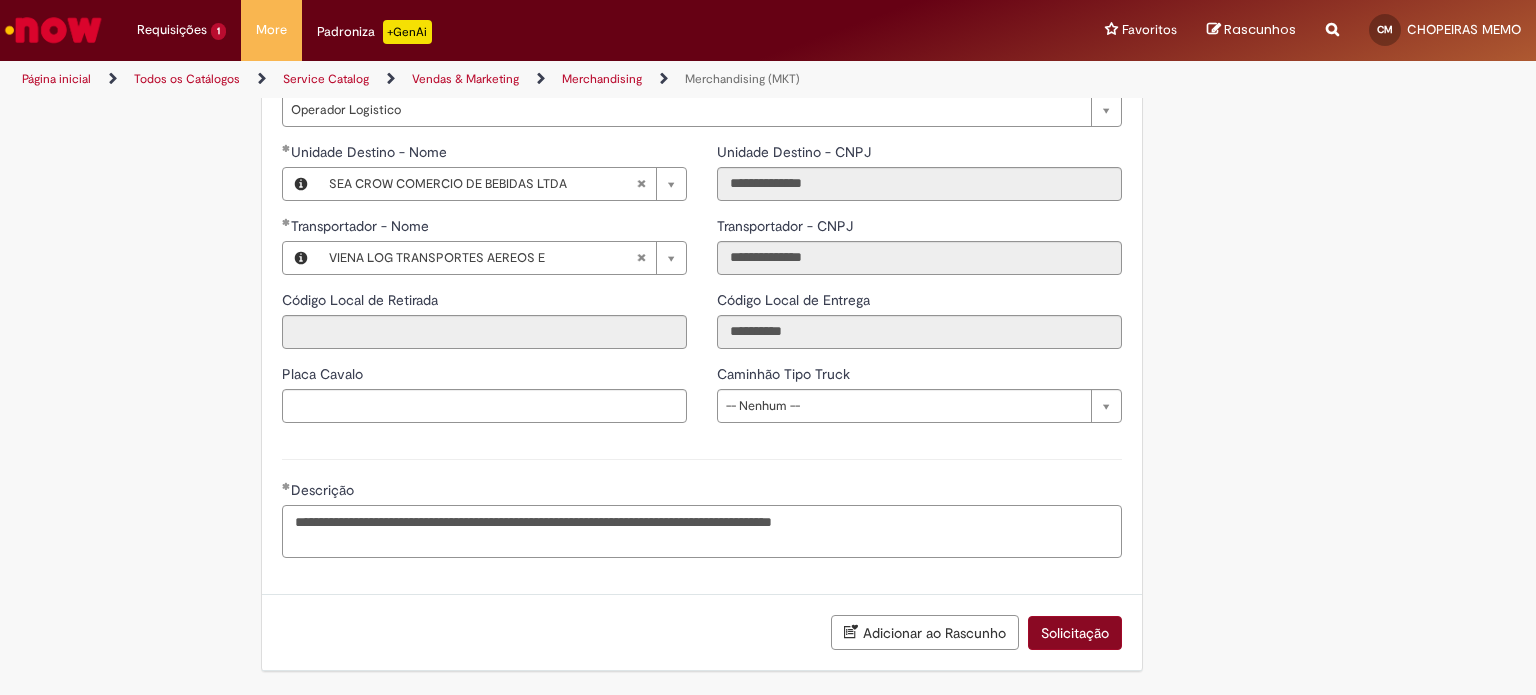 type on "**********" 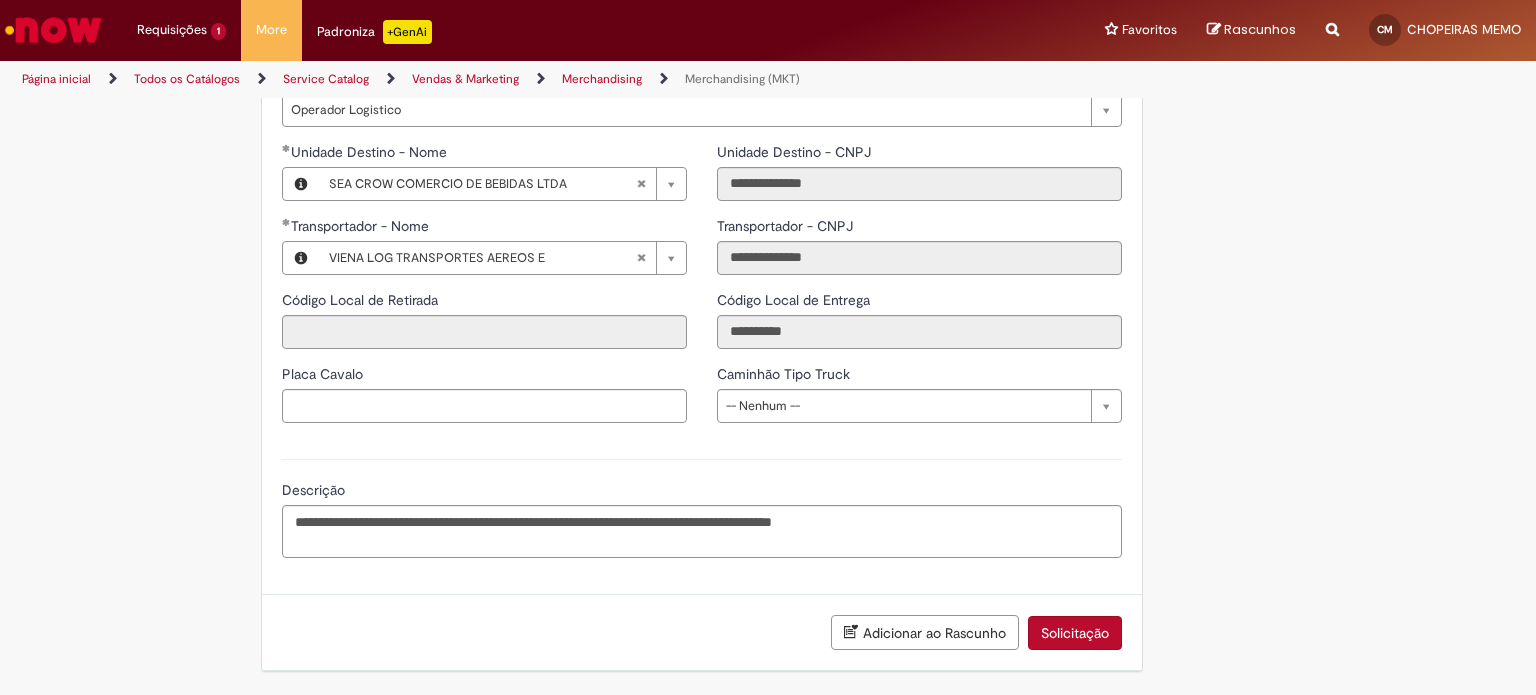 click on "Solicitação" at bounding box center [1075, 633] 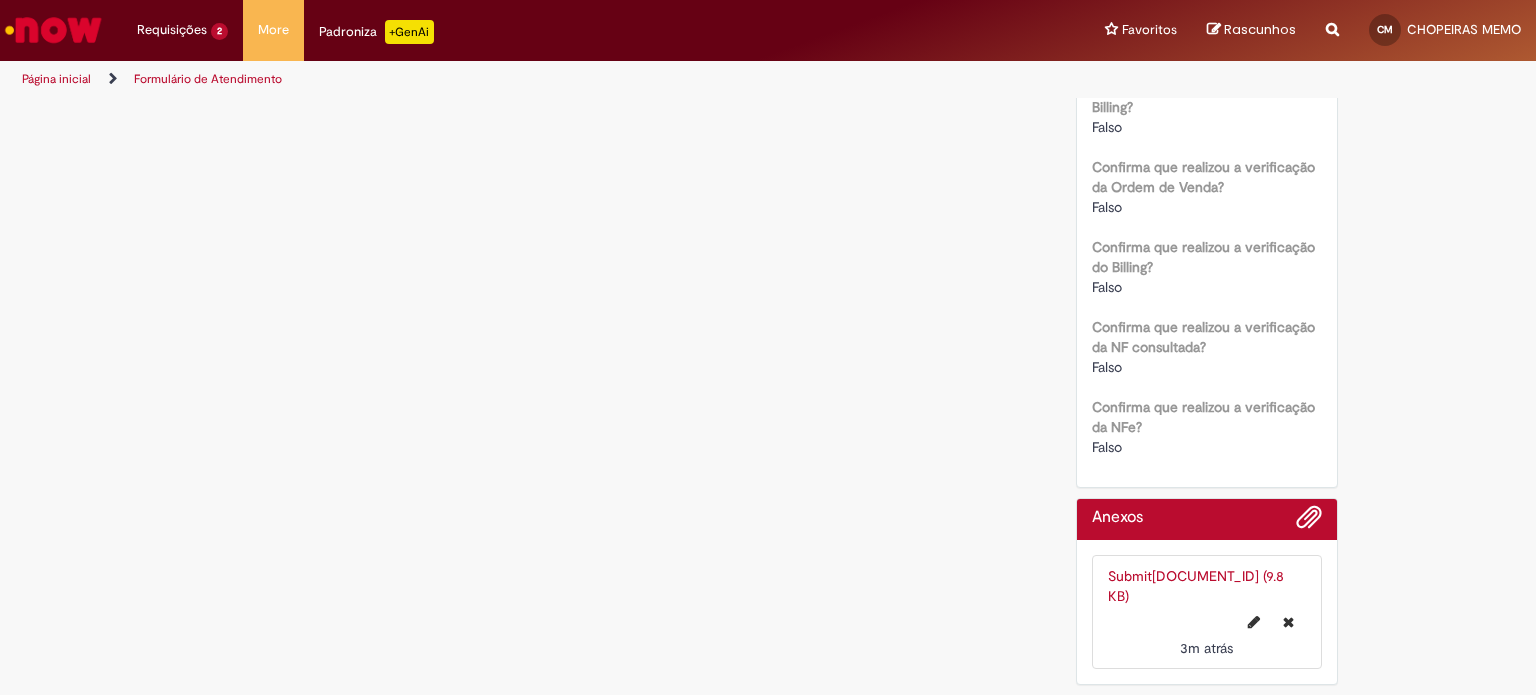 scroll, scrollTop: 0, scrollLeft: 0, axis: both 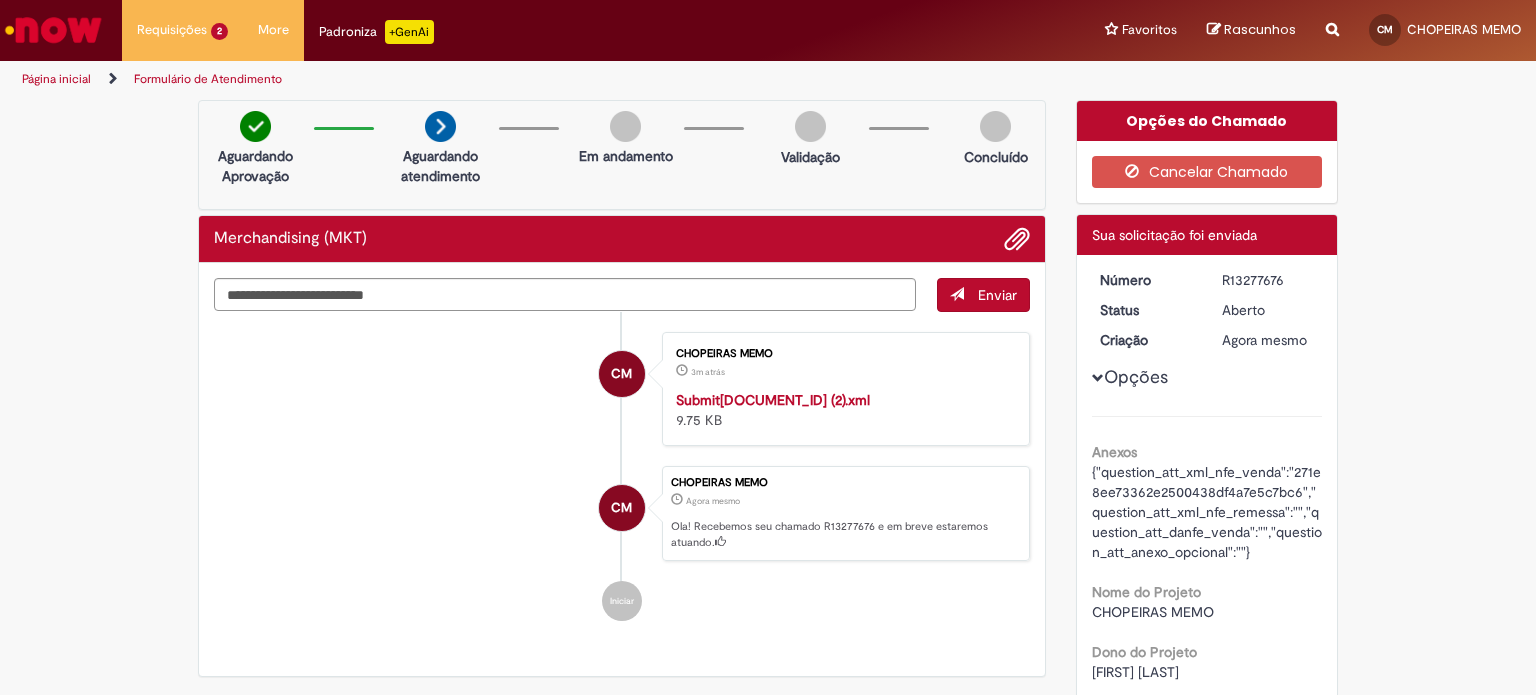 click on "[REFERENCE]" at bounding box center [1268, 280] 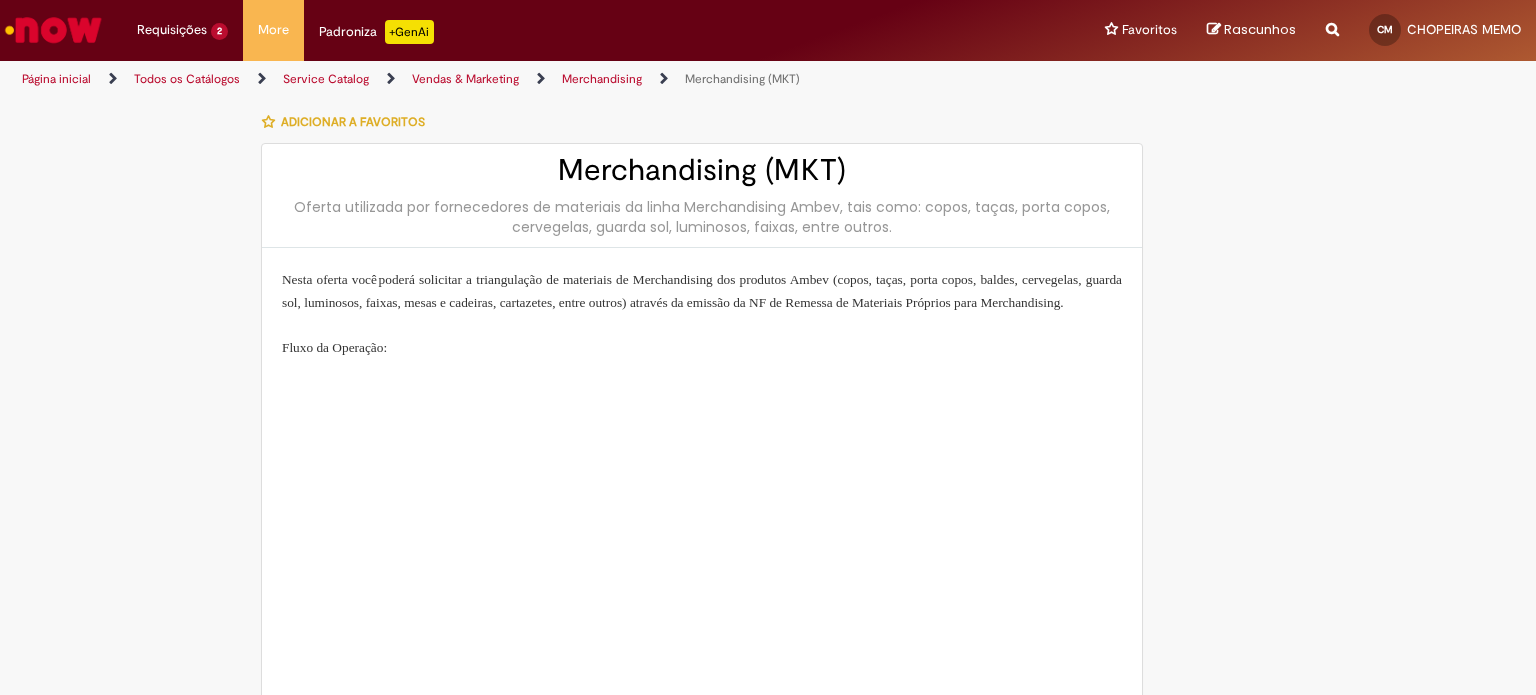 scroll, scrollTop: 0, scrollLeft: 0, axis: both 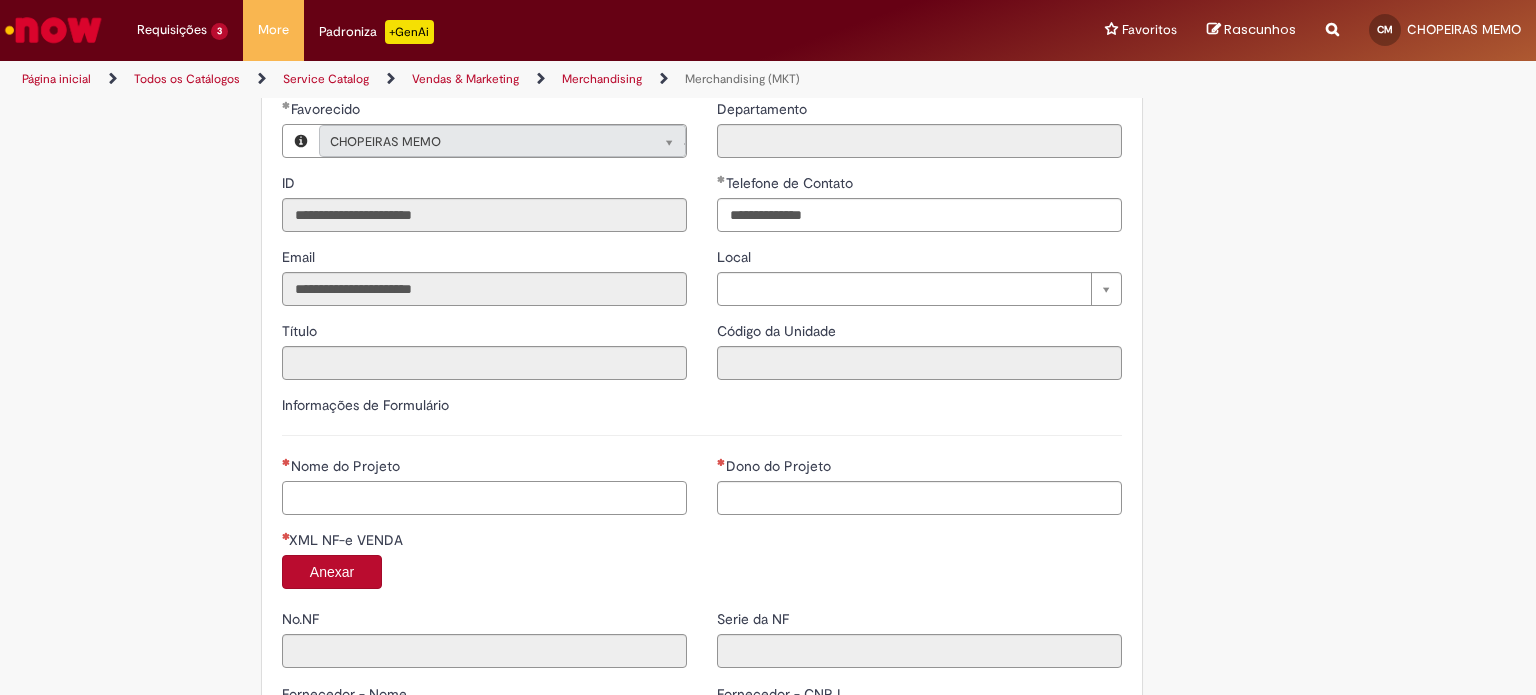 click on "Nome do Projeto" at bounding box center (484, 498) 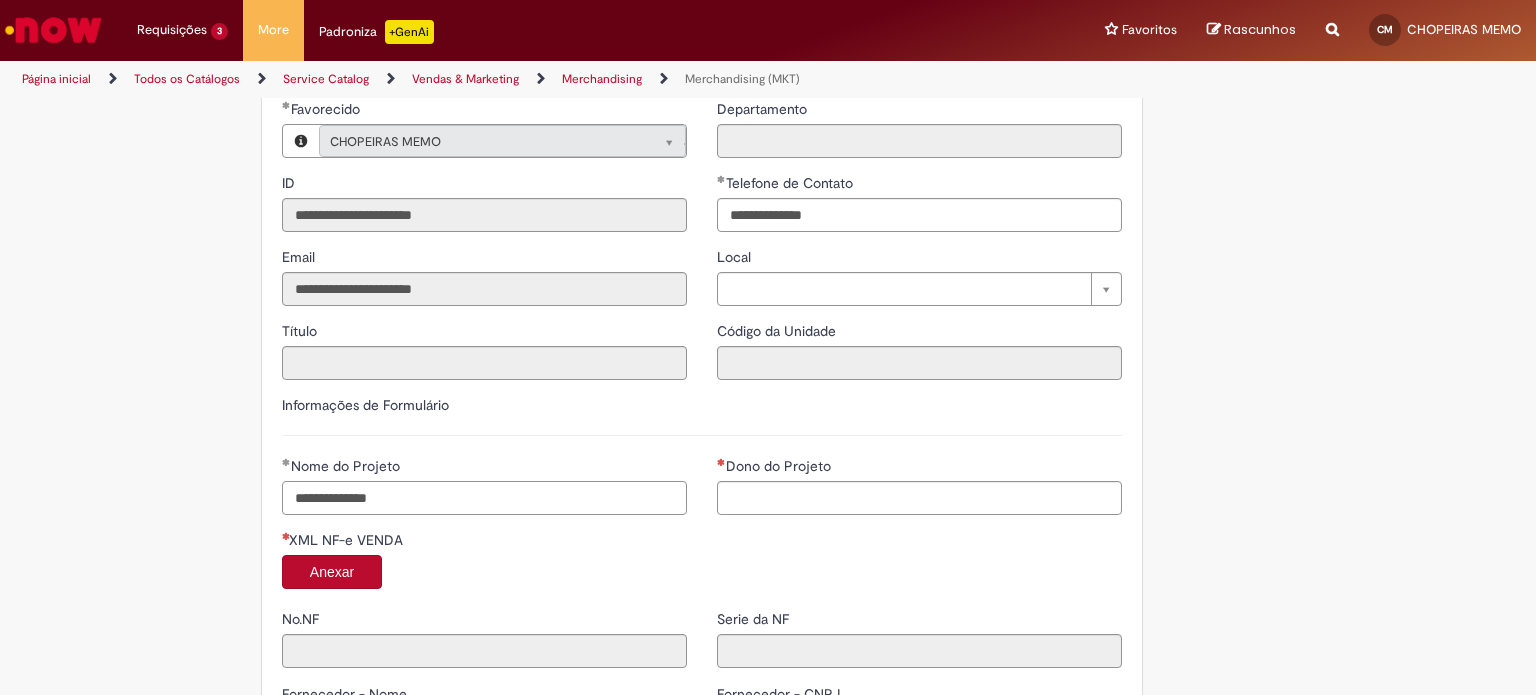 type on "**********" 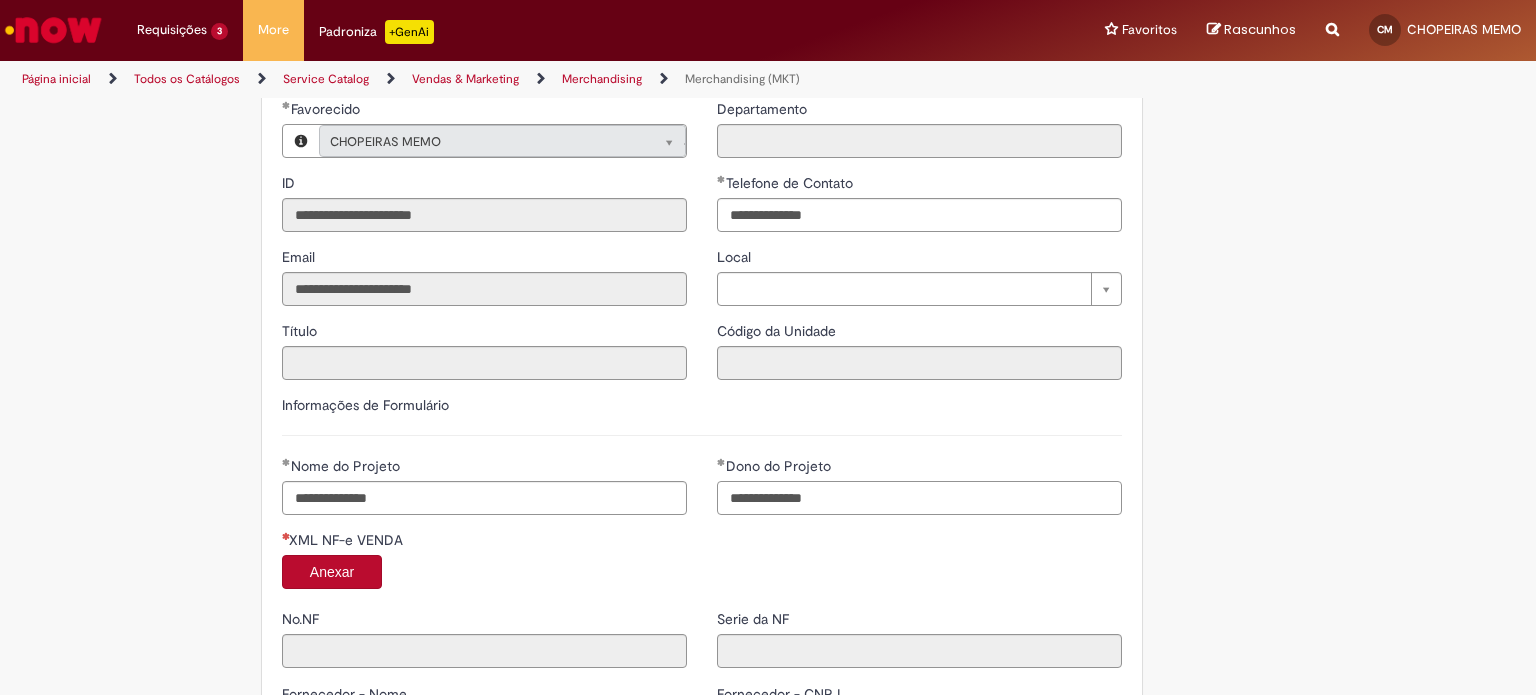 type on "**********" 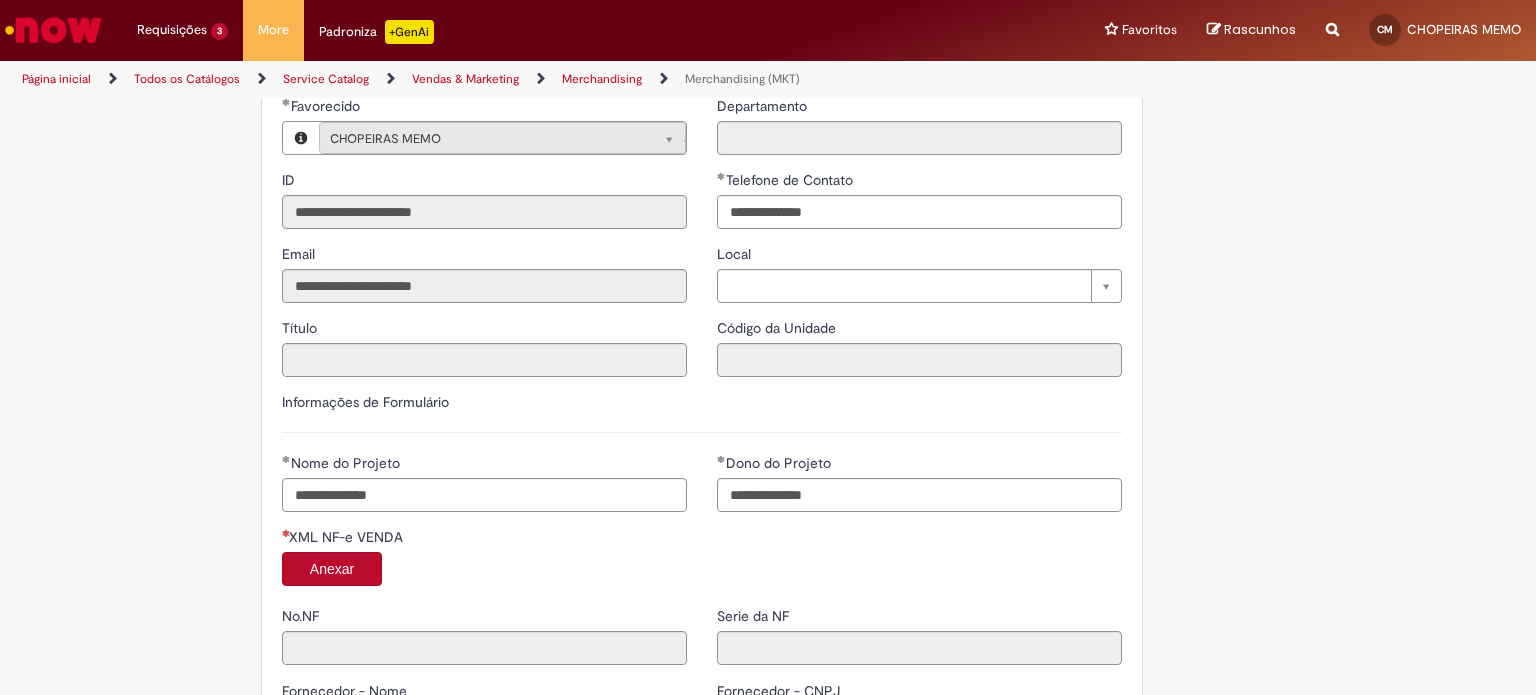 type 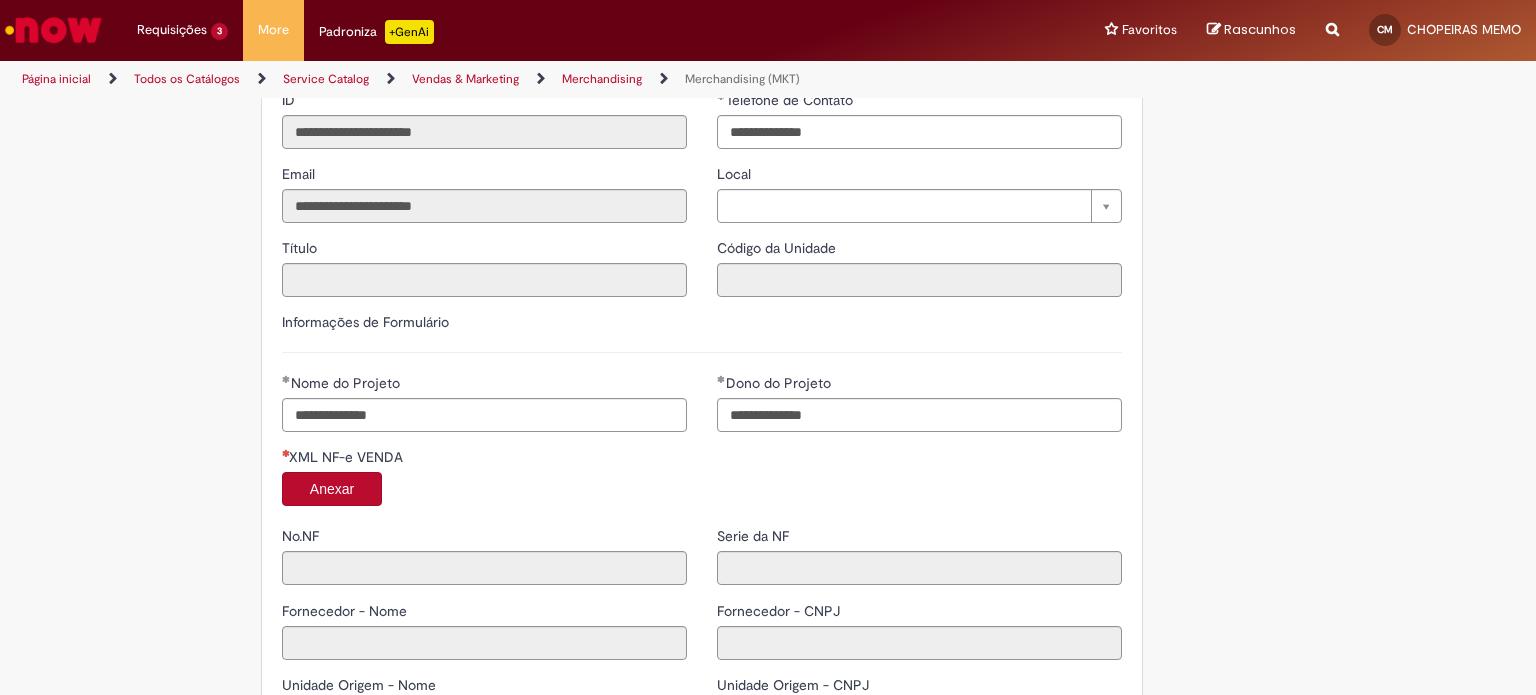 scroll, scrollTop: 1503, scrollLeft: 0, axis: vertical 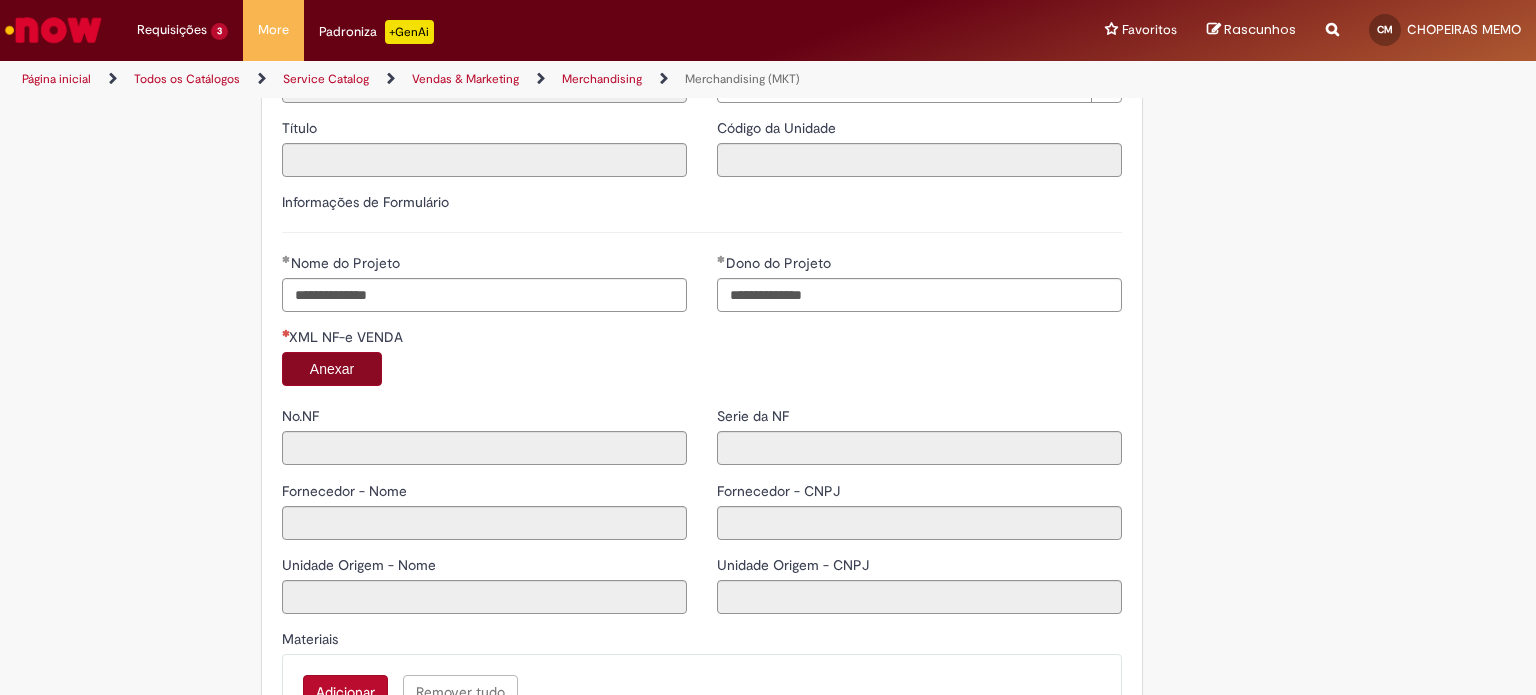 click on "Service Catalog" at bounding box center [339, 79] 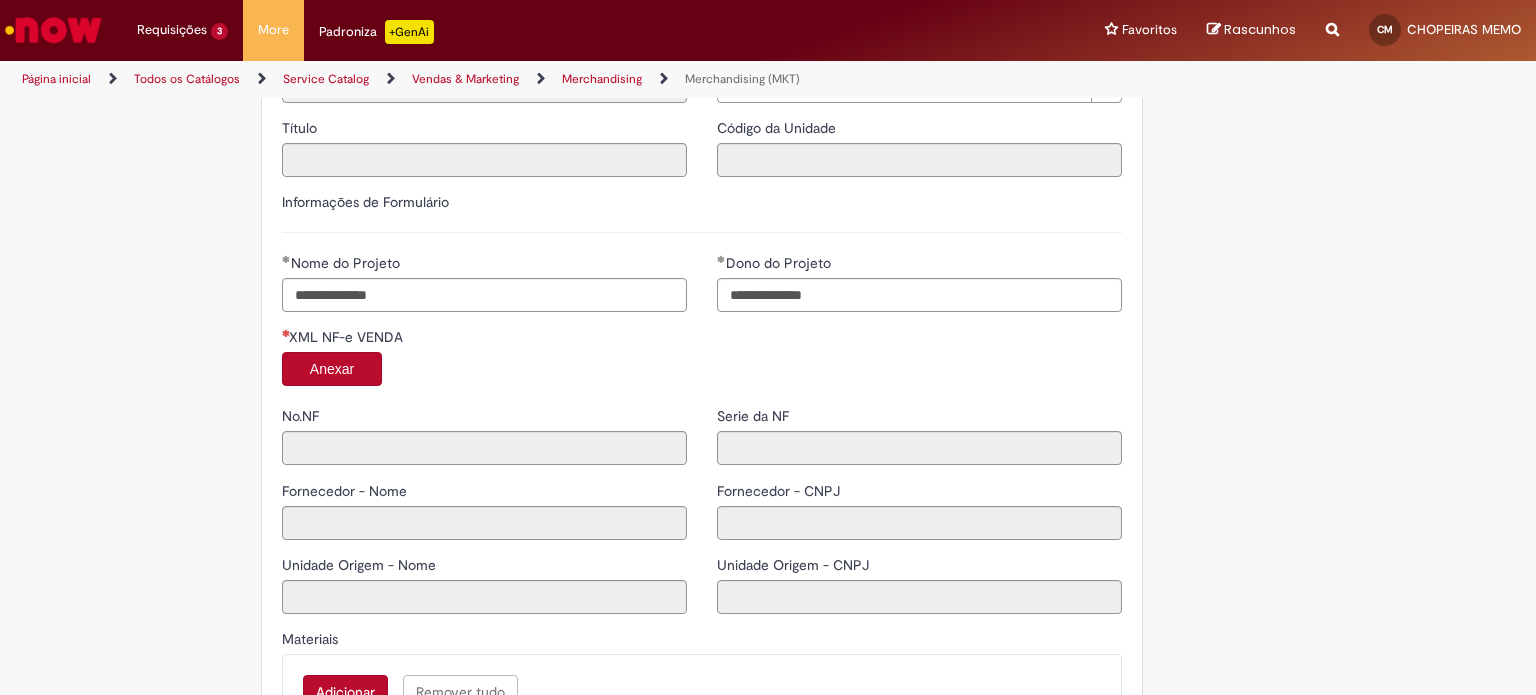 type on "******" 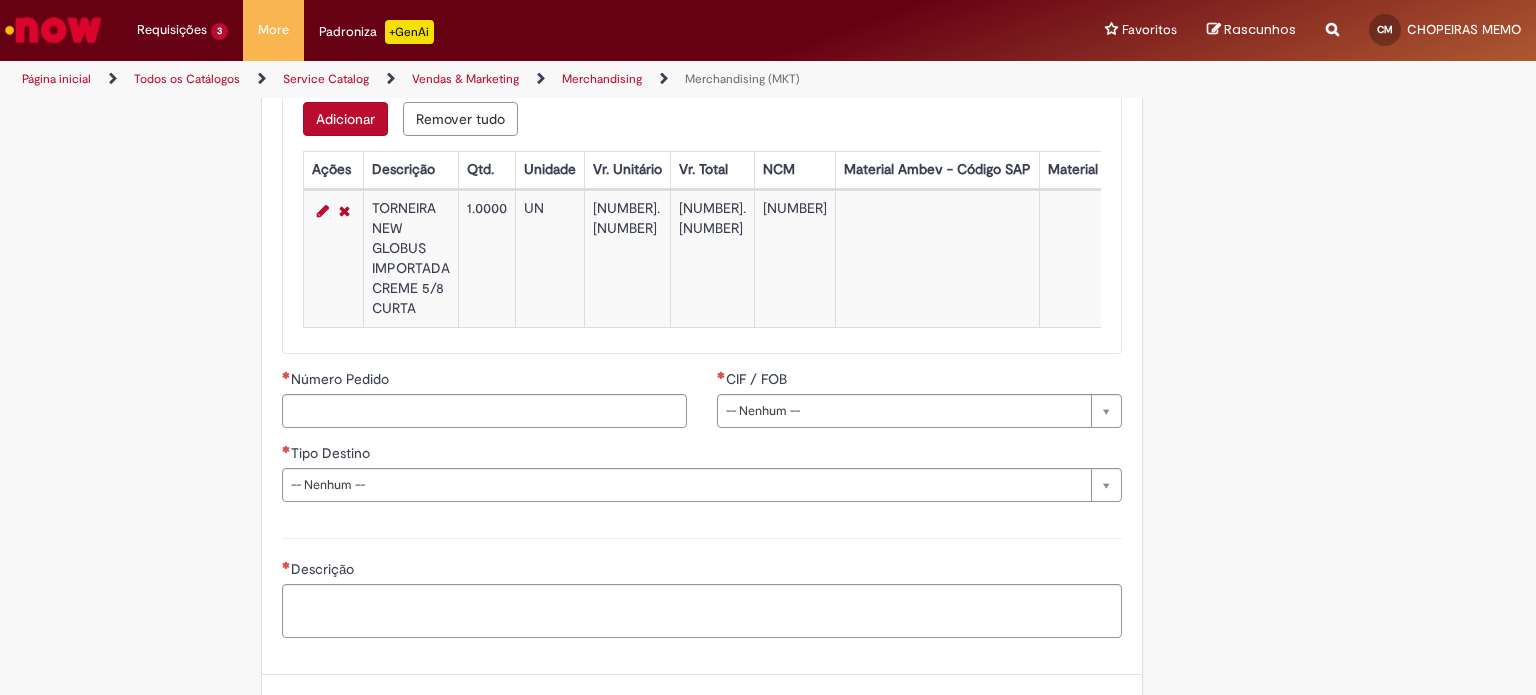 scroll, scrollTop: 2203, scrollLeft: 0, axis: vertical 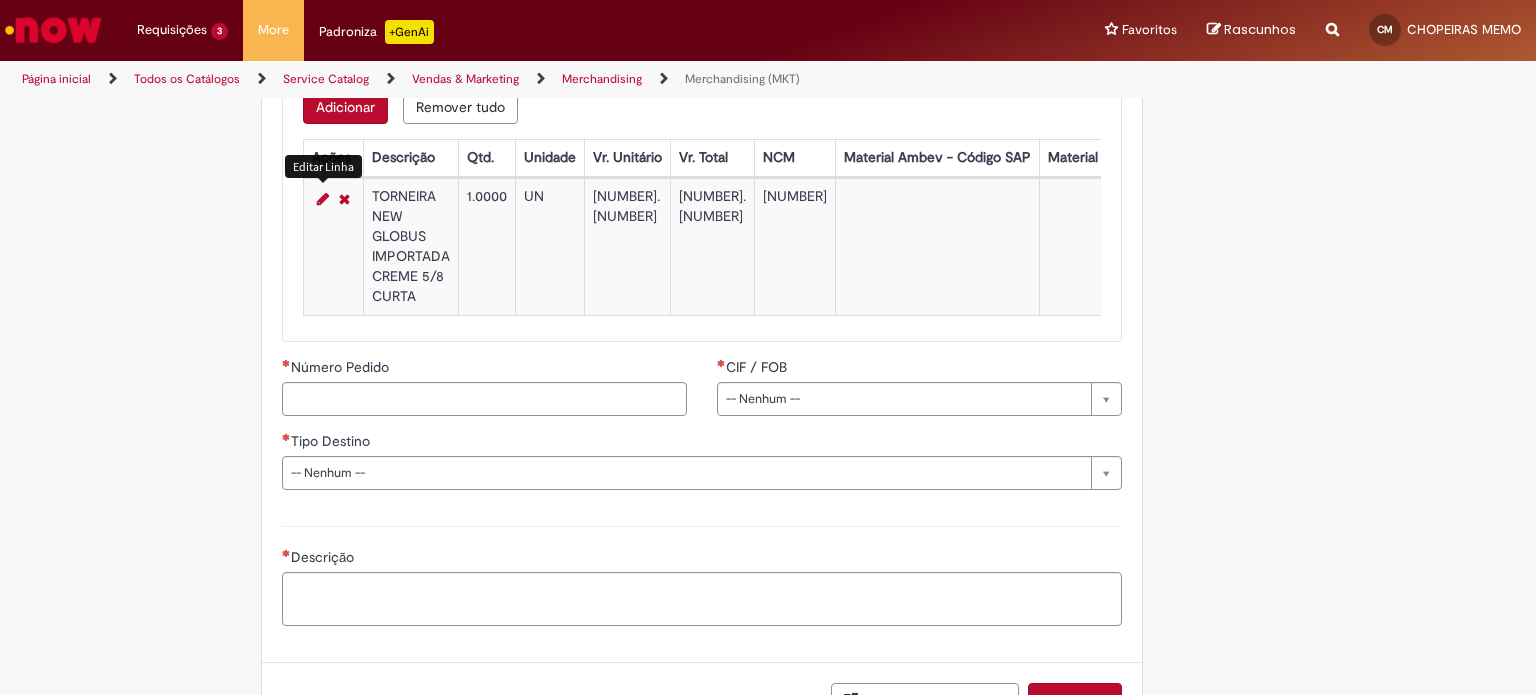 click at bounding box center (323, 199) 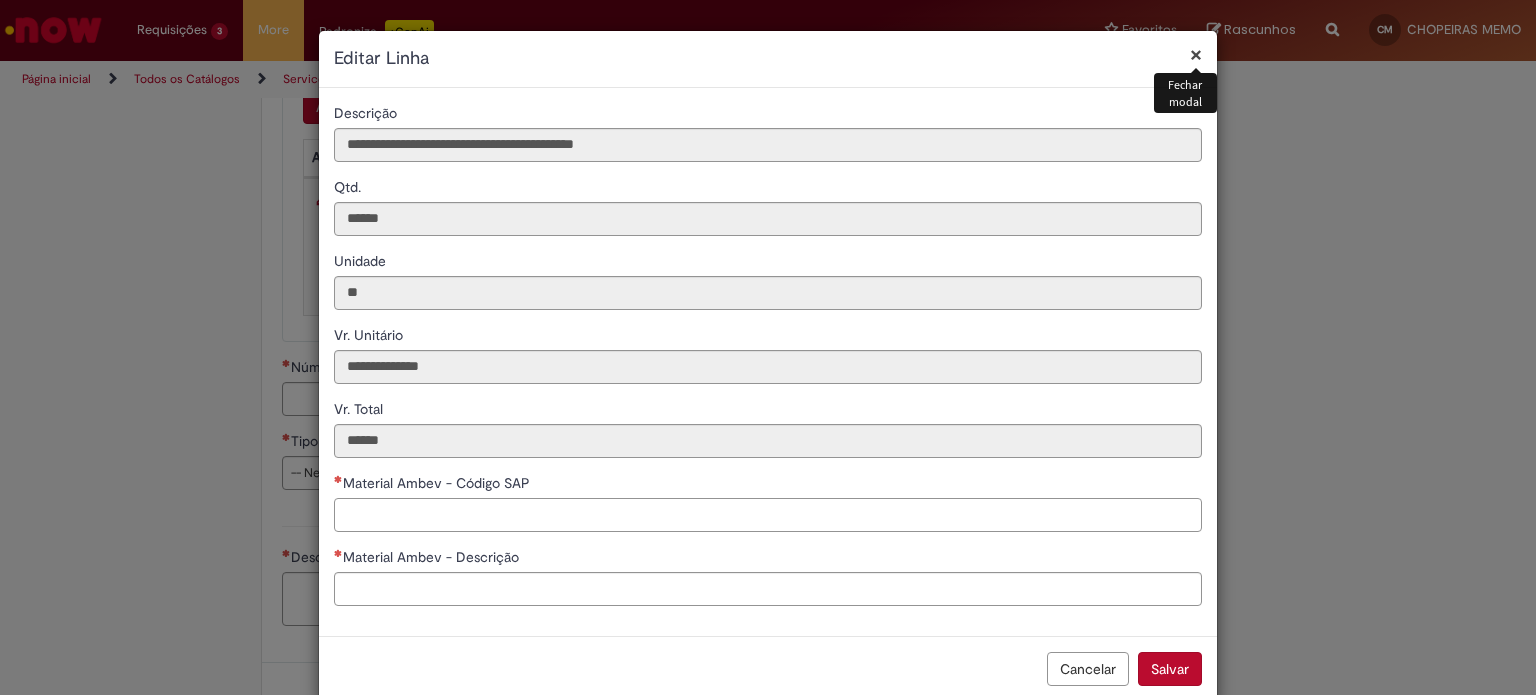 click on "Material Ambev - Código SAP" at bounding box center (768, 515) 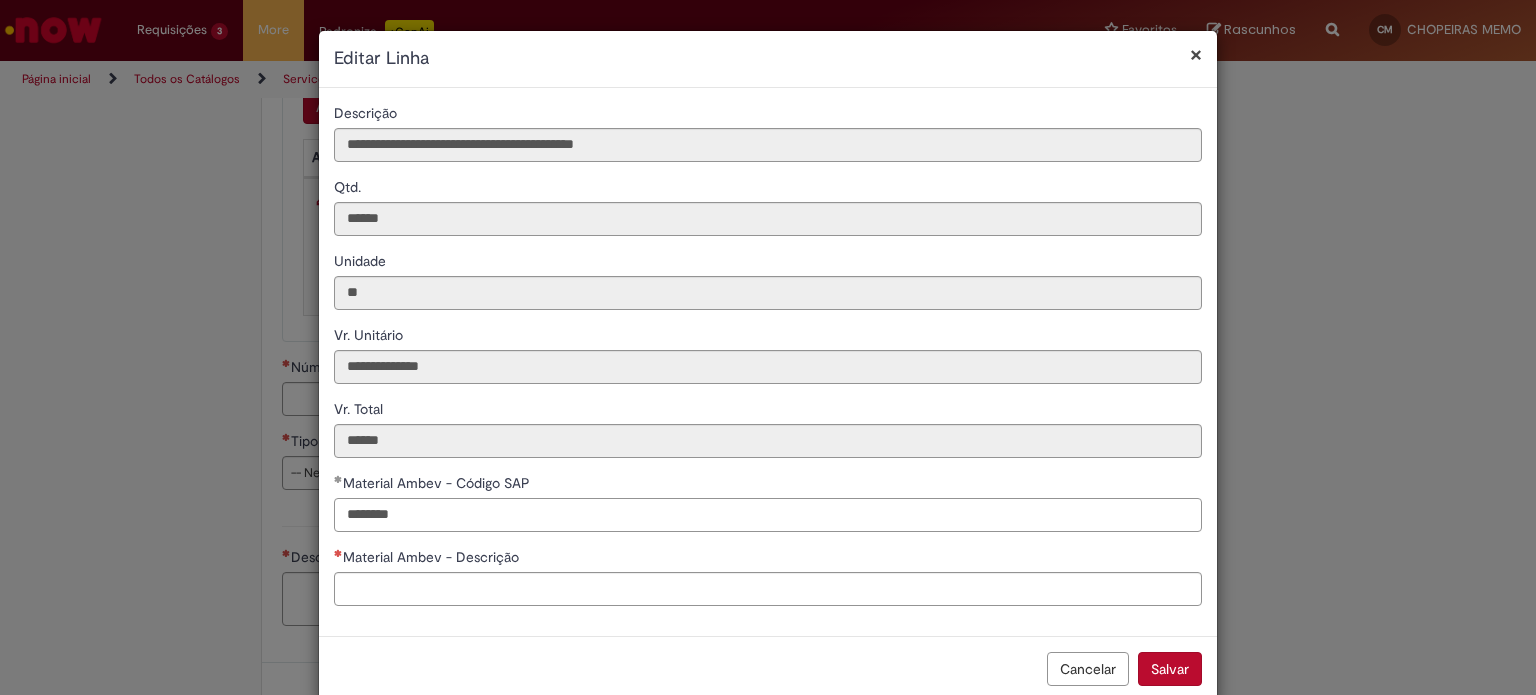 type on "********" 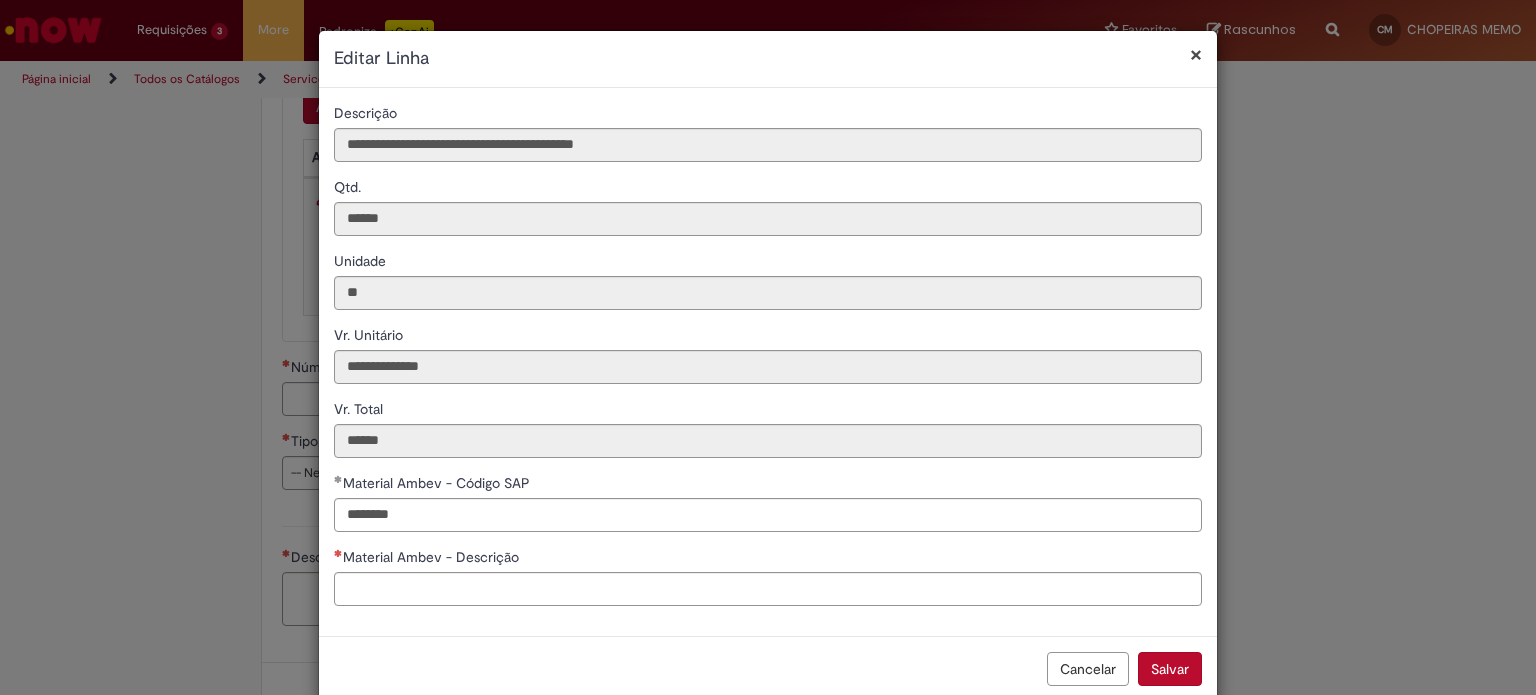 type 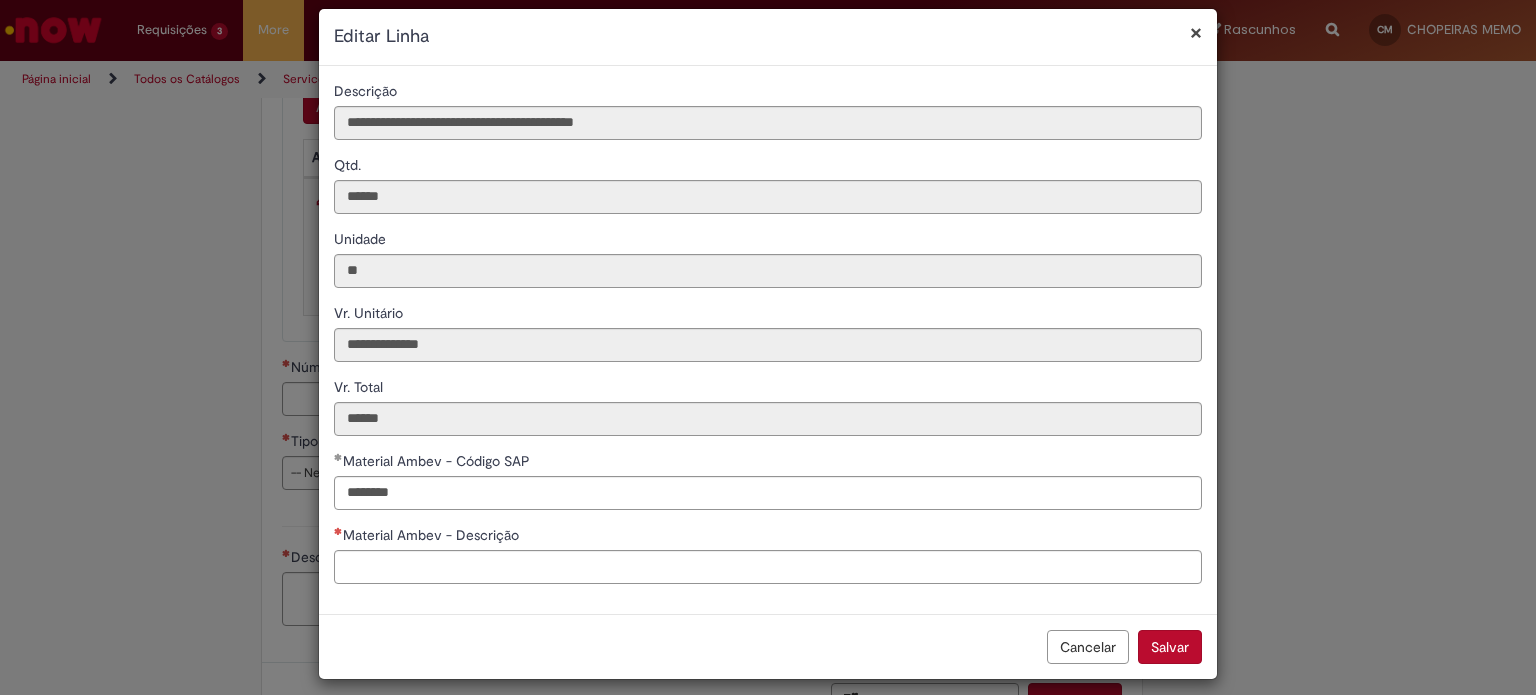 scroll, scrollTop: 35, scrollLeft: 0, axis: vertical 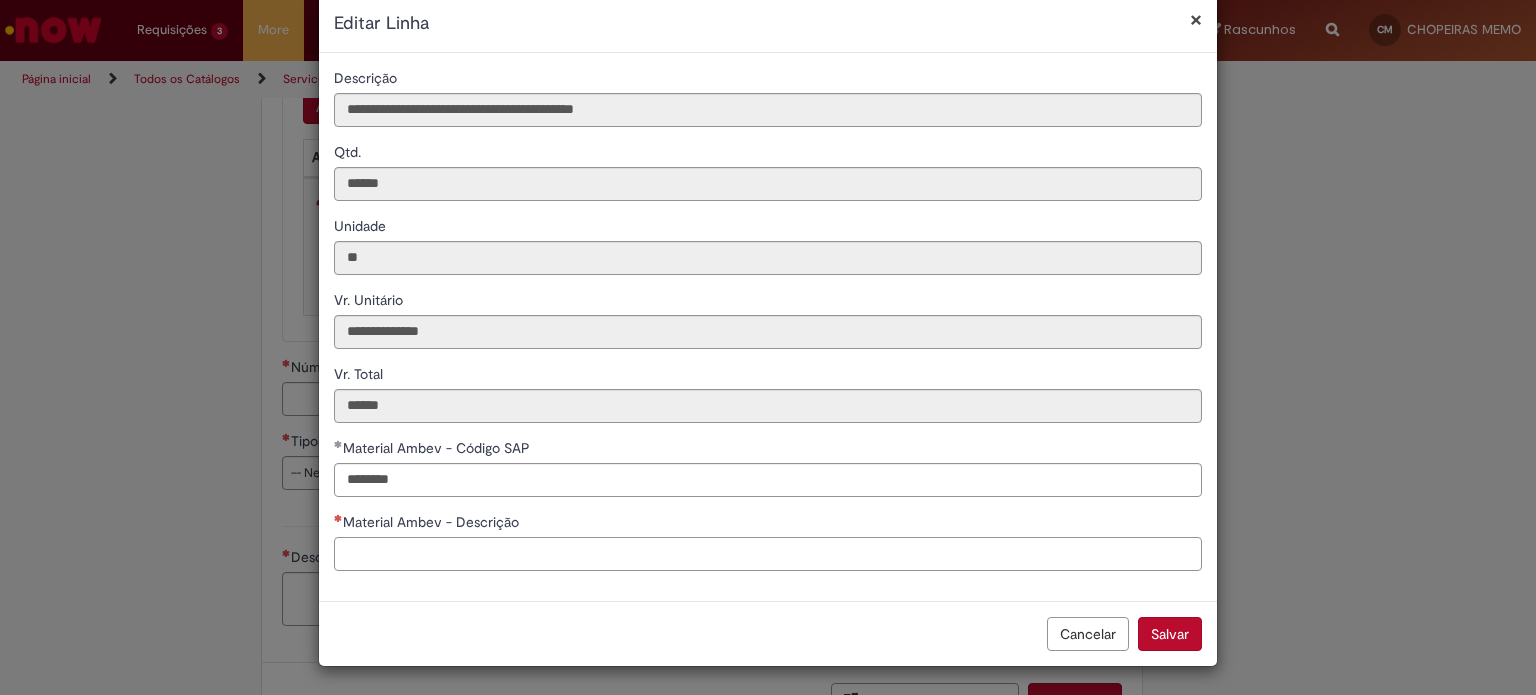 click on "Material Ambev - Descrição" at bounding box center (768, 554) 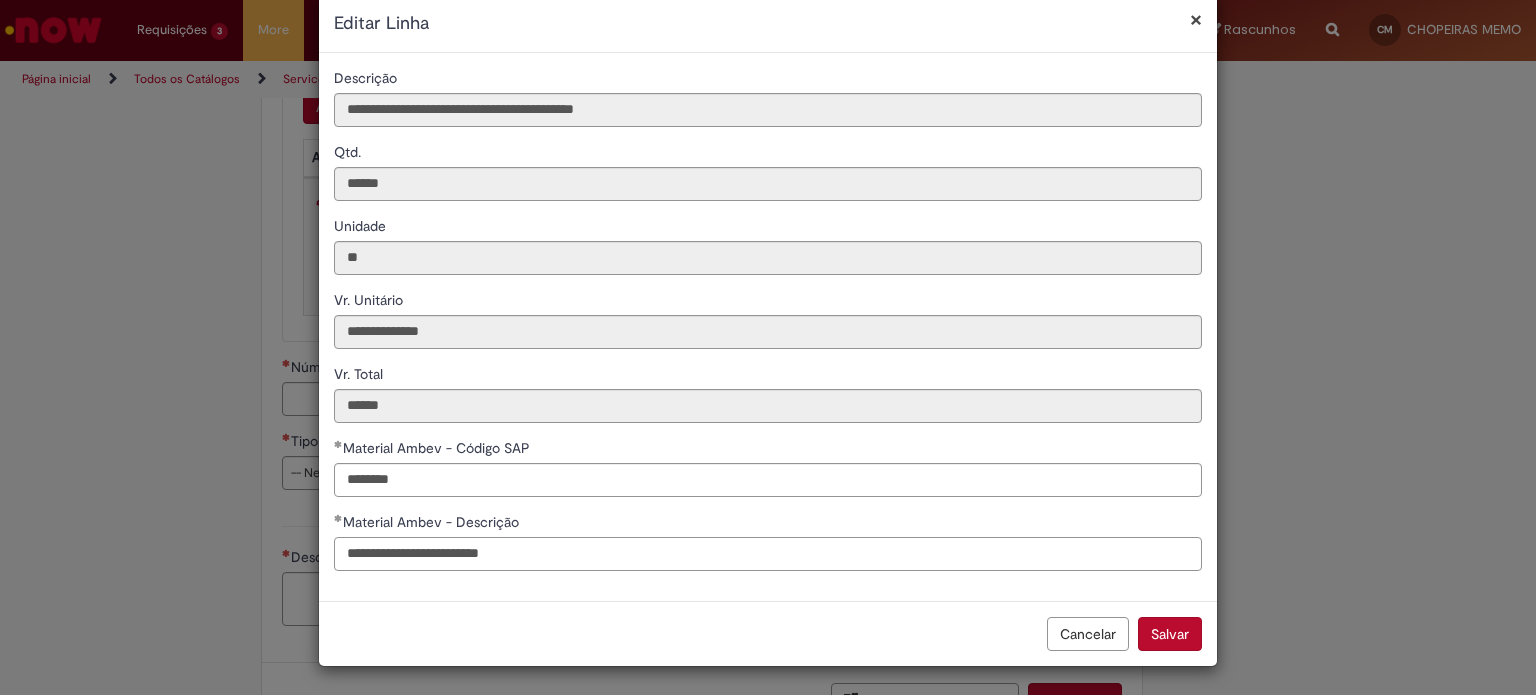 type on "**********" 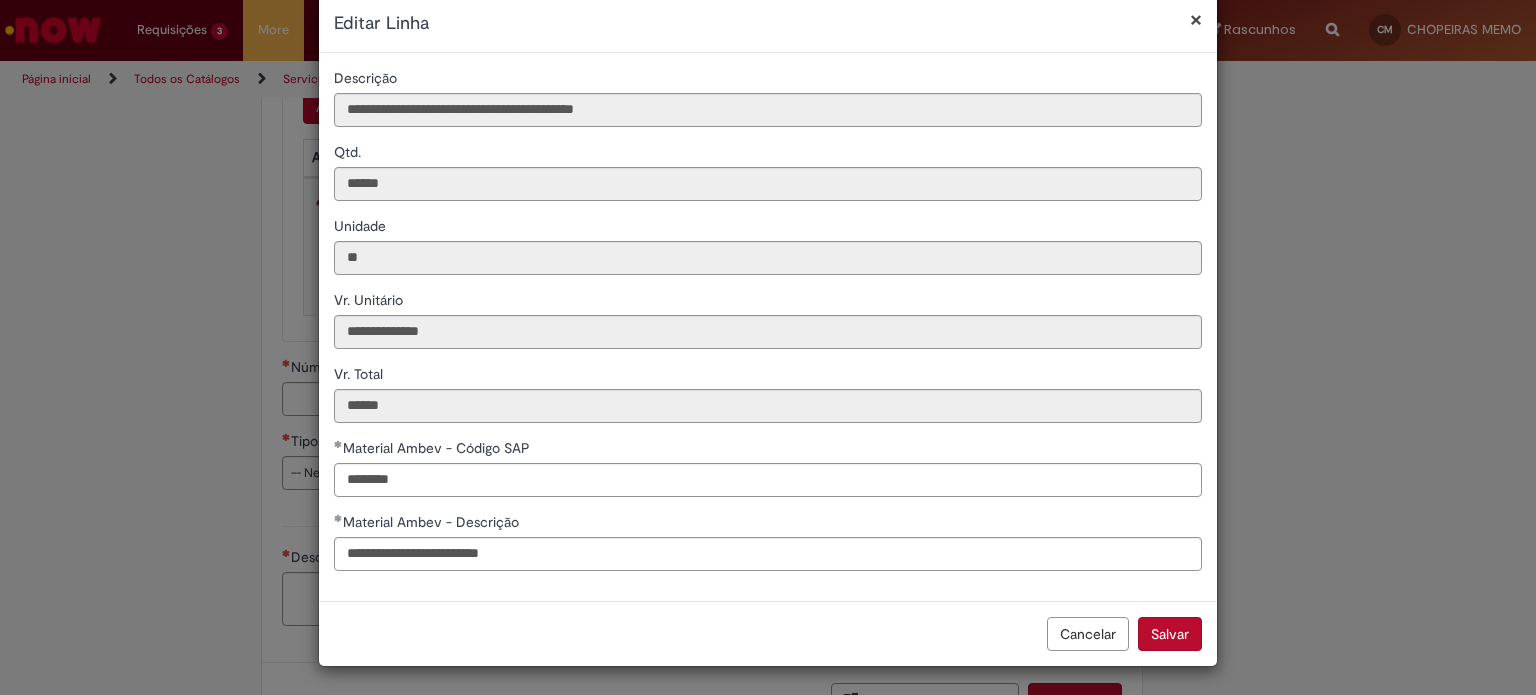 click on "Salvar" at bounding box center (1170, 634) 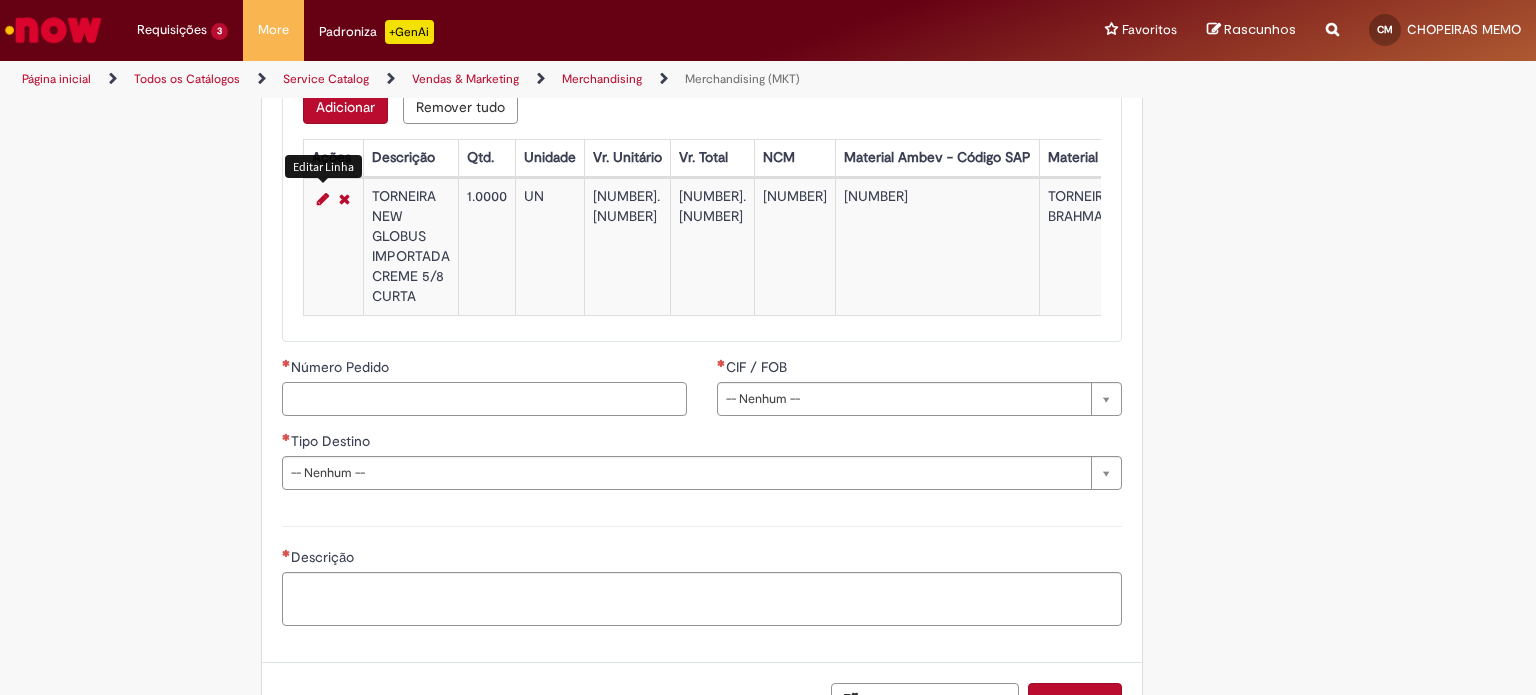 click on "Número Pedido" at bounding box center [484, 399] 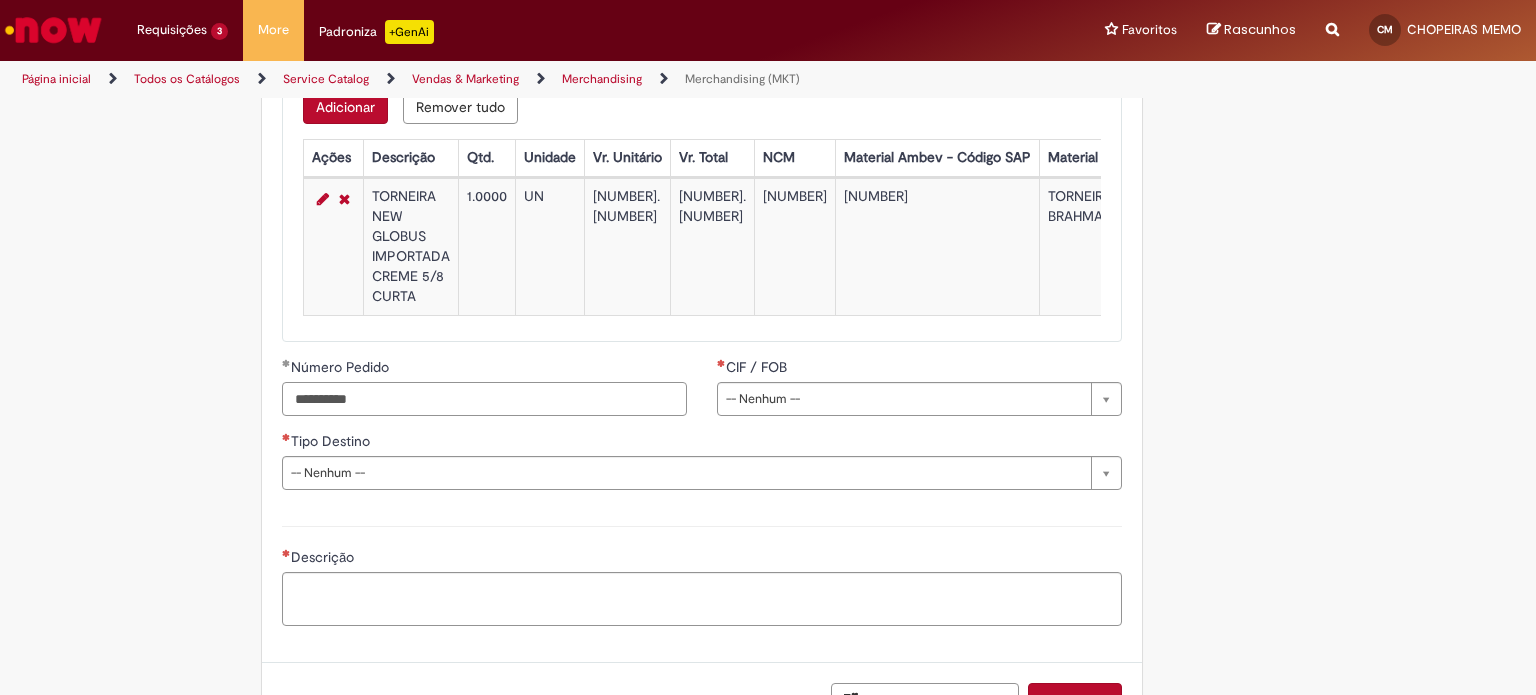 type on "**********" 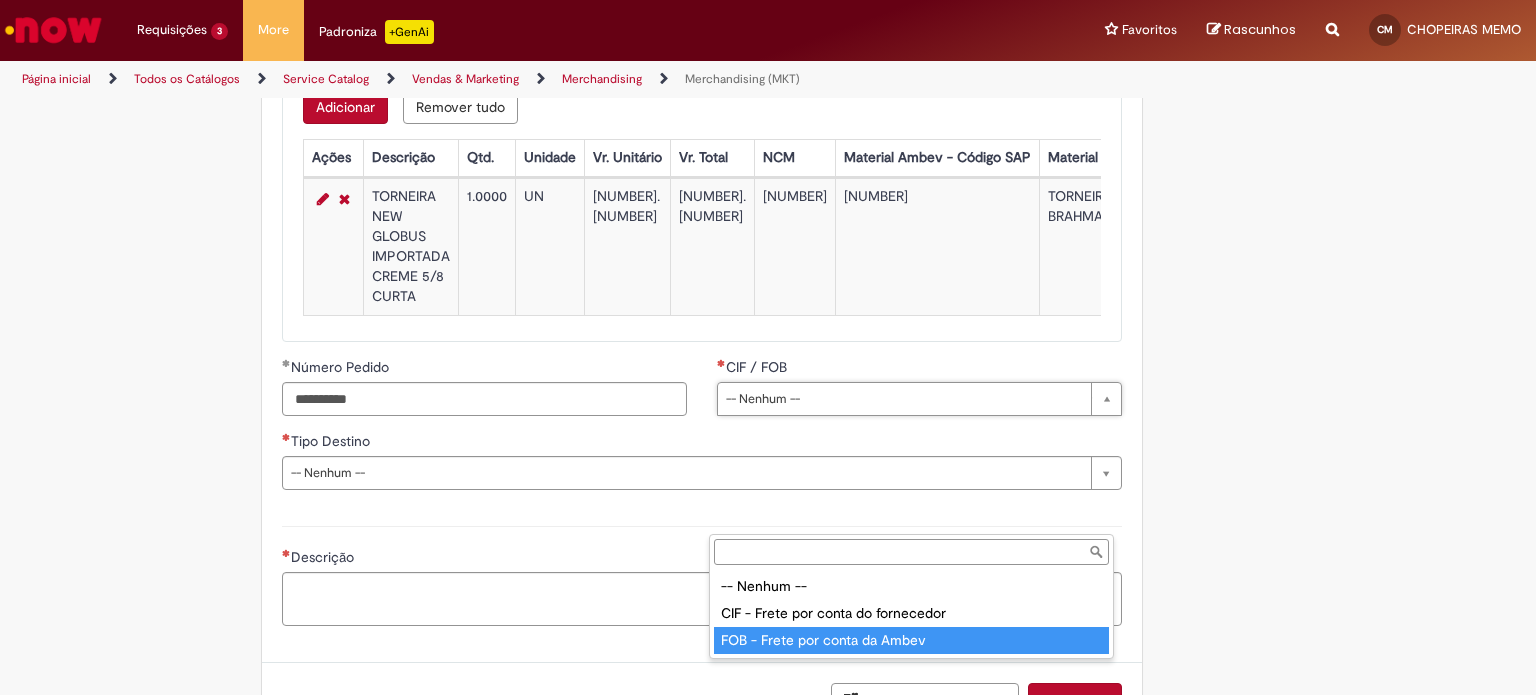 type on "**********" 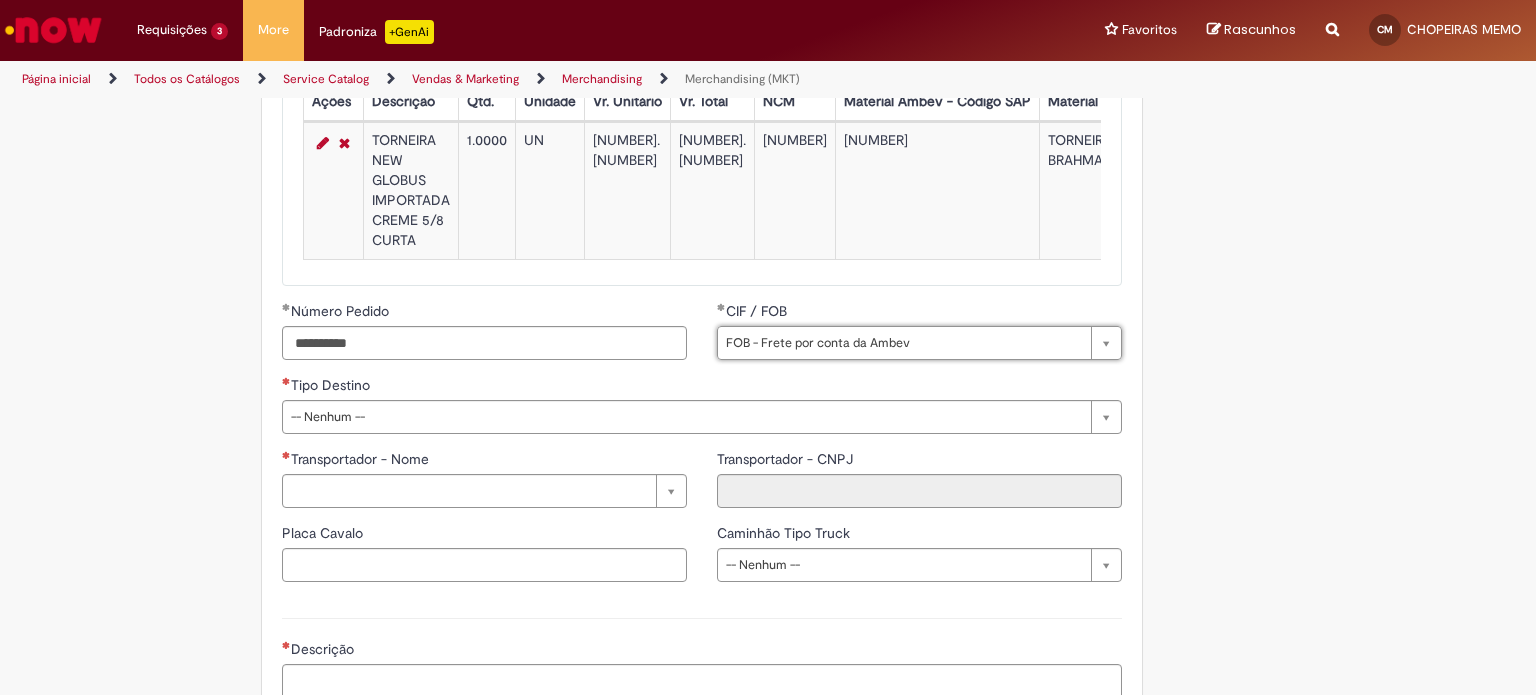 scroll, scrollTop: 2403, scrollLeft: 0, axis: vertical 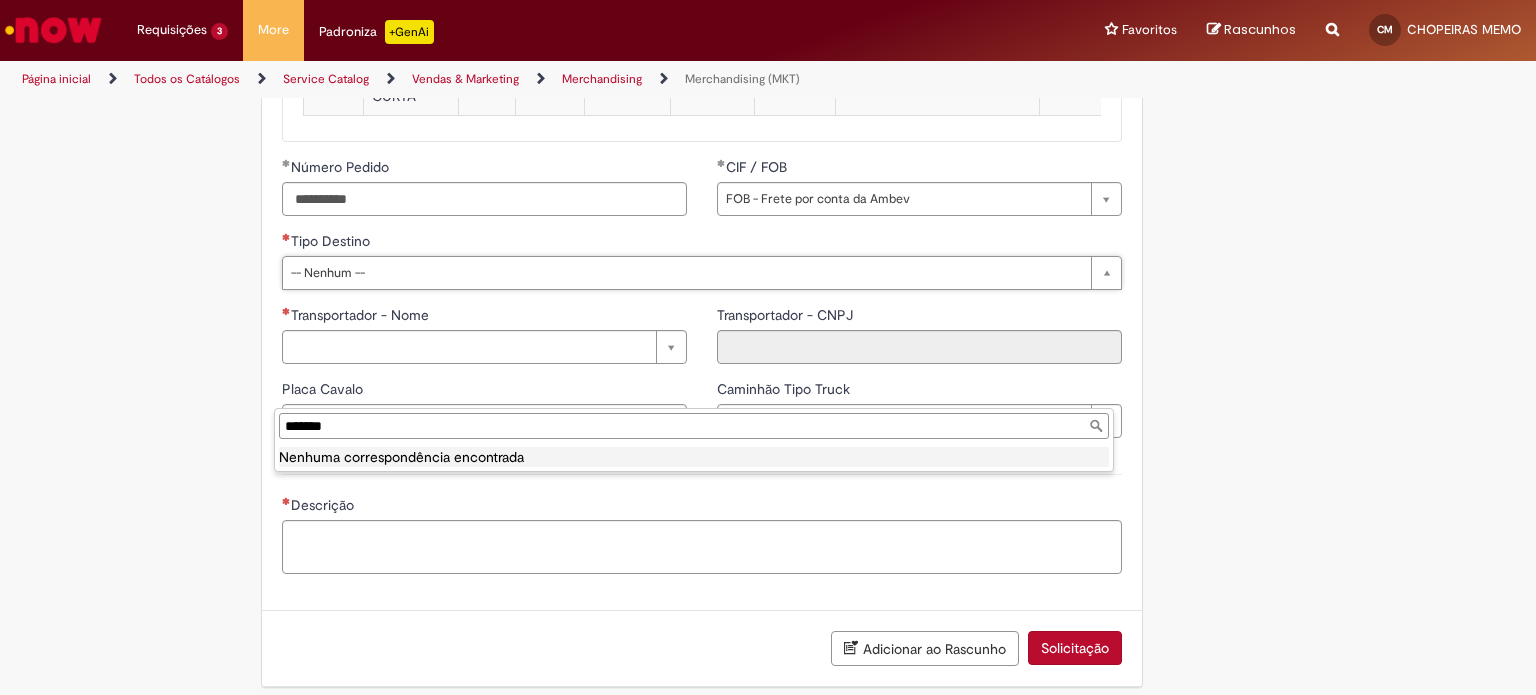 type on "********" 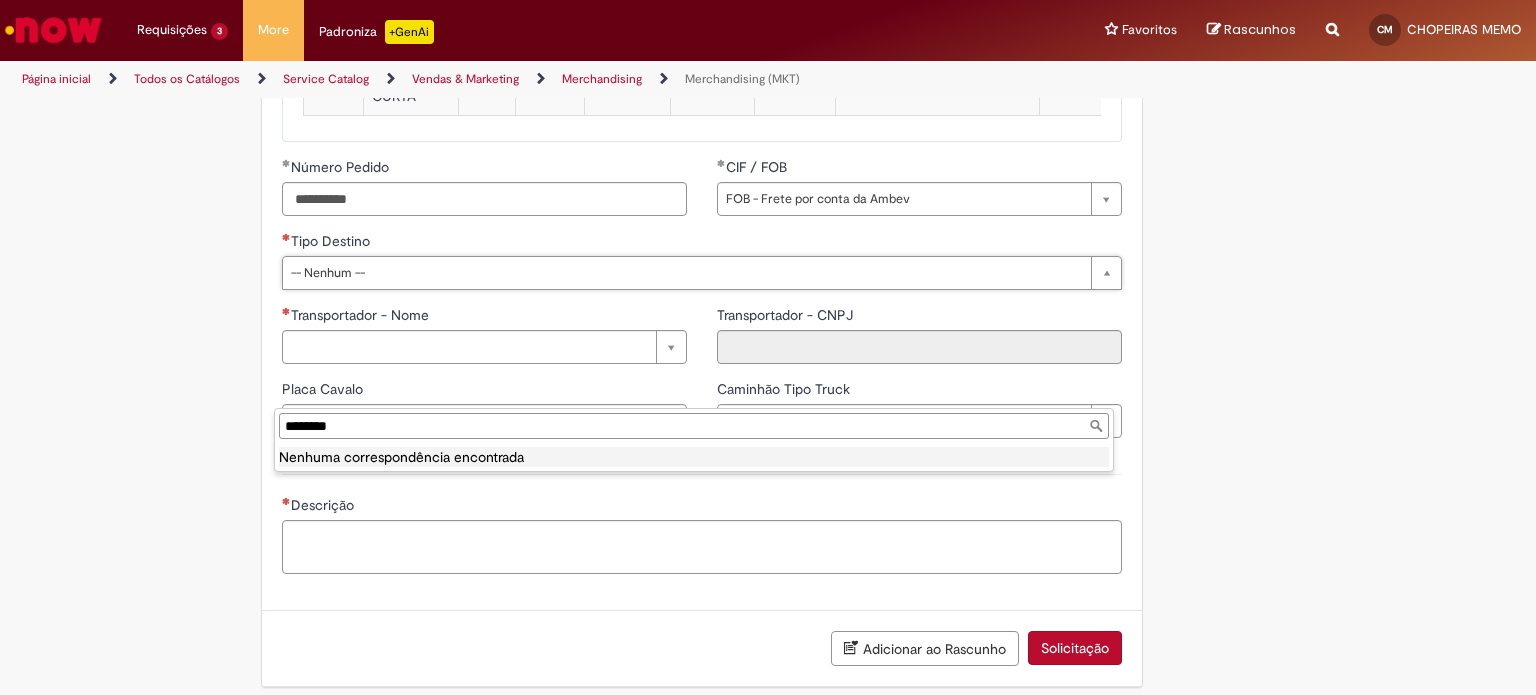 drag, startPoint x: 361, startPoint y: 428, endPoint x: 194, endPoint y: 417, distance: 167.36188 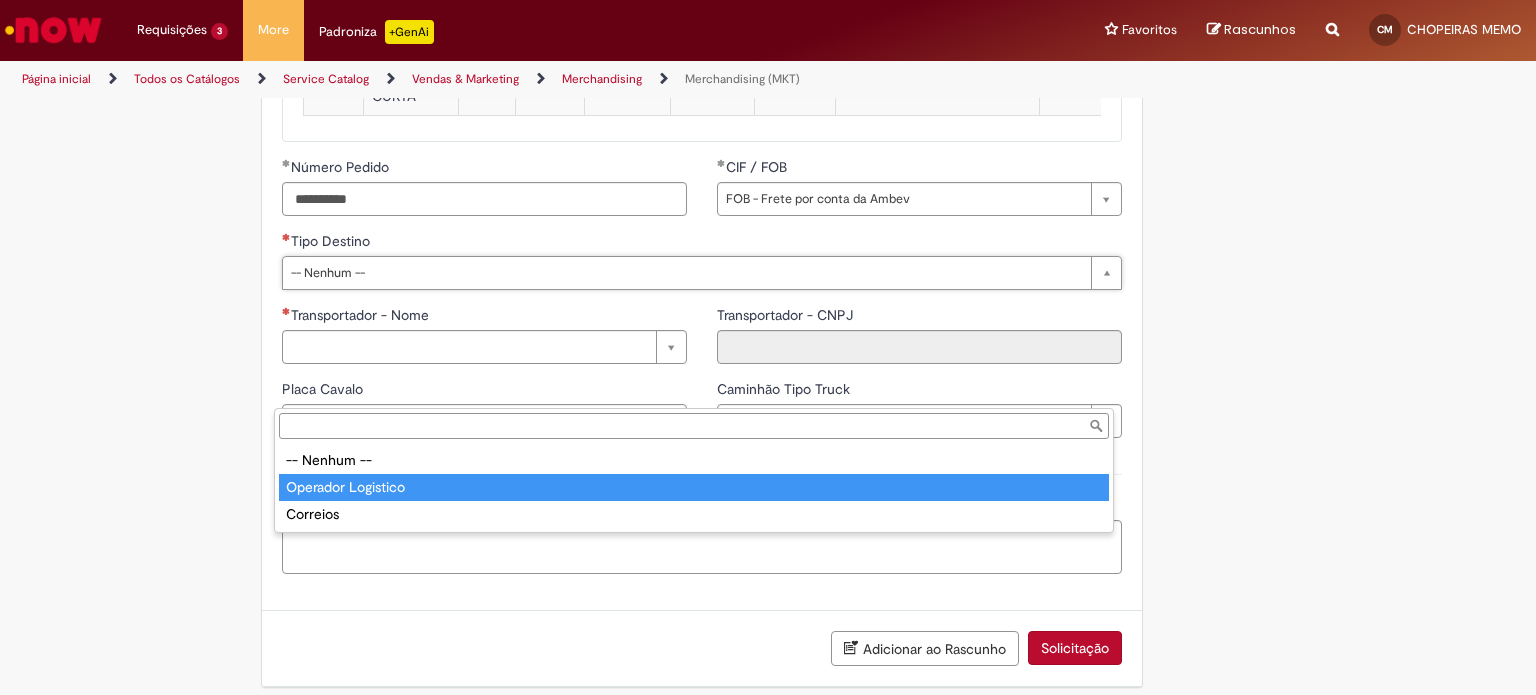 type on "**********" 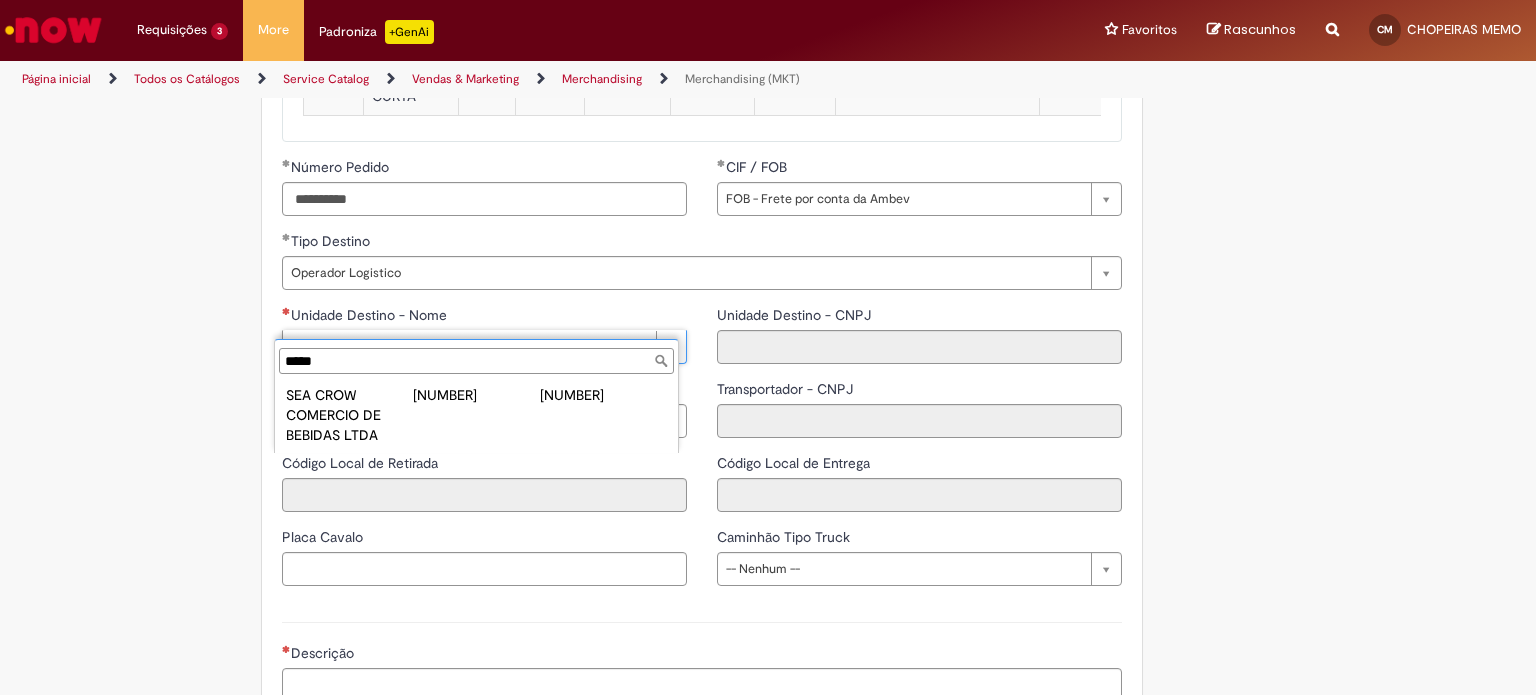 type on "*****" 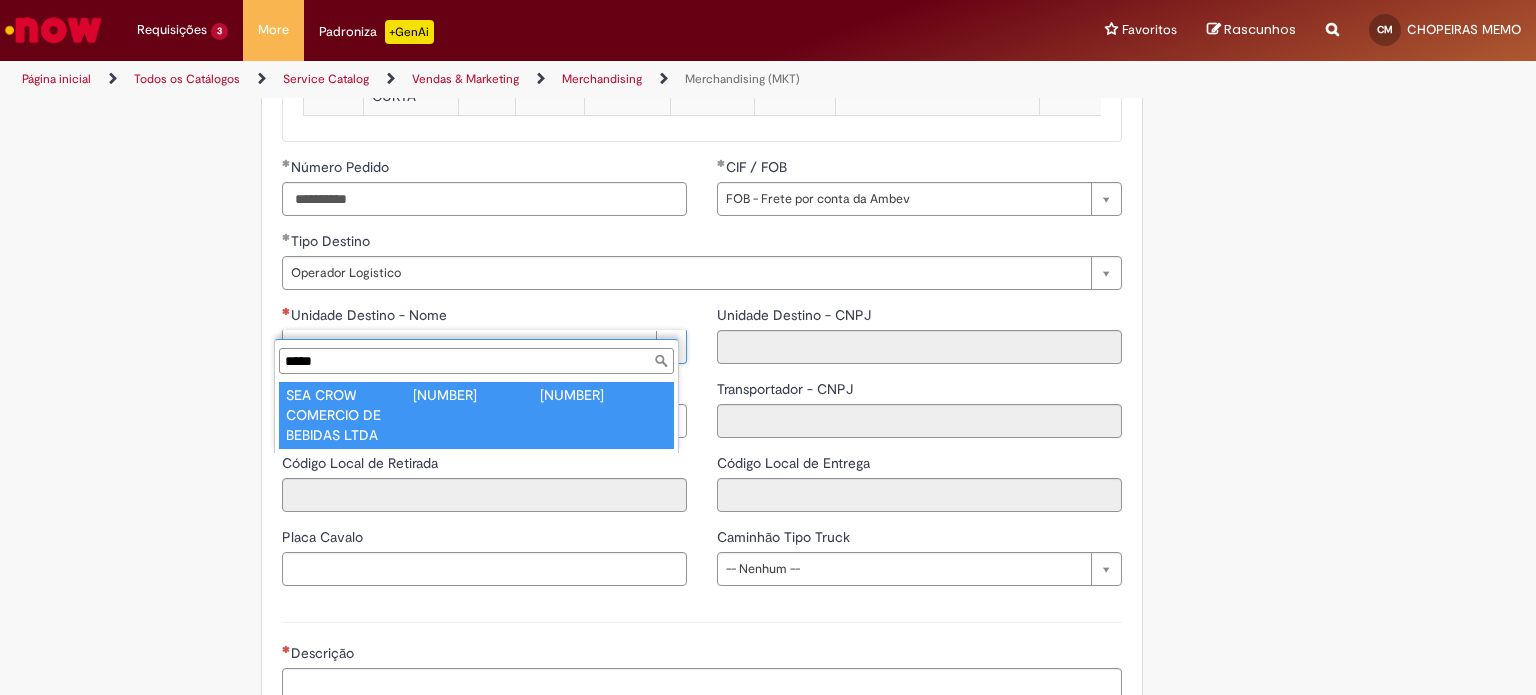 type on "**********" 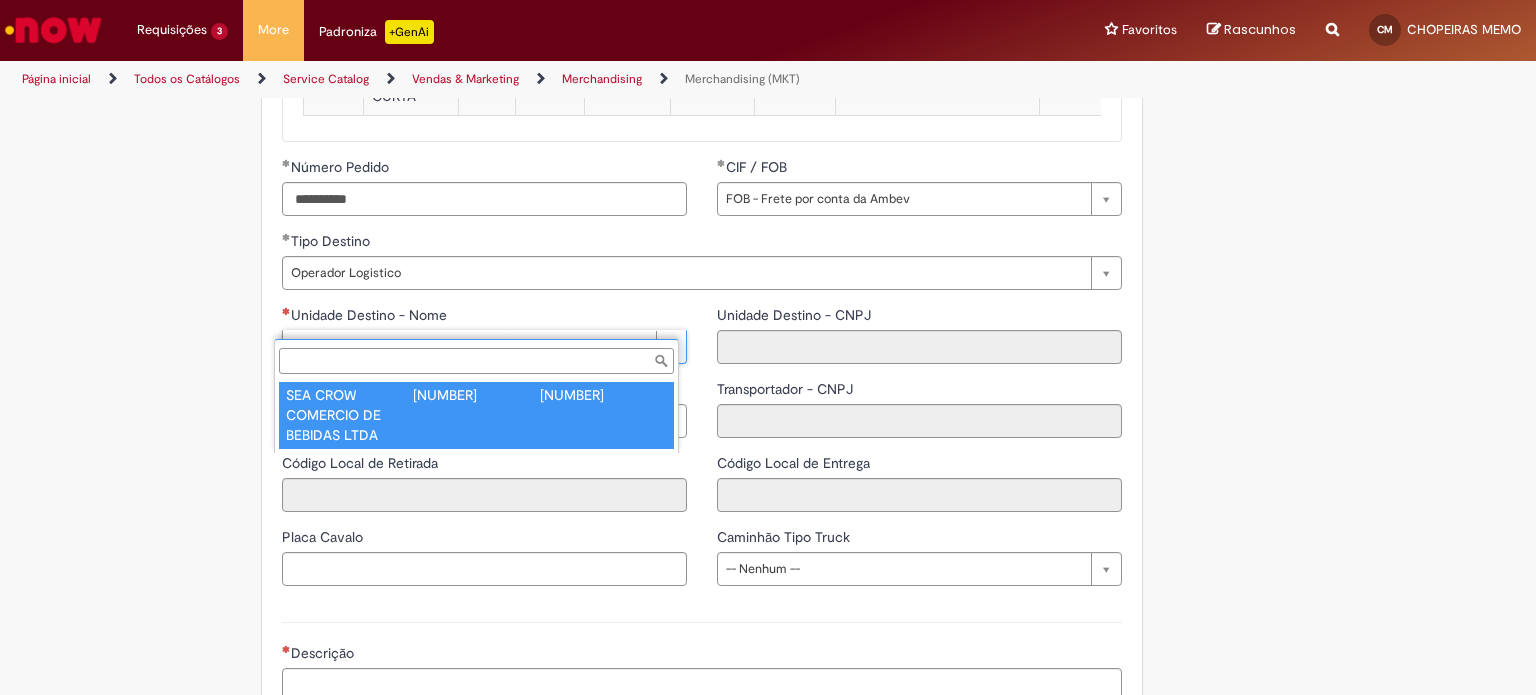 type on "**********" 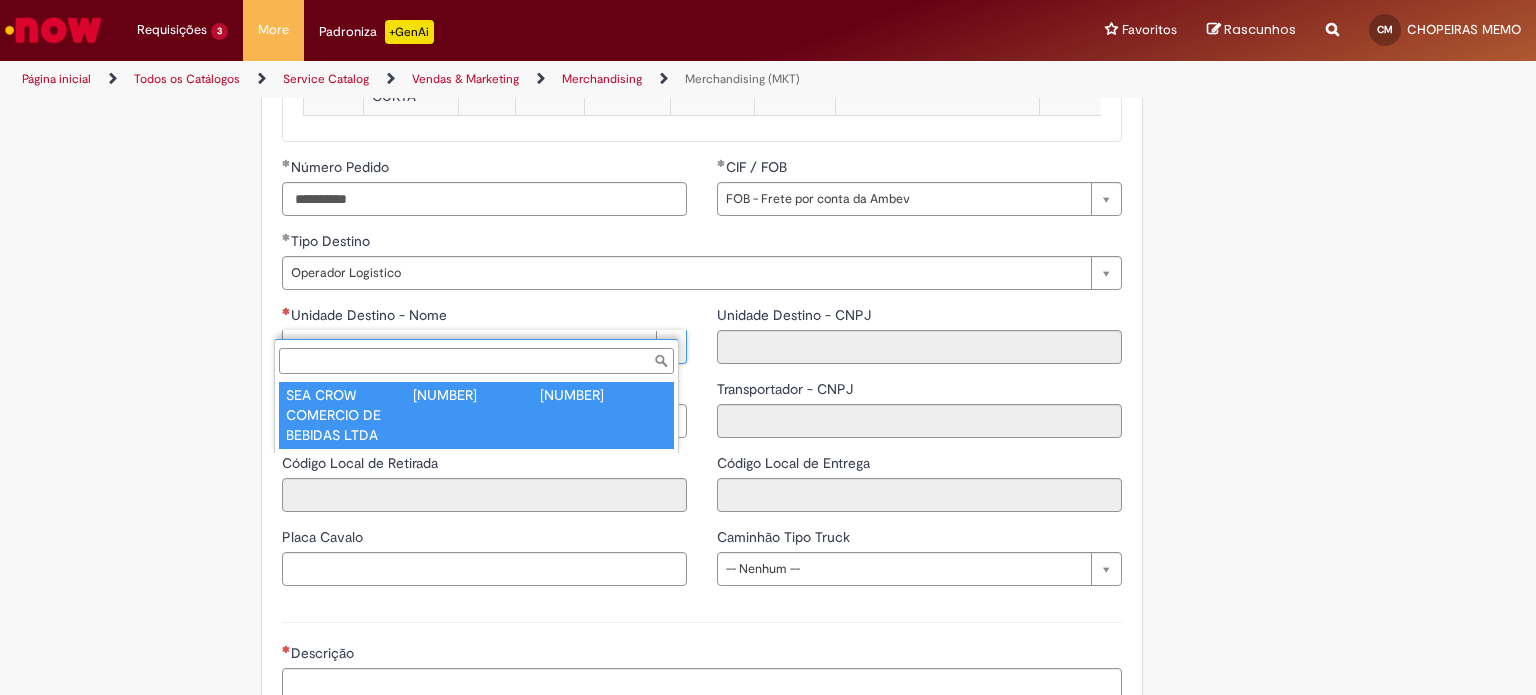 type on "**********" 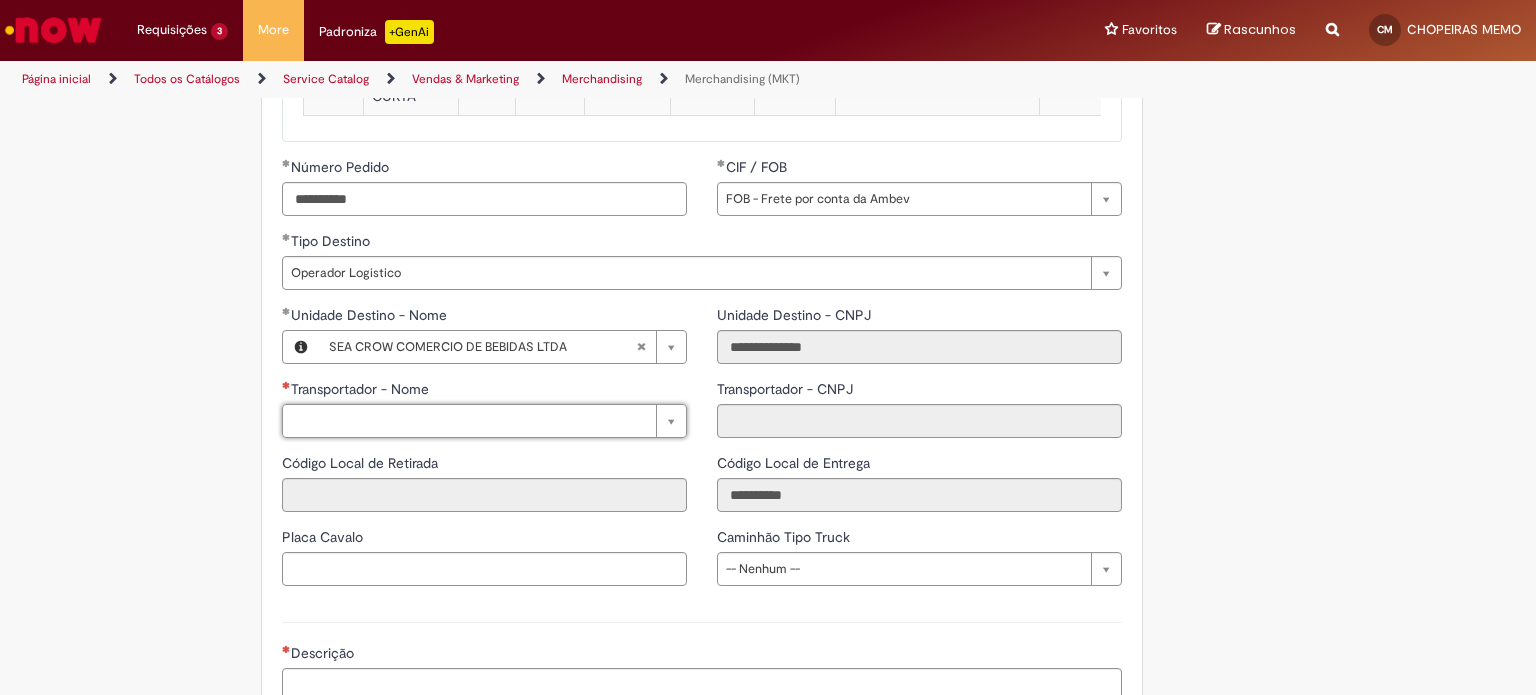 type on "*" 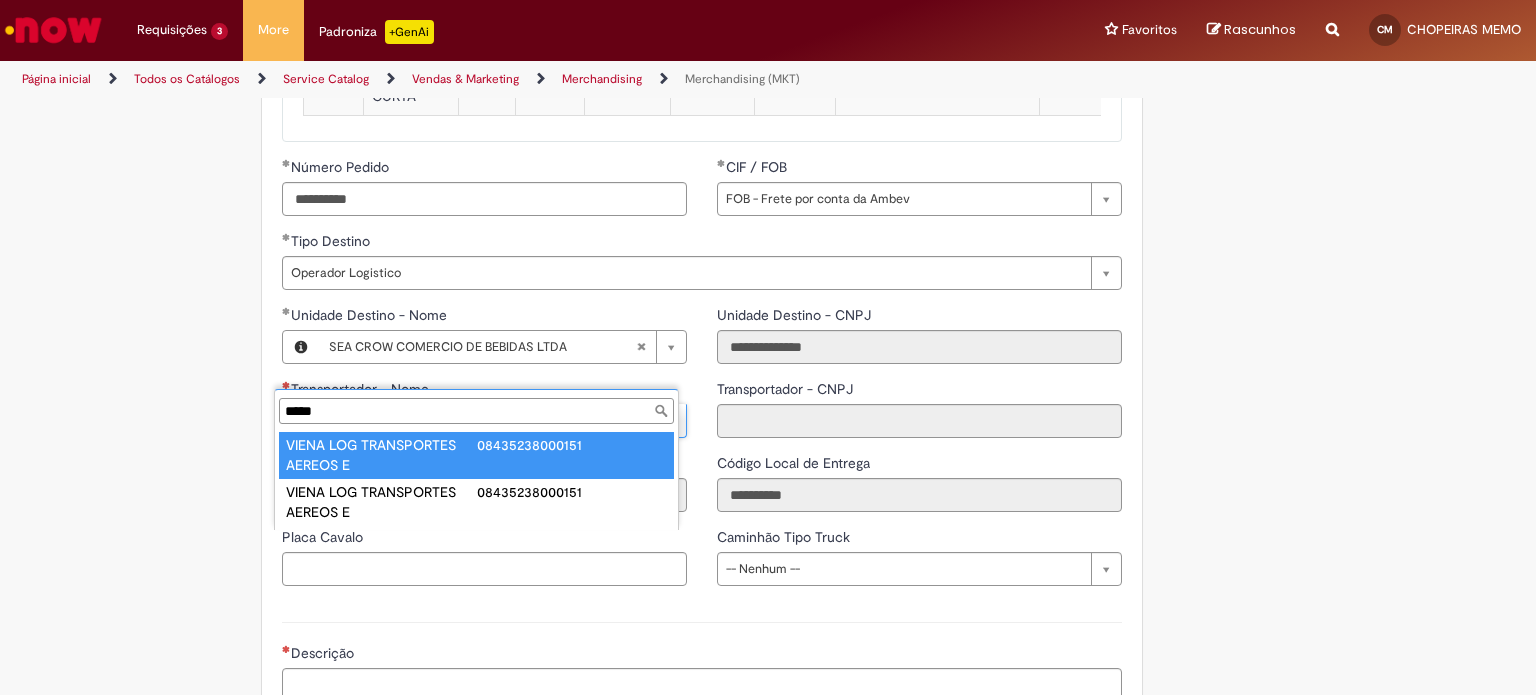 type on "*****" 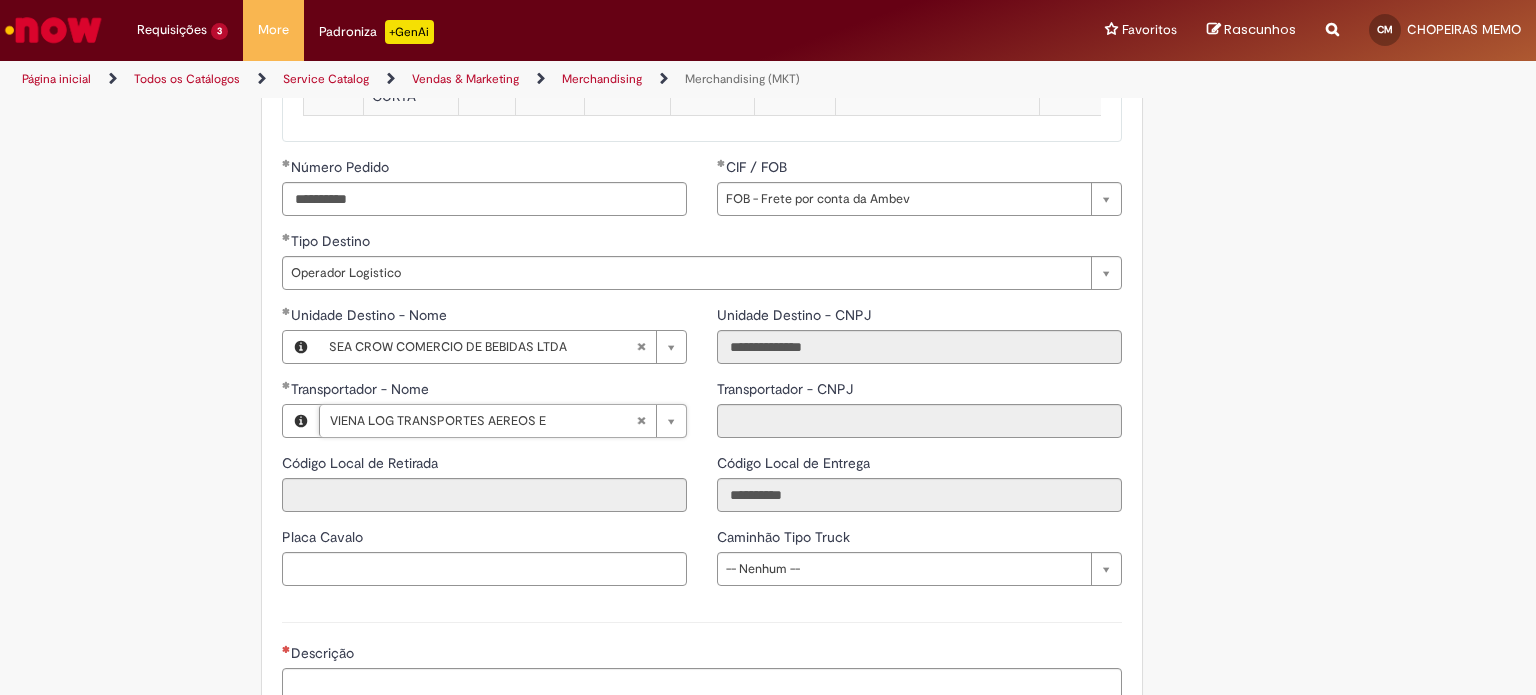 type on "**********" 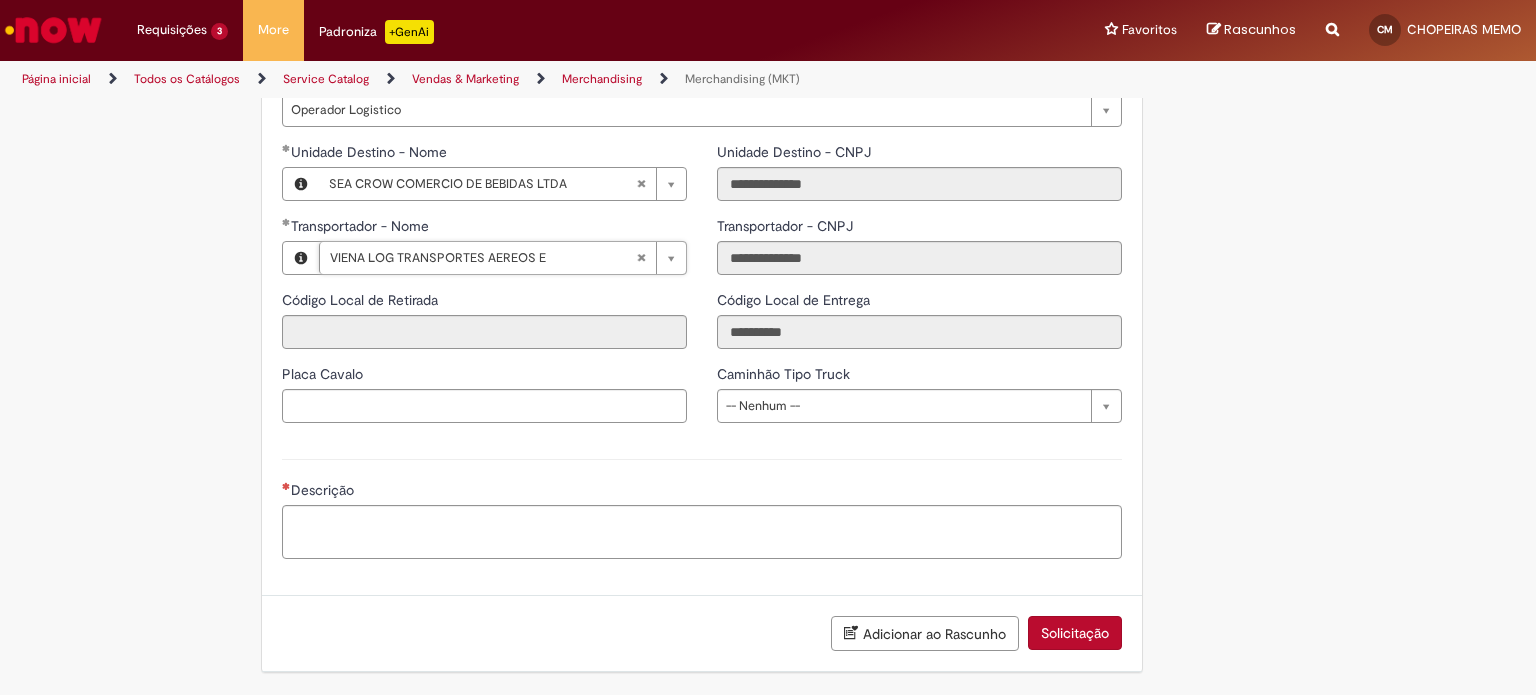 scroll, scrollTop: 2686, scrollLeft: 0, axis: vertical 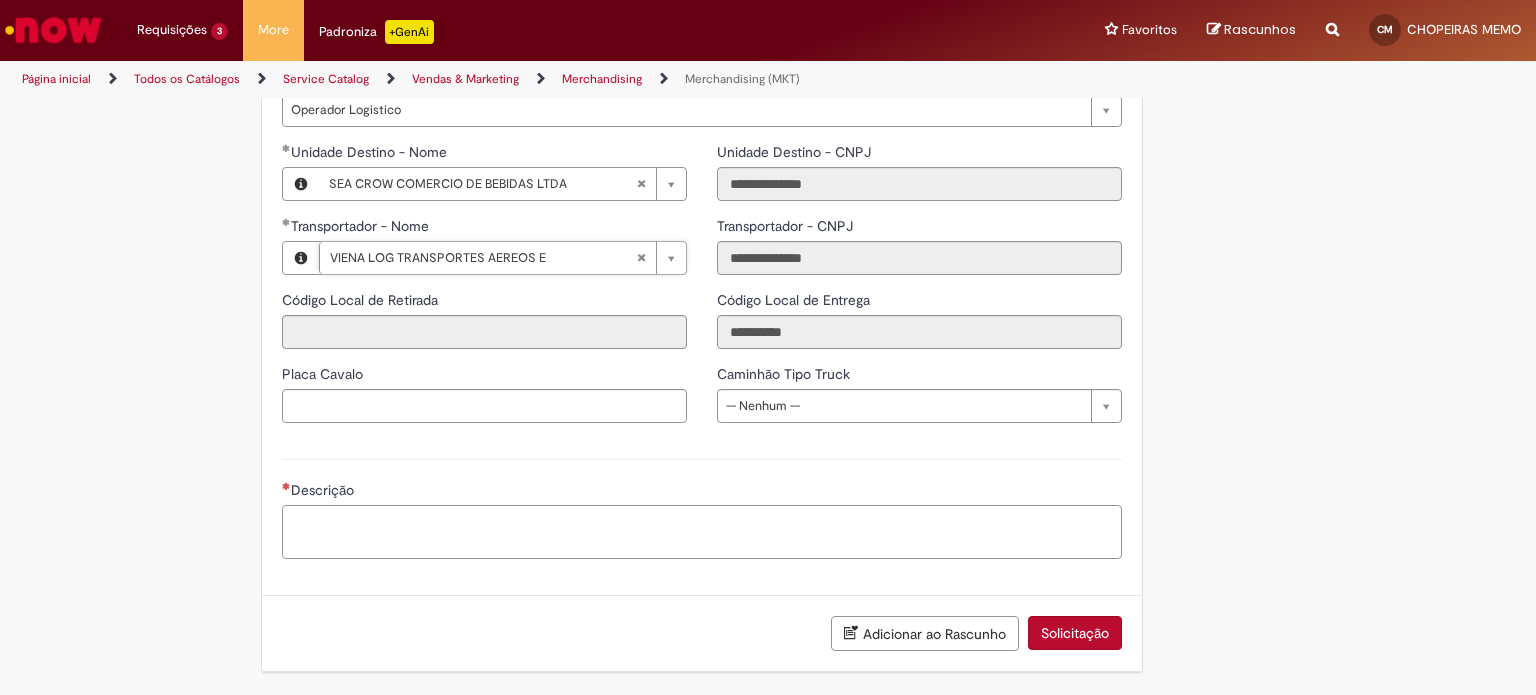 click on "Descrição" at bounding box center [702, 532] 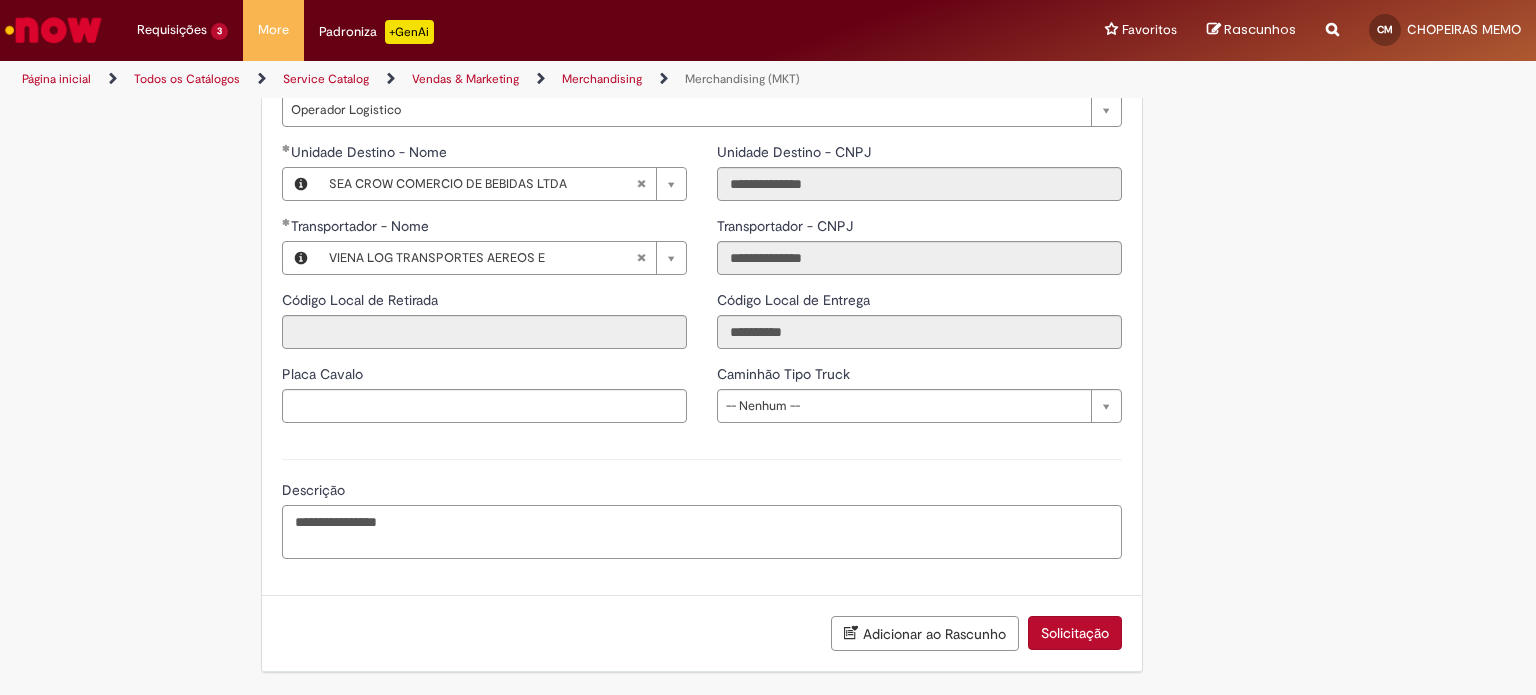 click on "**********" at bounding box center (702, 532) 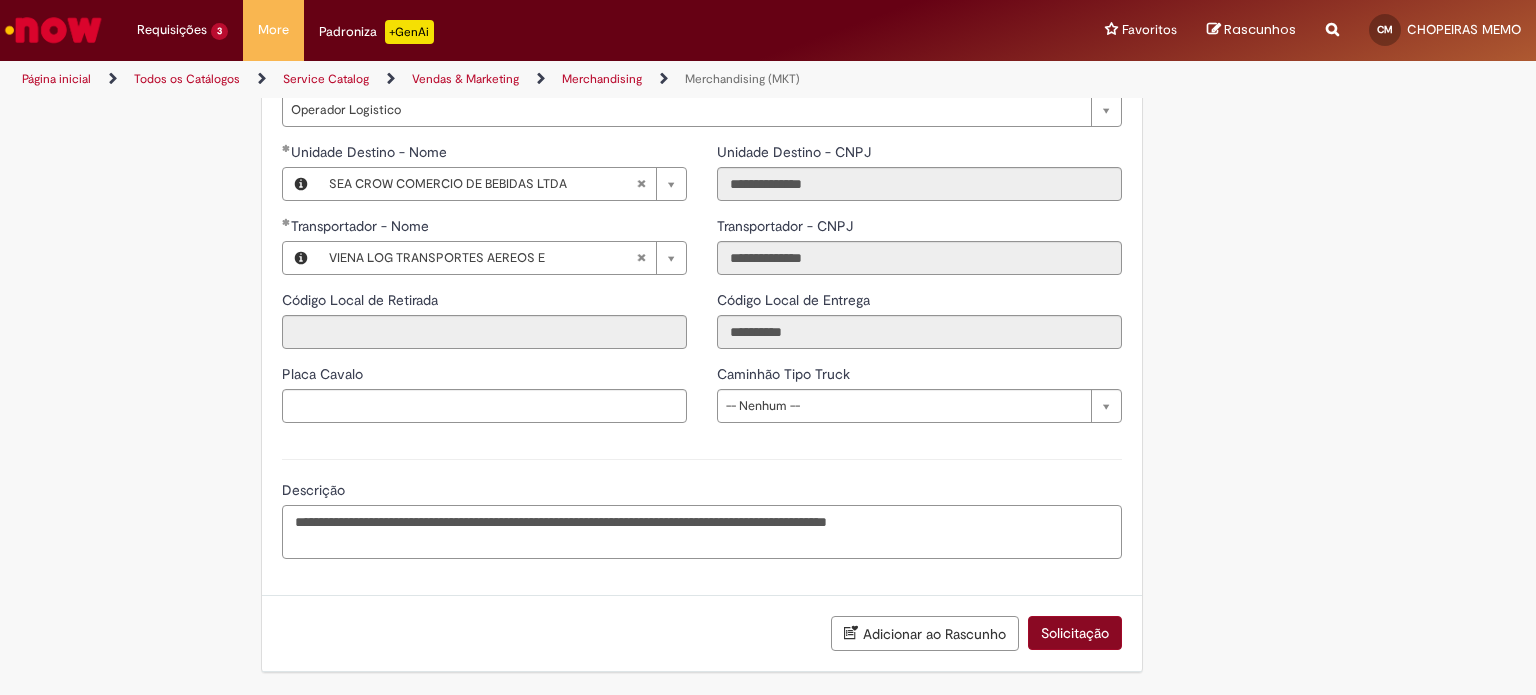 type on "**********" 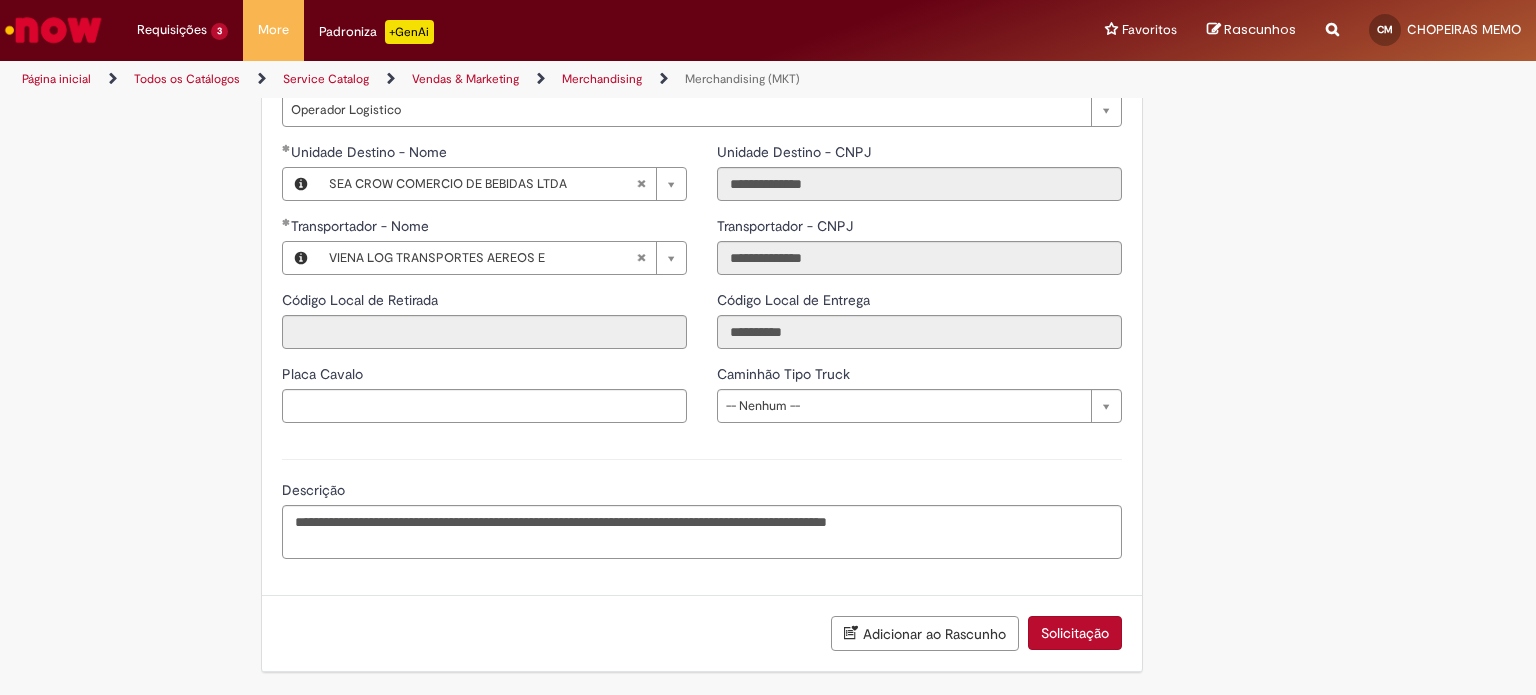 click on "Solicitação" at bounding box center [1075, 633] 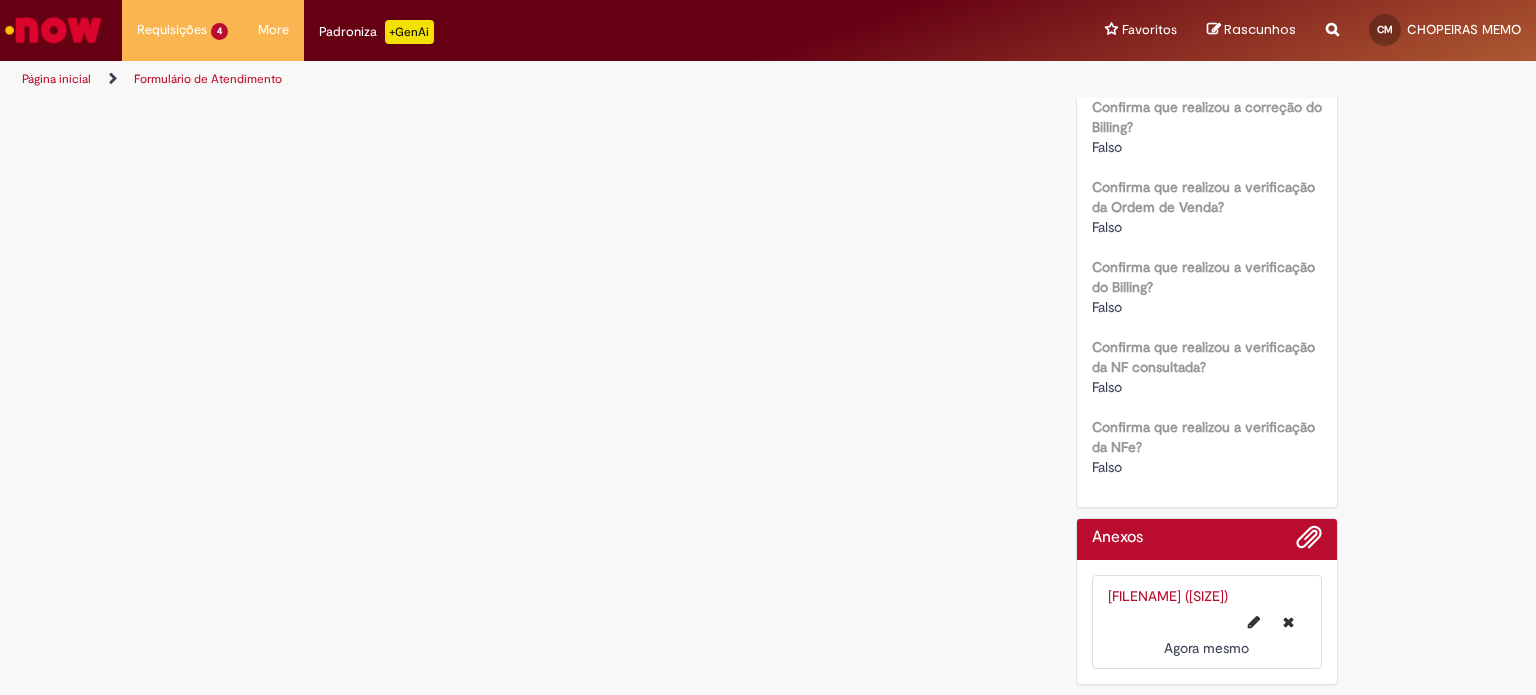scroll, scrollTop: 0, scrollLeft: 0, axis: both 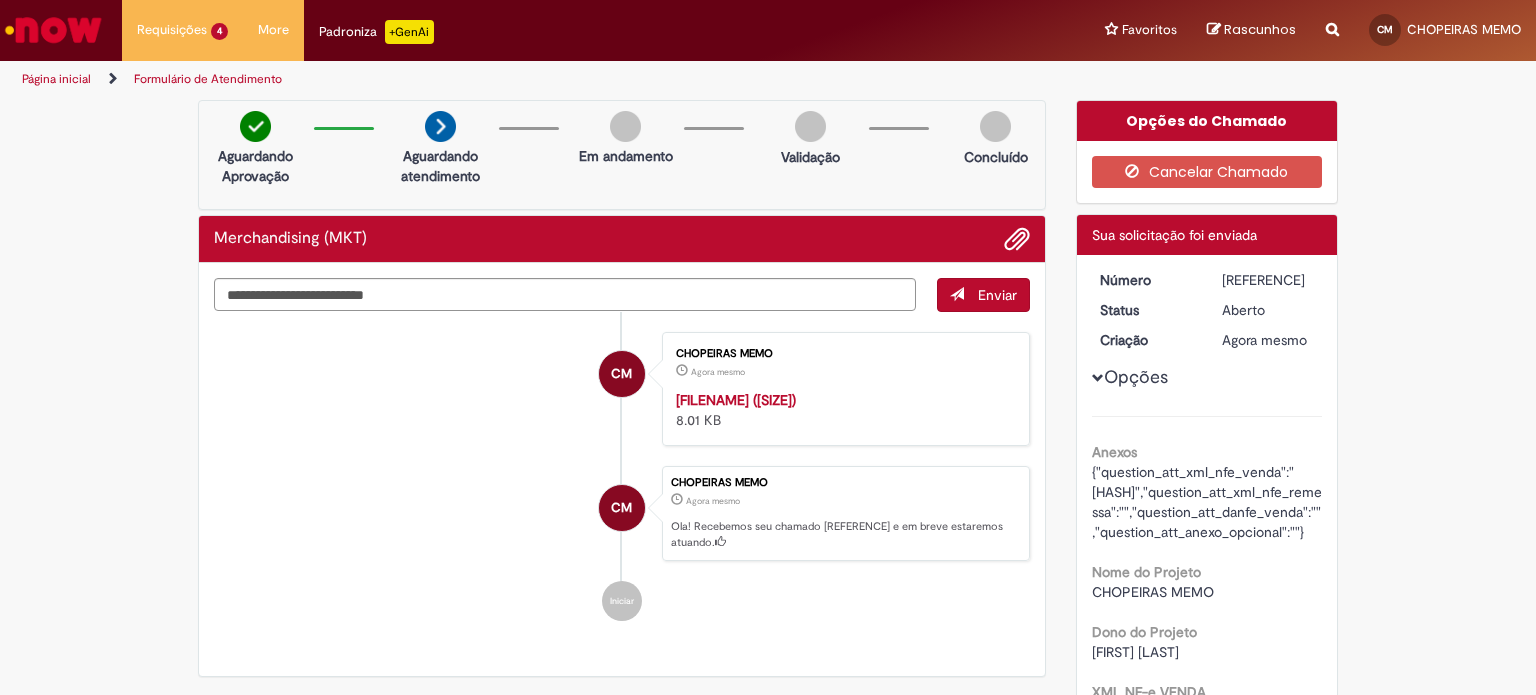 click on "[REFERENCE]" at bounding box center [1268, 280] 